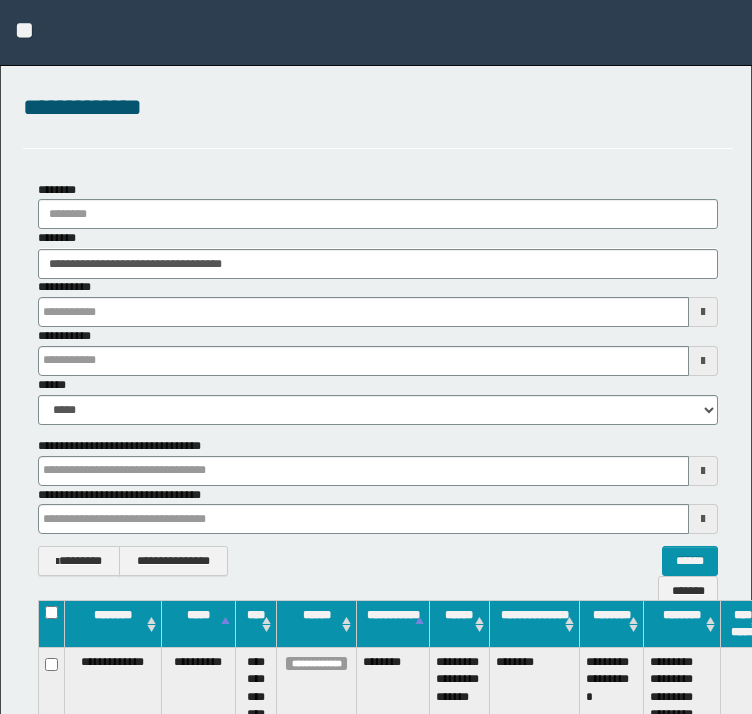 scroll, scrollTop: 0, scrollLeft: 0, axis: both 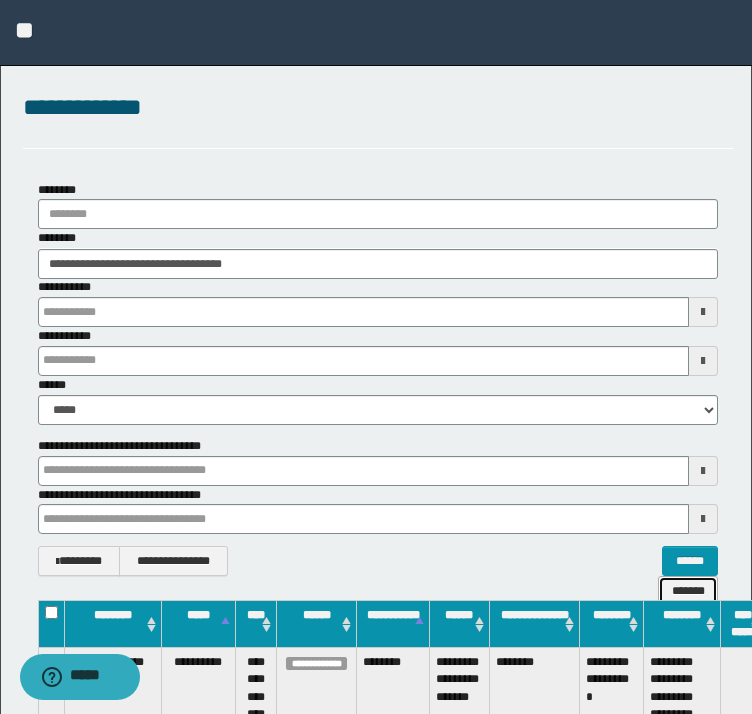 click on "*******" at bounding box center [688, 591] 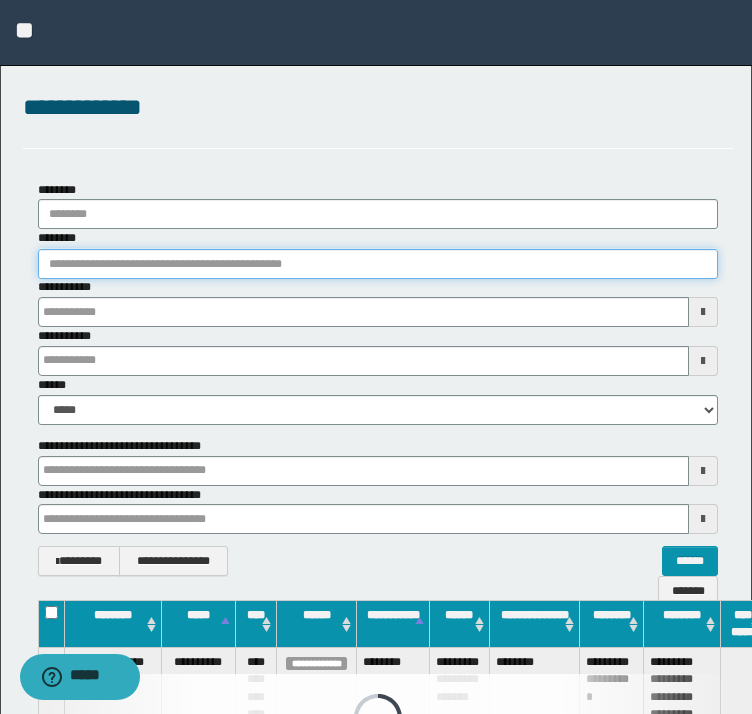 click on "********" at bounding box center (378, 264) 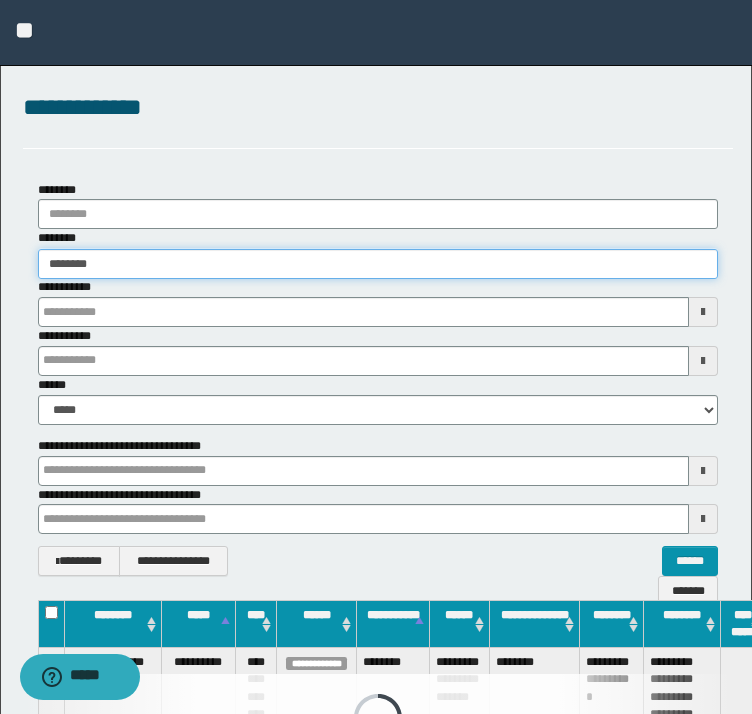 type on "********" 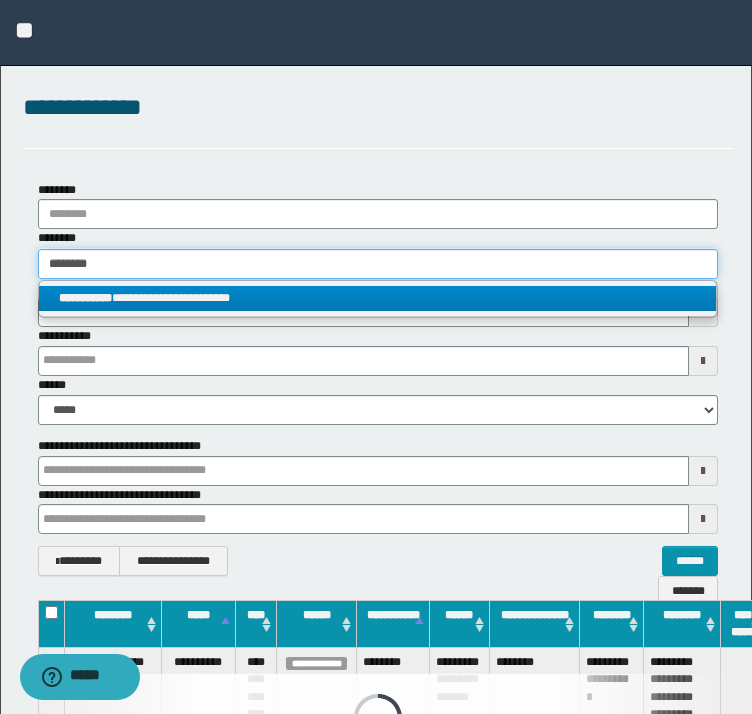 type on "********" 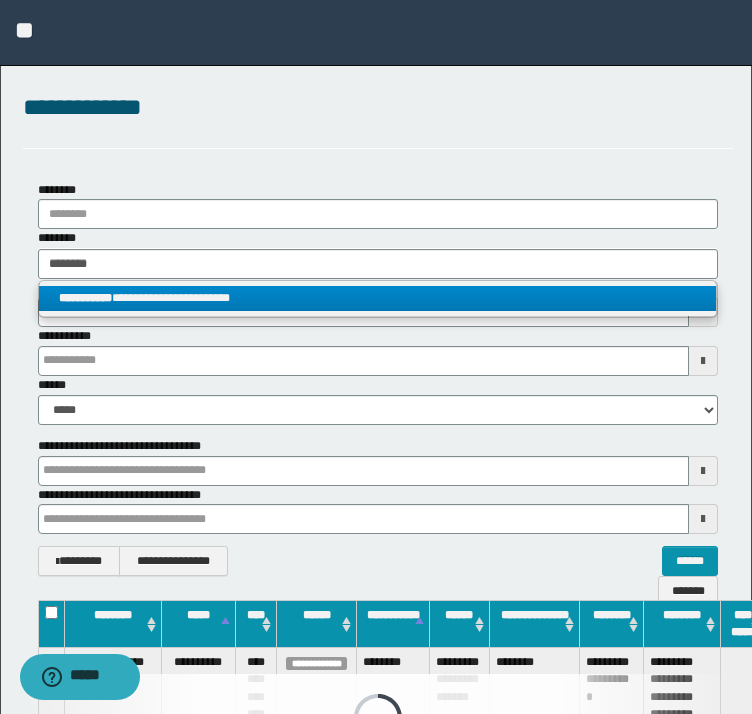 click on "**********" at bounding box center [378, 298] 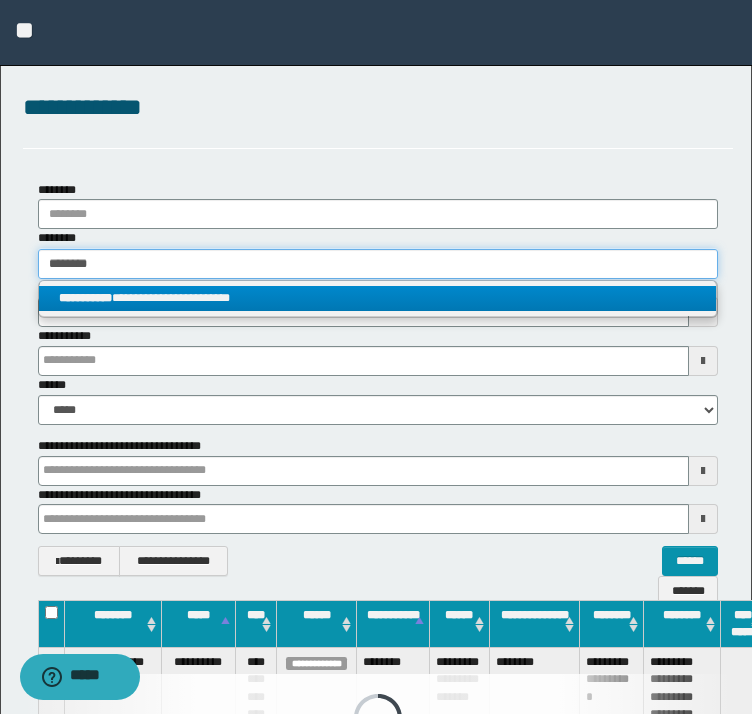 type 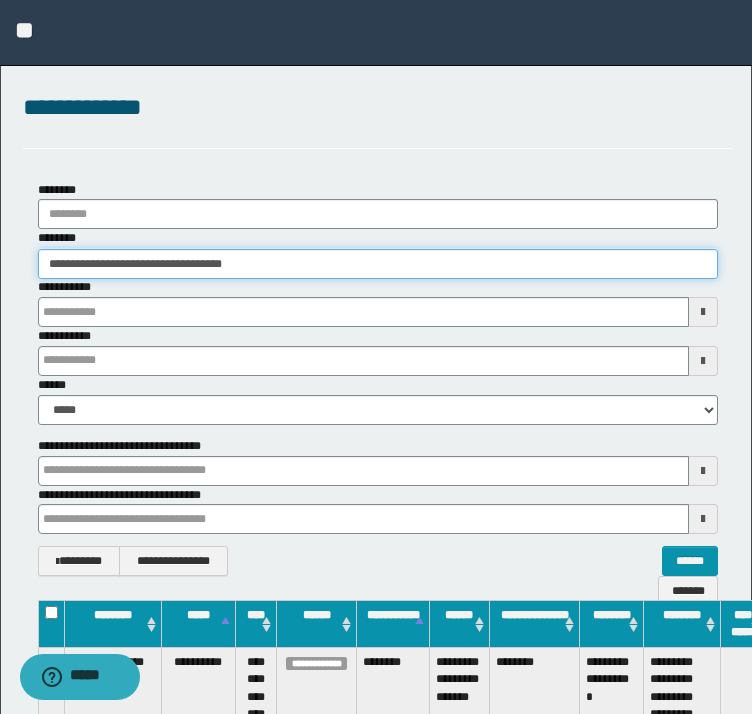 scroll, scrollTop: 240, scrollLeft: 0, axis: vertical 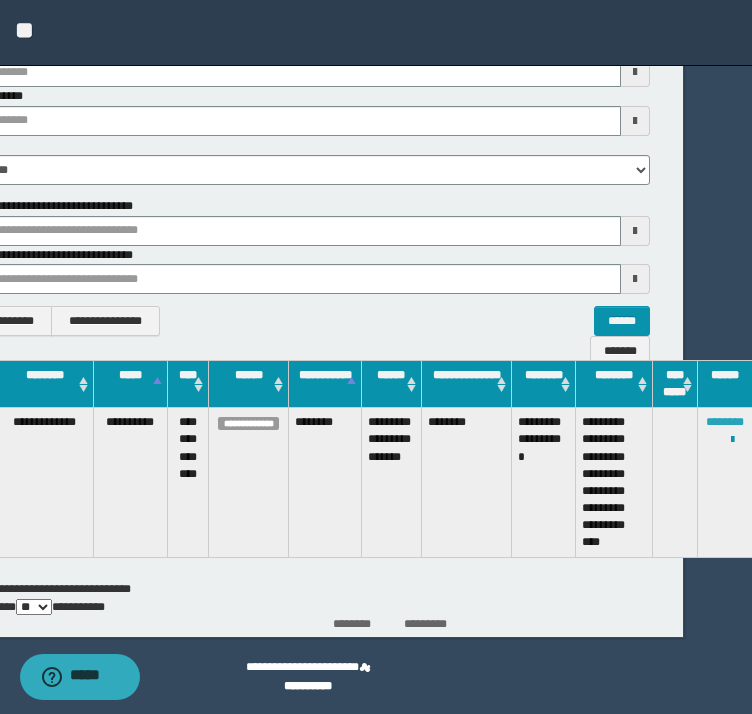 click on "********" at bounding box center (725, 422) 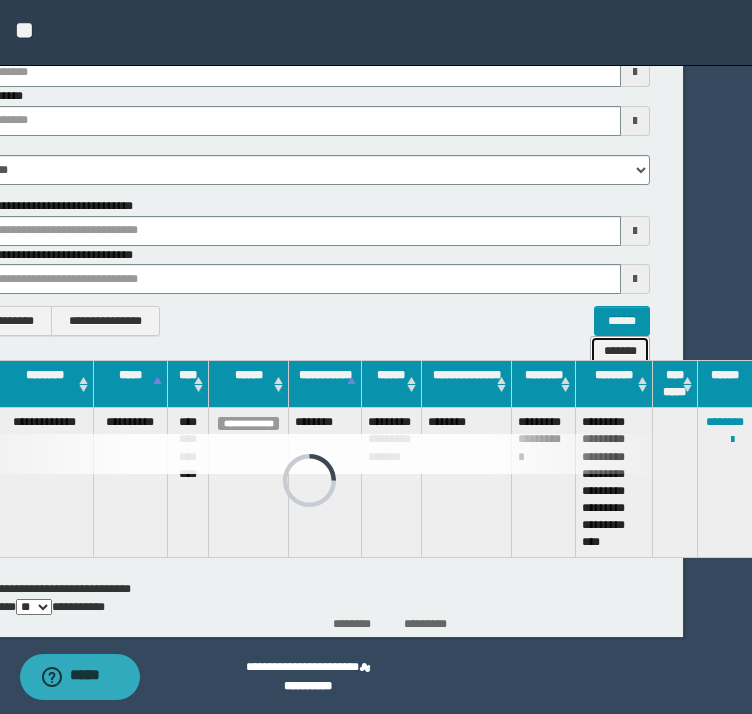 click on "*******" at bounding box center [620, 351] 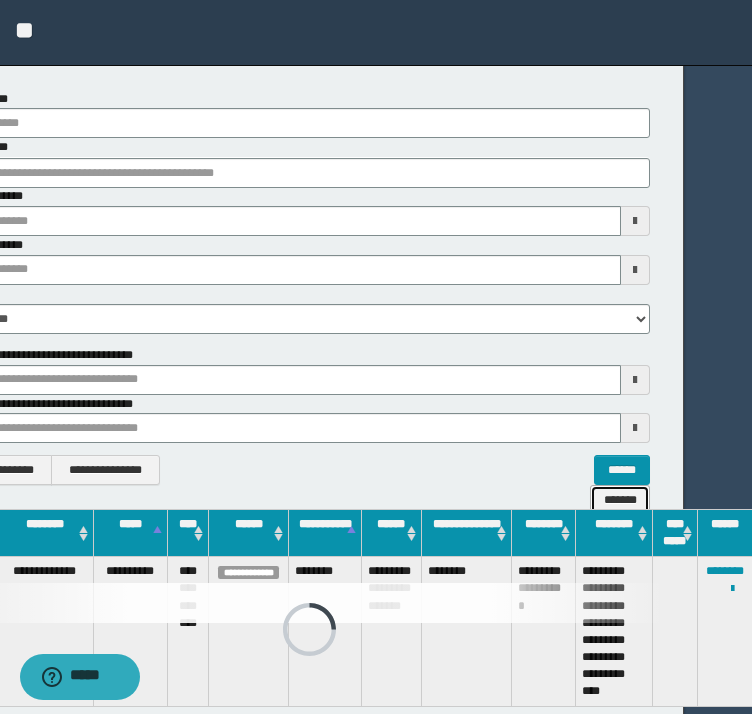 scroll, scrollTop: 0, scrollLeft: 68, axis: horizontal 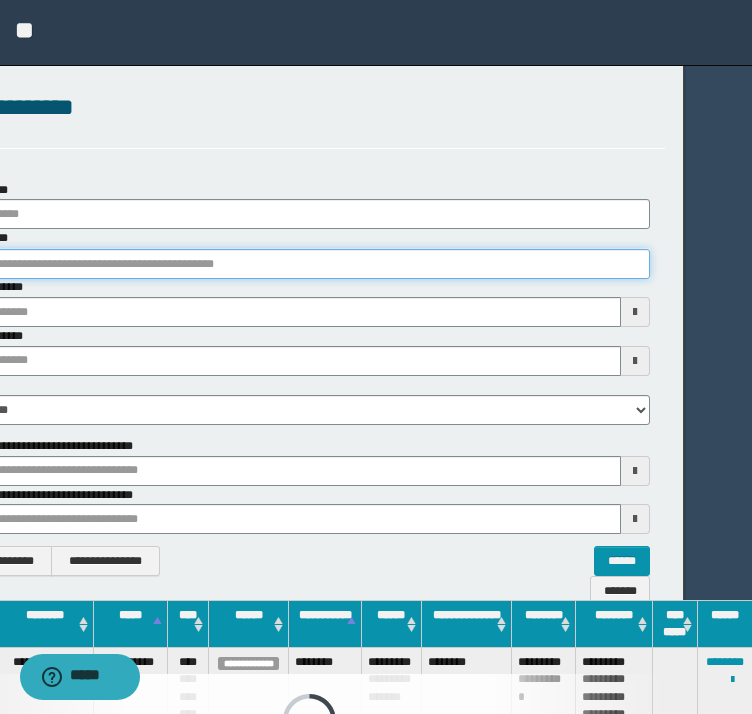 click on "********" at bounding box center [310, 264] 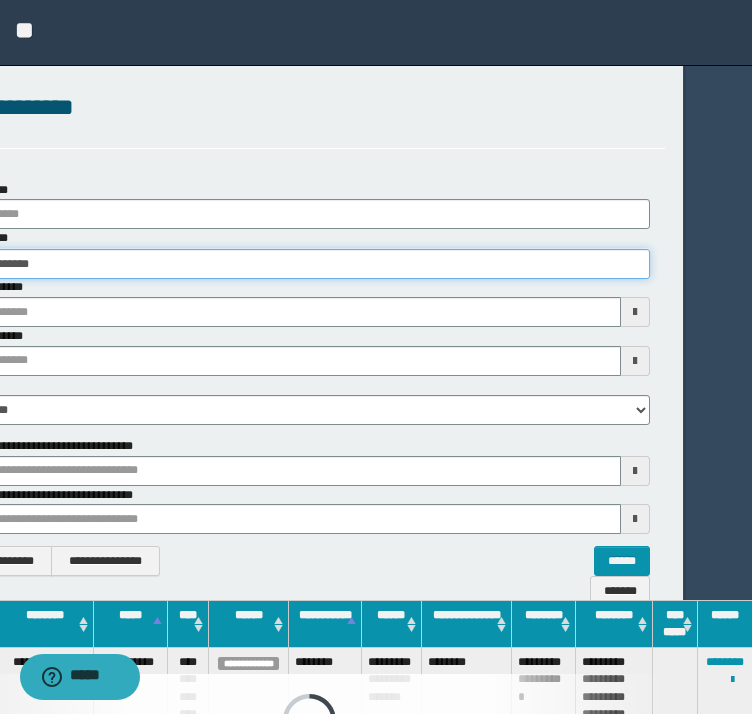 type on "**********" 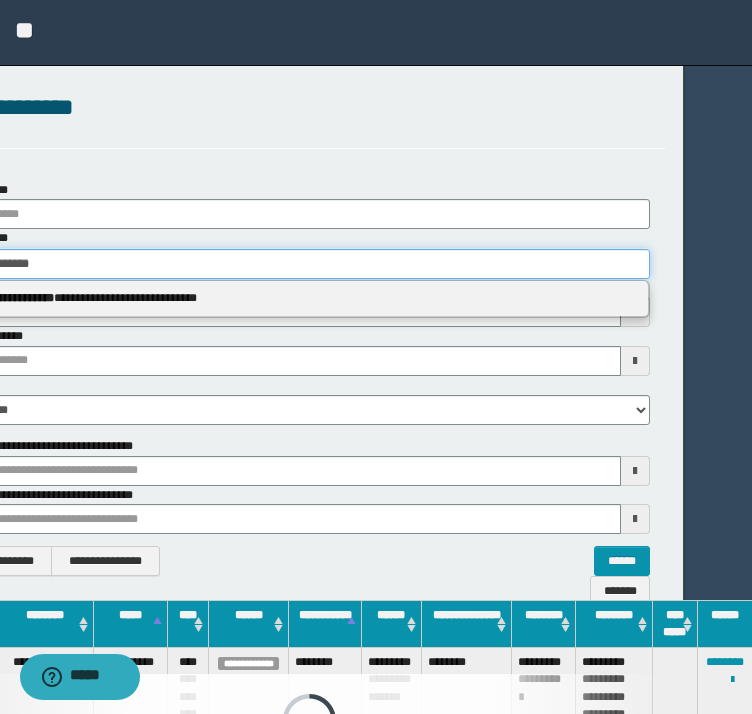 type on "**********" 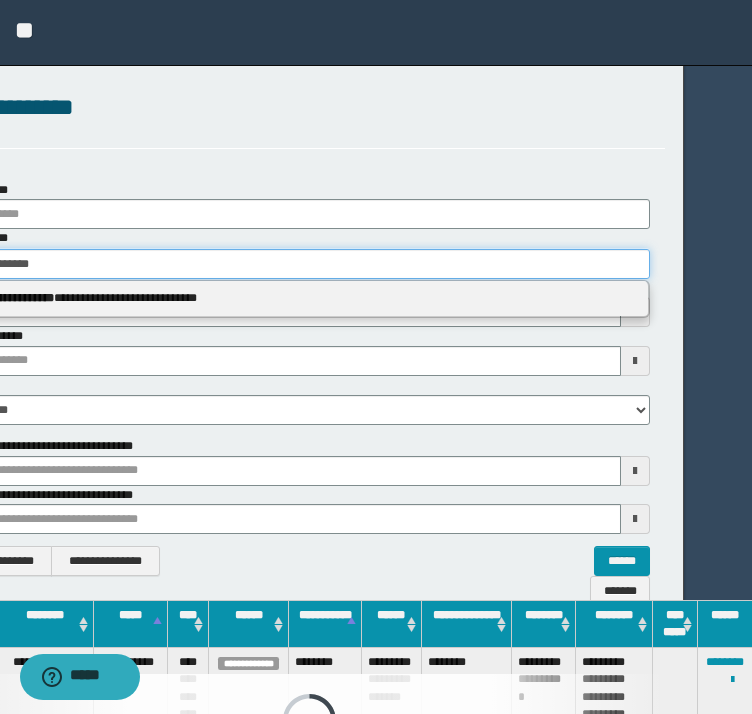 type on "**********" 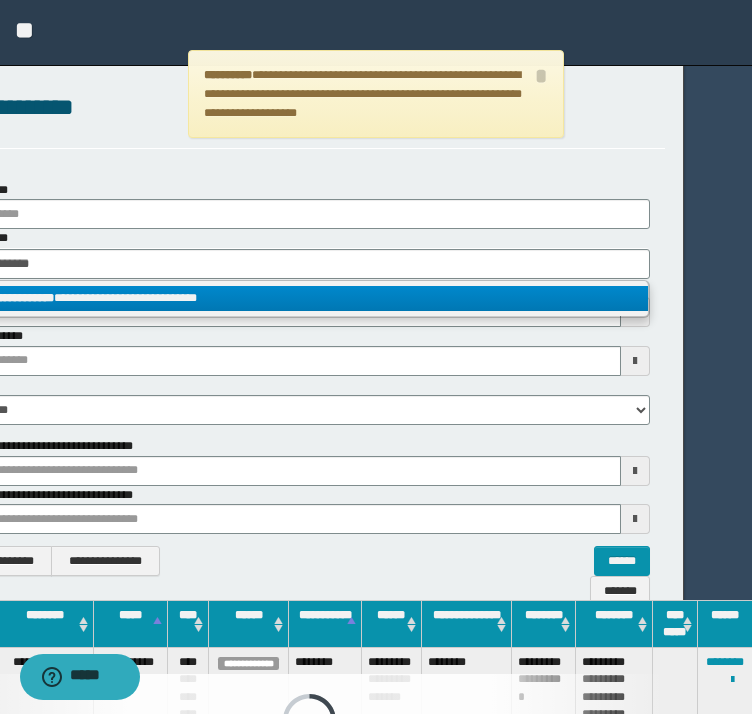 click on "**********" at bounding box center [310, 298] 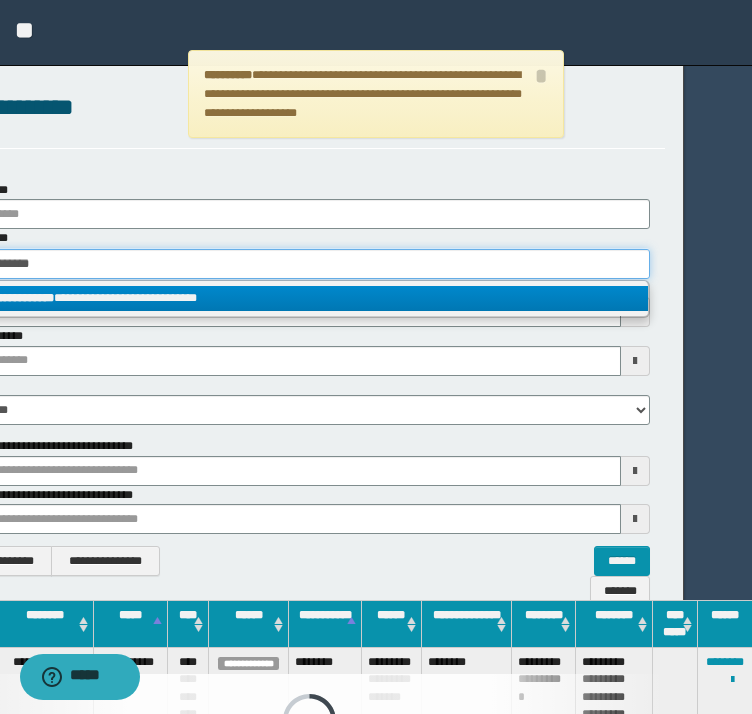 type 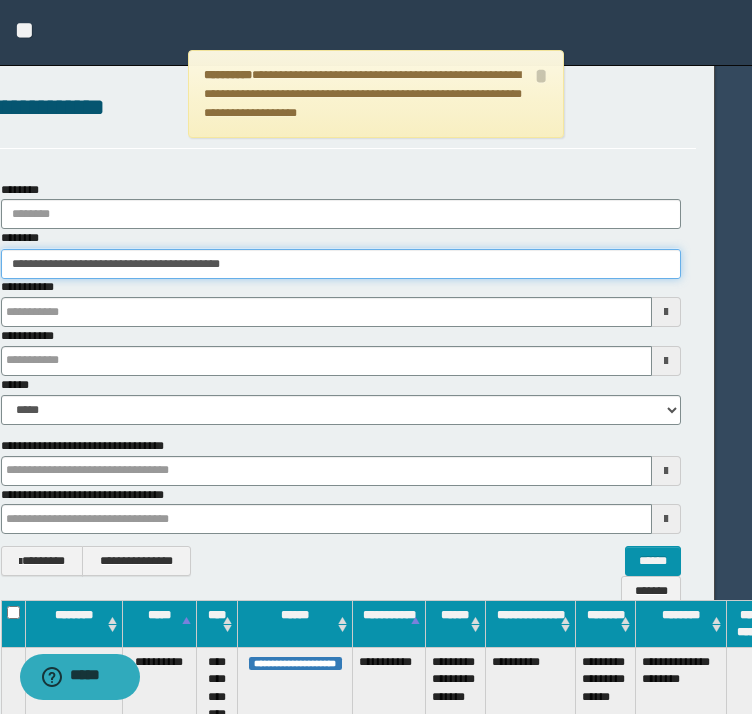 scroll, scrollTop: 100, scrollLeft: 37, axis: both 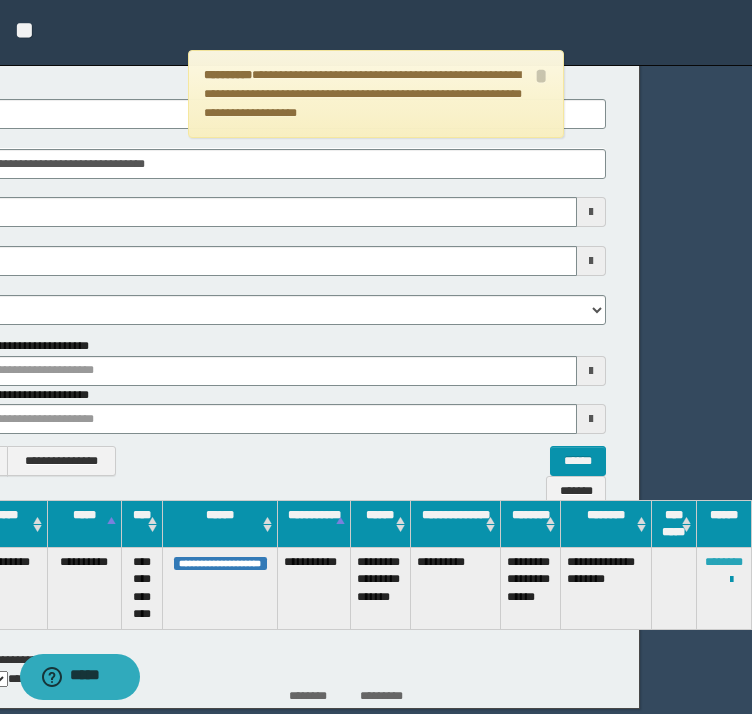 click on "********" at bounding box center [724, 562] 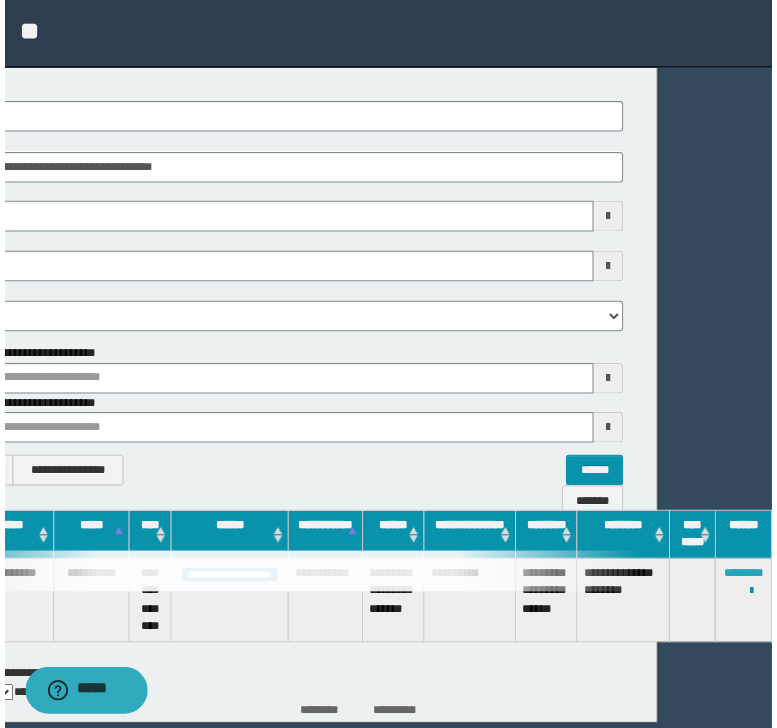 scroll, scrollTop: 0, scrollLeft: 0, axis: both 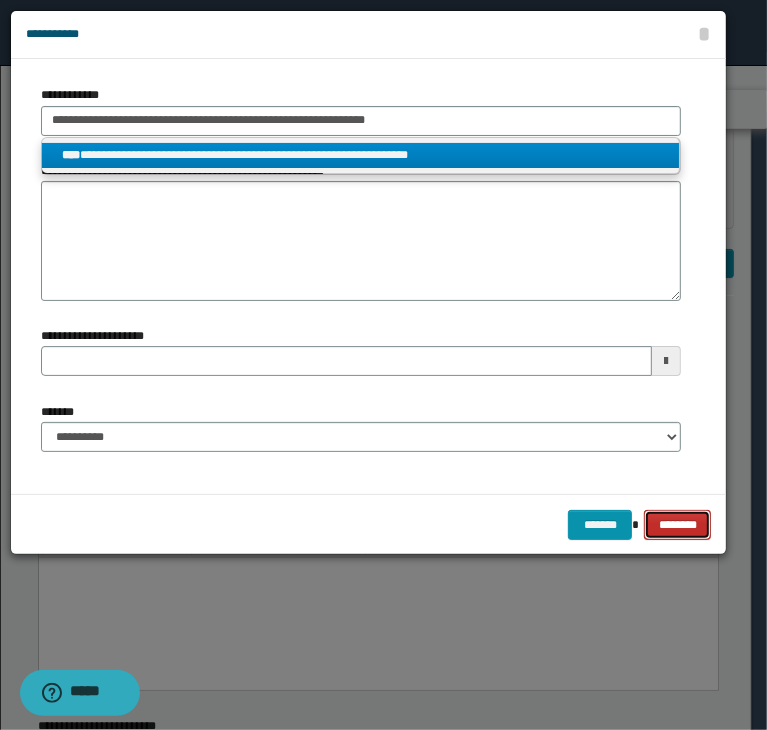 type 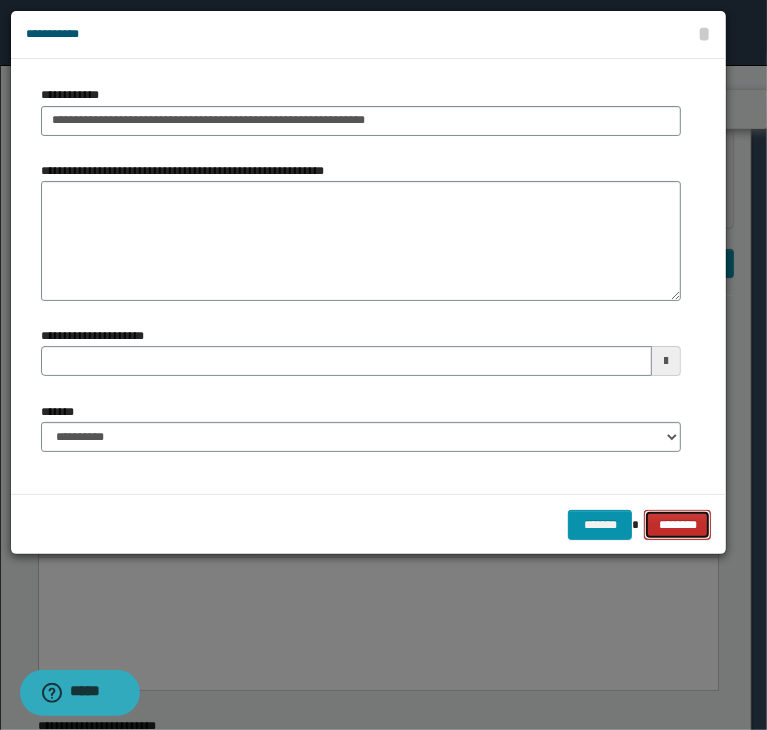 click on "********" at bounding box center [677, 525] 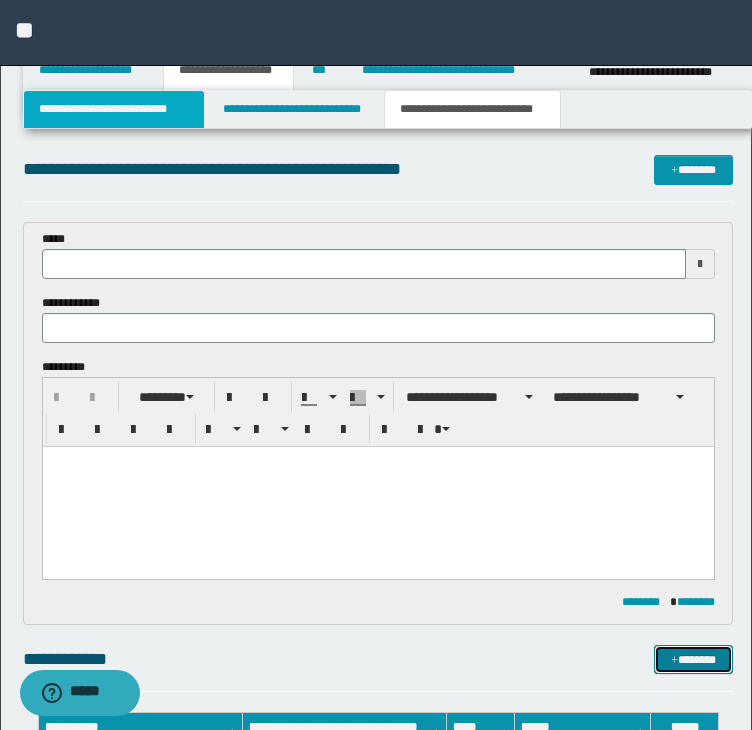 scroll, scrollTop: 0, scrollLeft: 0, axis: both 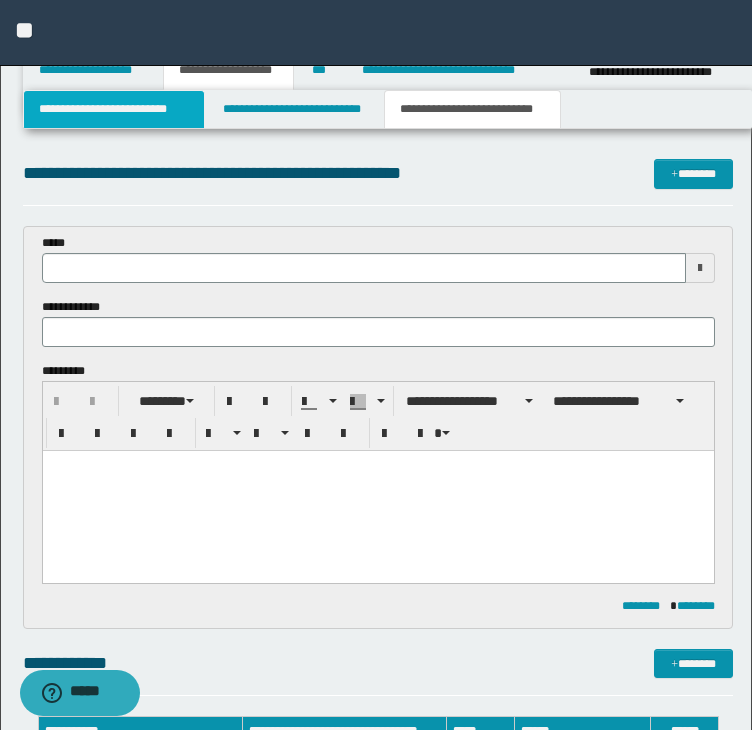 click on "**********" at bounding box center [114, 109] 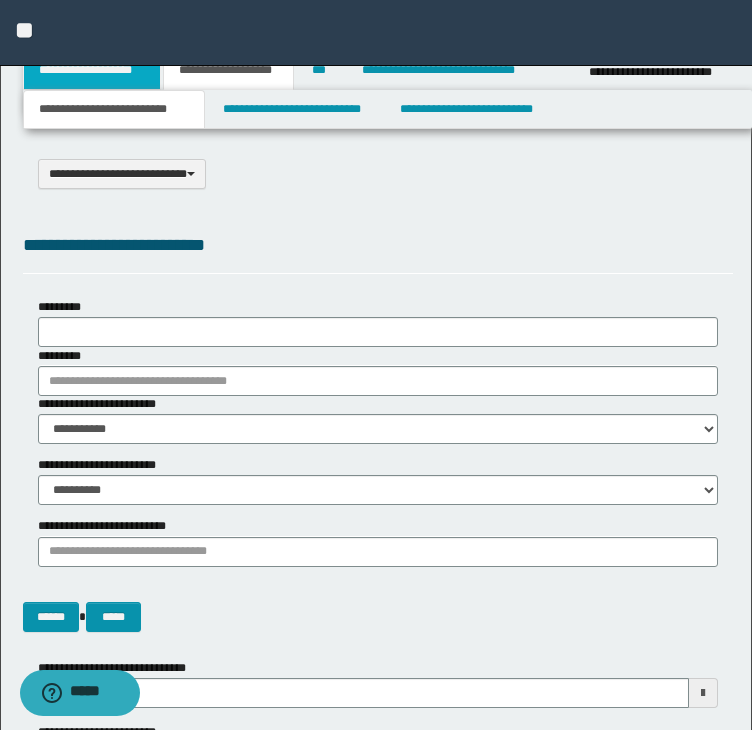 click on "**********" at bounding box center [92, 70] 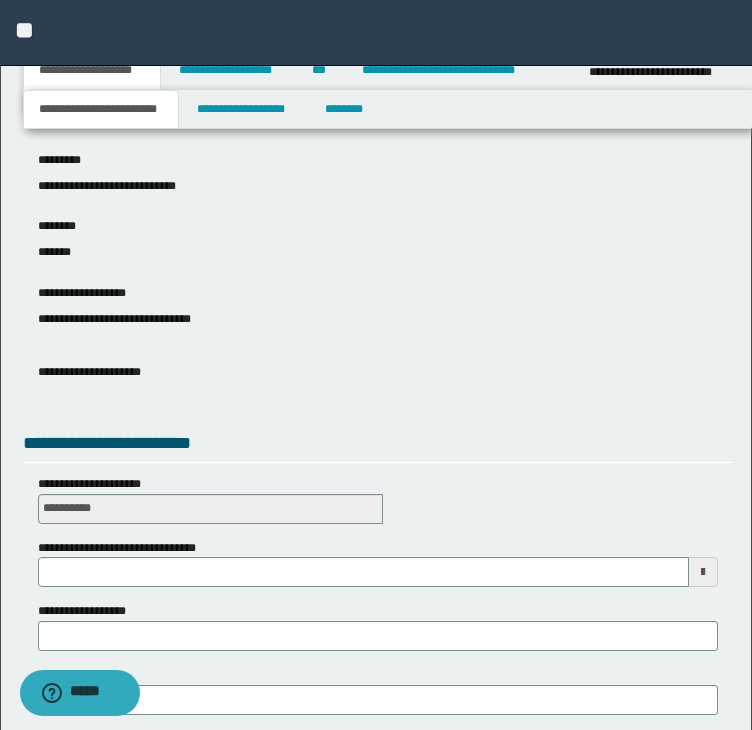 scroll, scrollTop: 600, scrollLeft: 0, axis: vertical 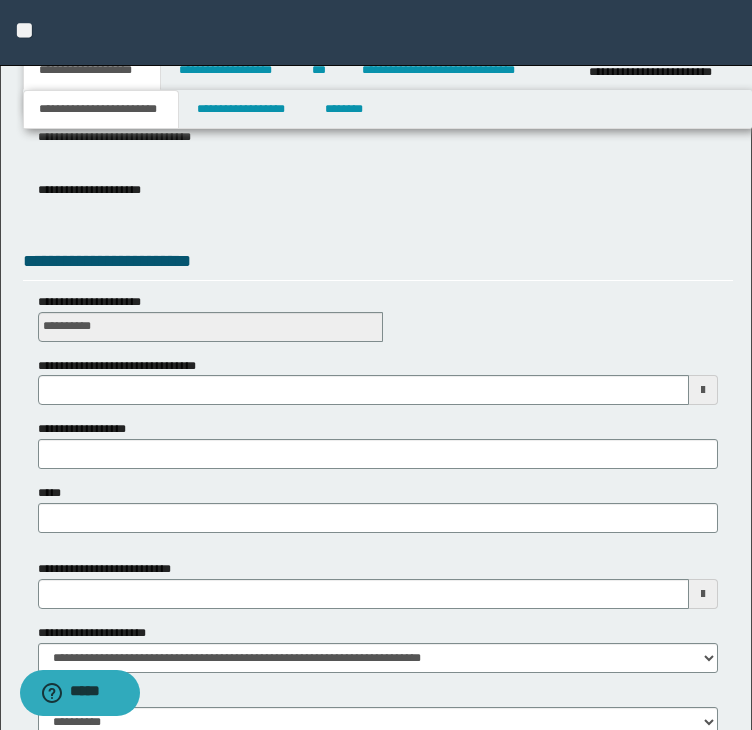 click on "**********" at bounding box center (376, -235) 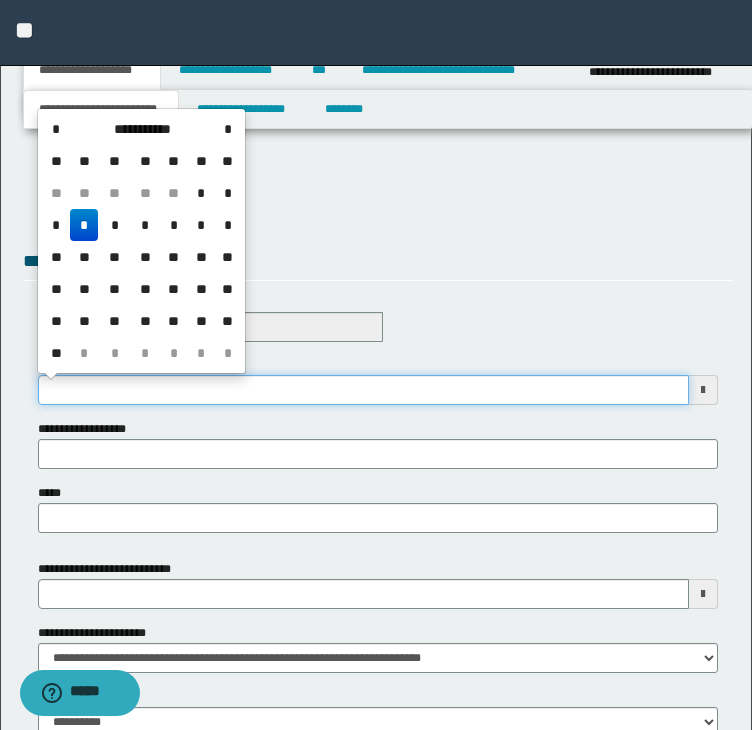 click on "**********" at bounding box center [364, 390] 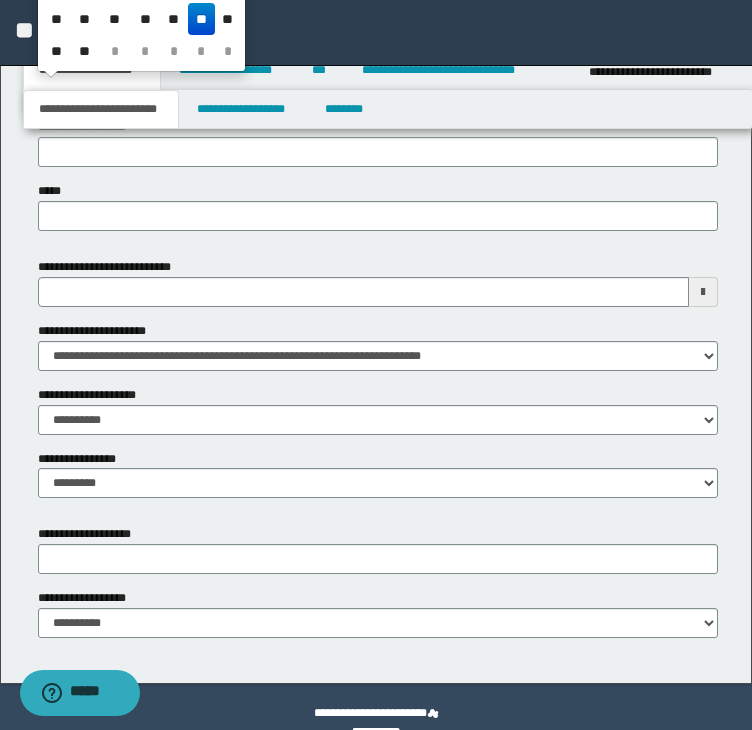 scroll, scrollTop: 933, scrollLeft: 0, axis: vertical 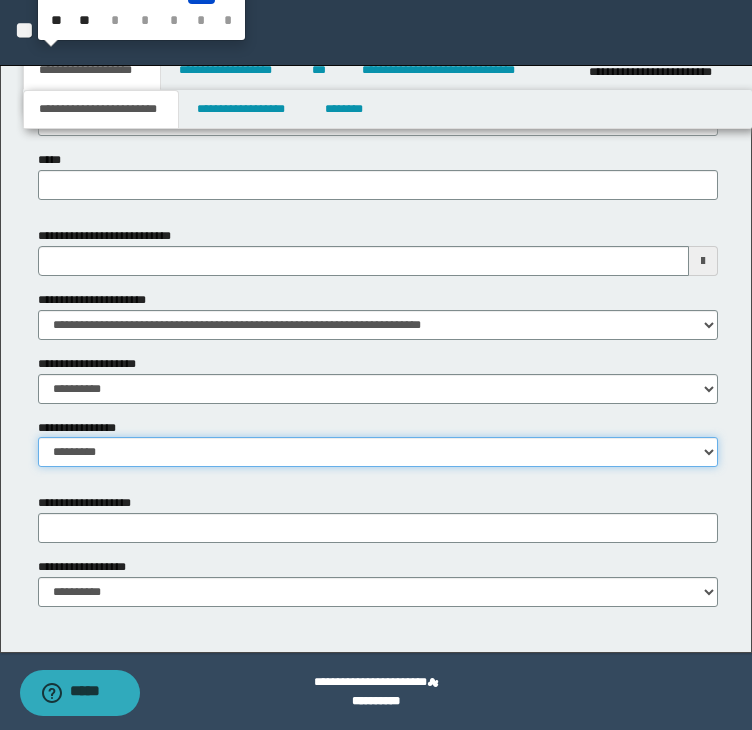 click on "**********" at bounding box center [378, 452] 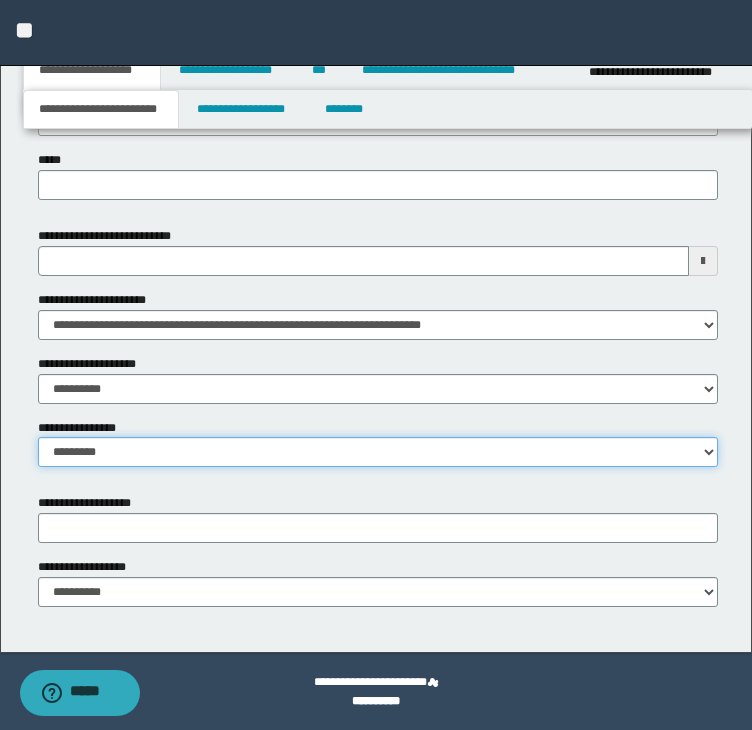 select on "*" 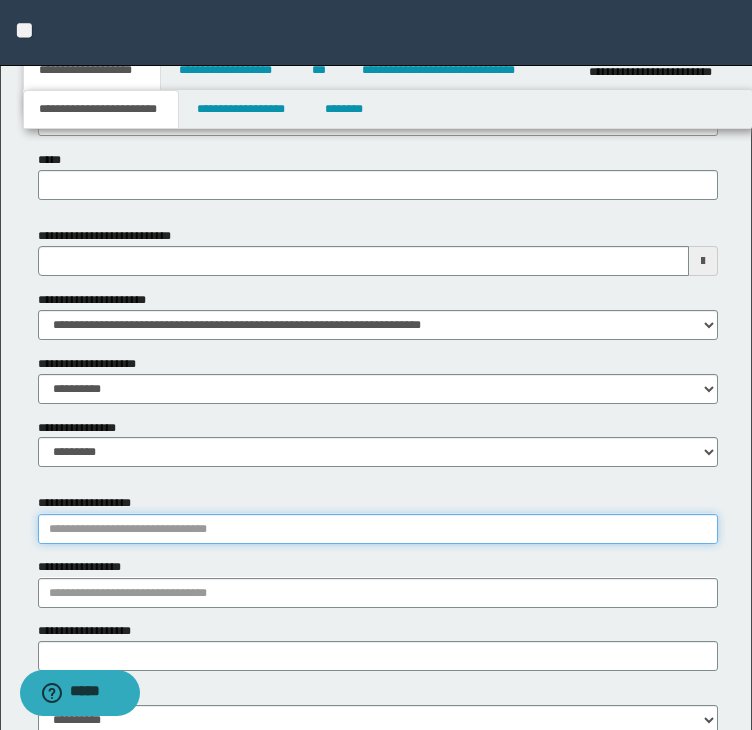 click on "**********" at bounding box center (378, 529) 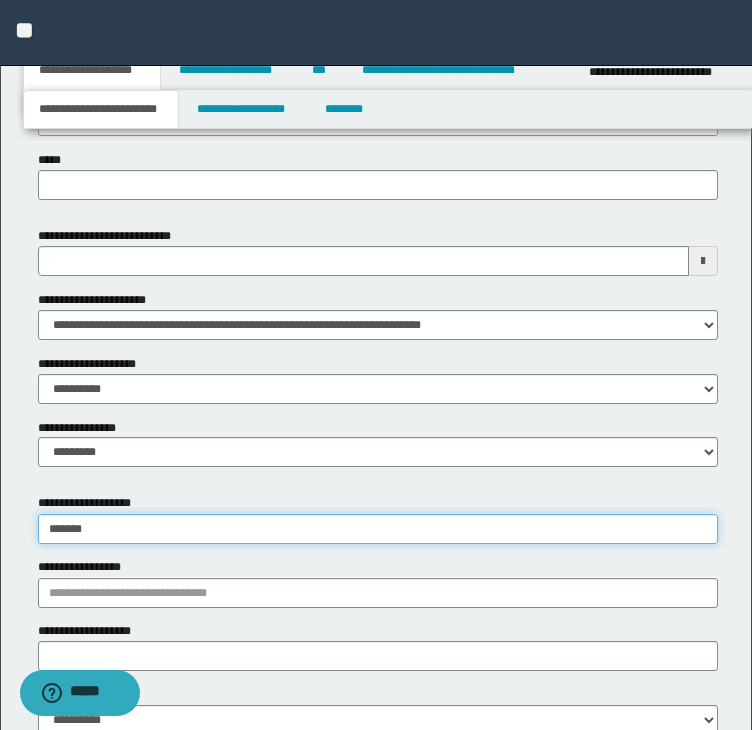 type on "********" 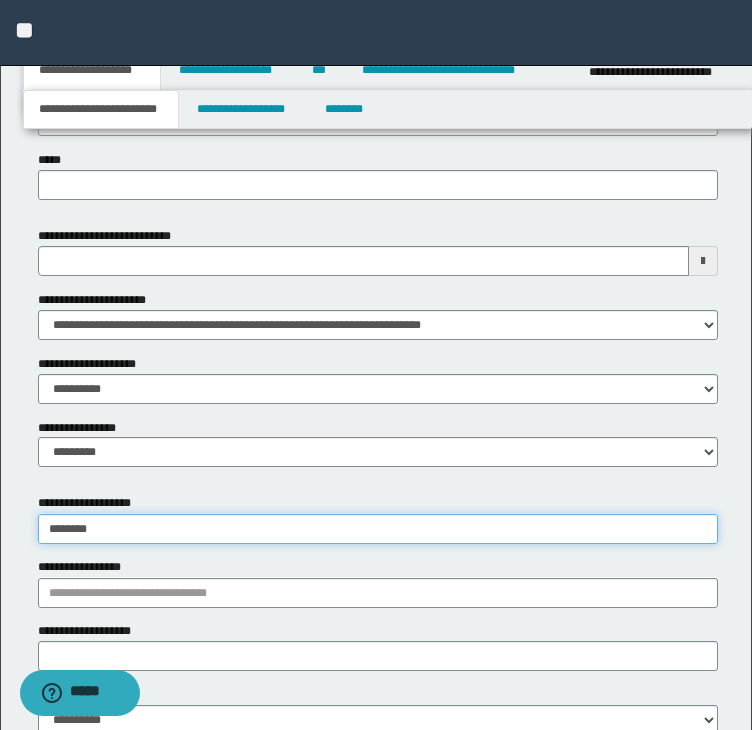 type on "********" 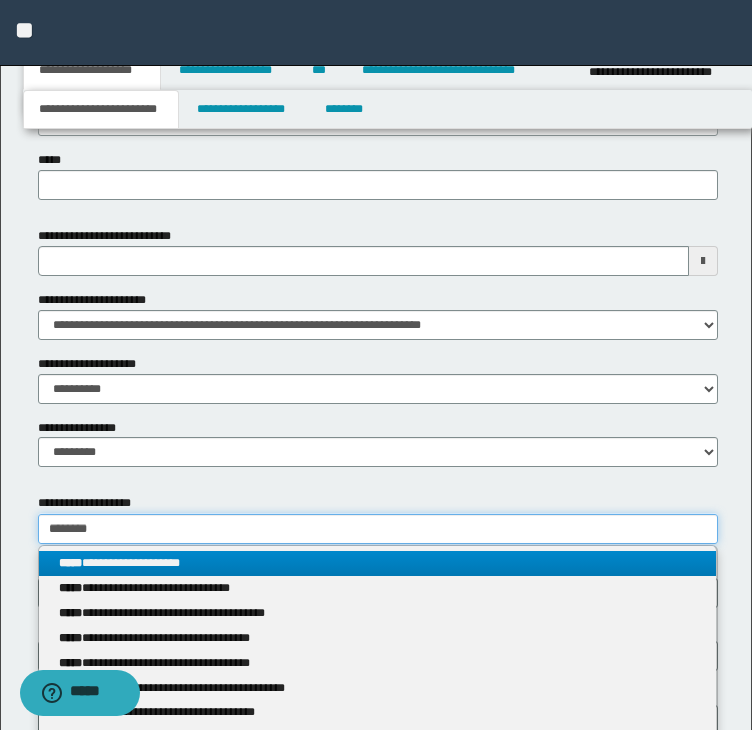 type on "********" 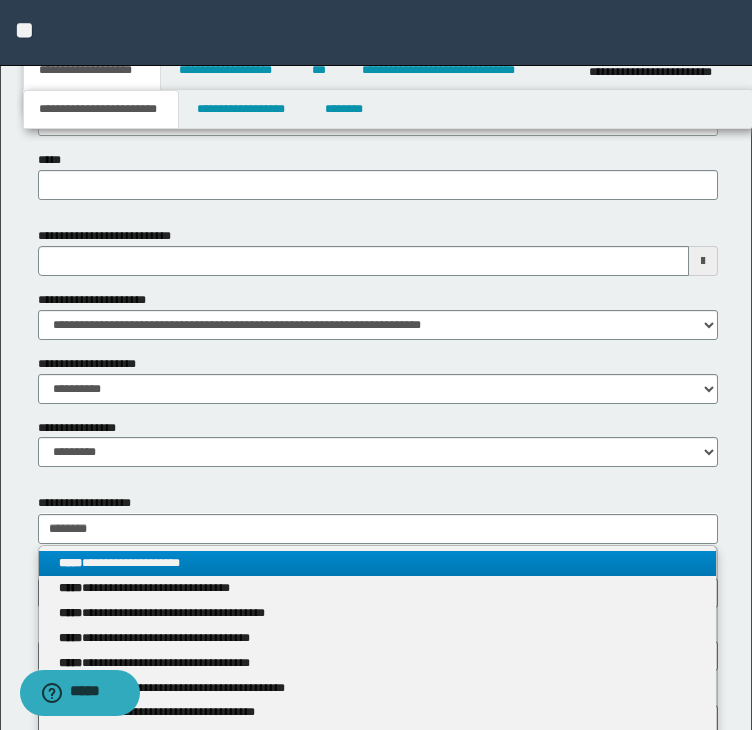 click on "**********" at bounding box center [378, 563] 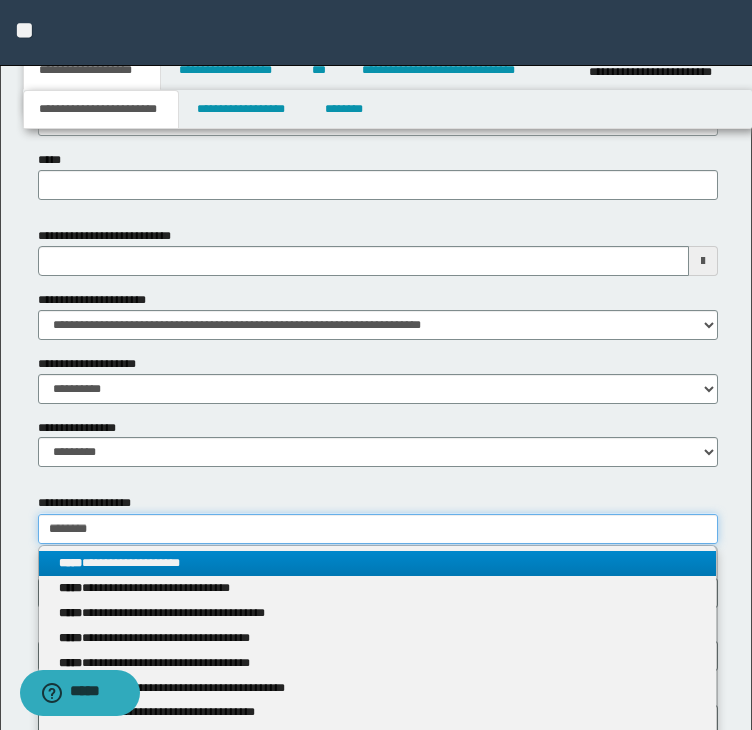type 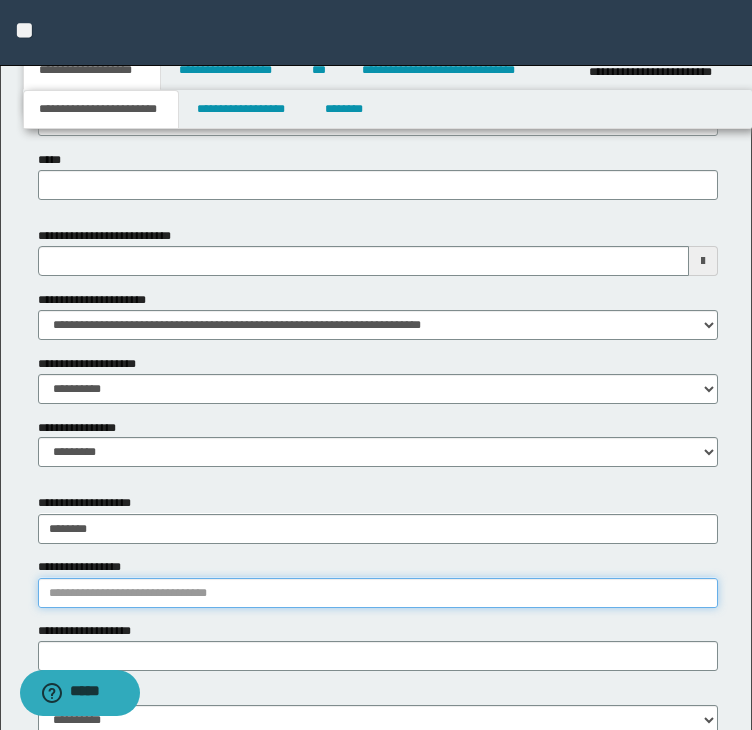 click on "**********" at bounding box center [378, 593] 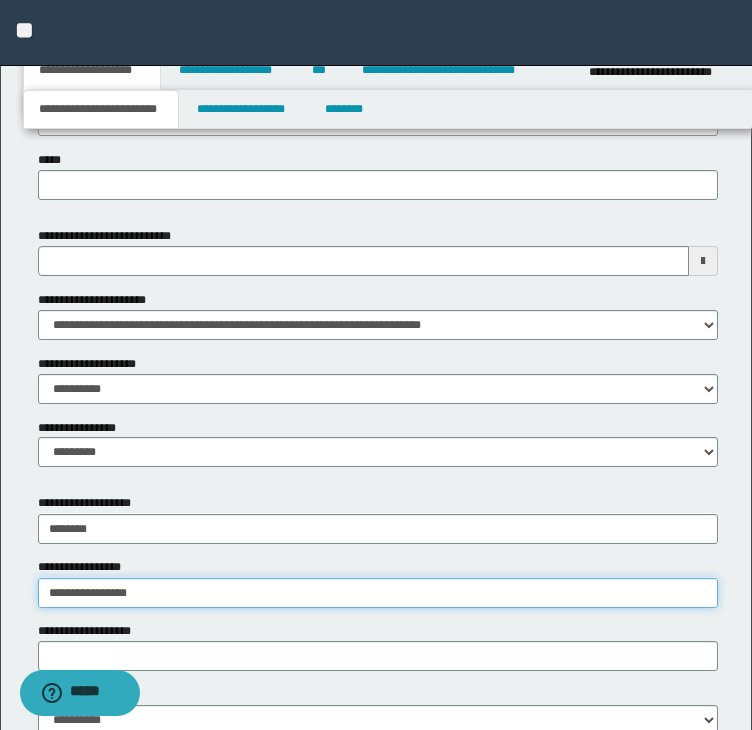 type on "**********" 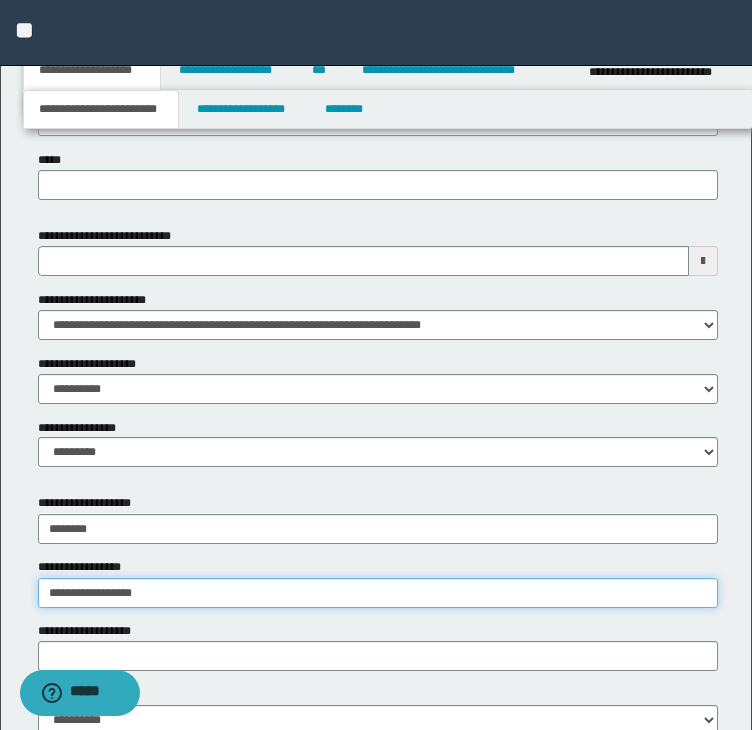 type on "**********" 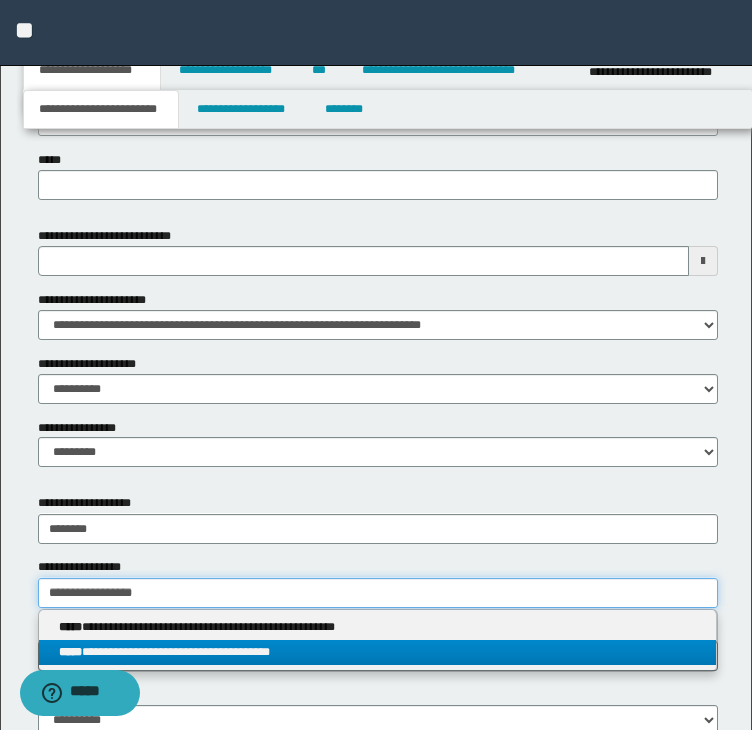 type on "**********" 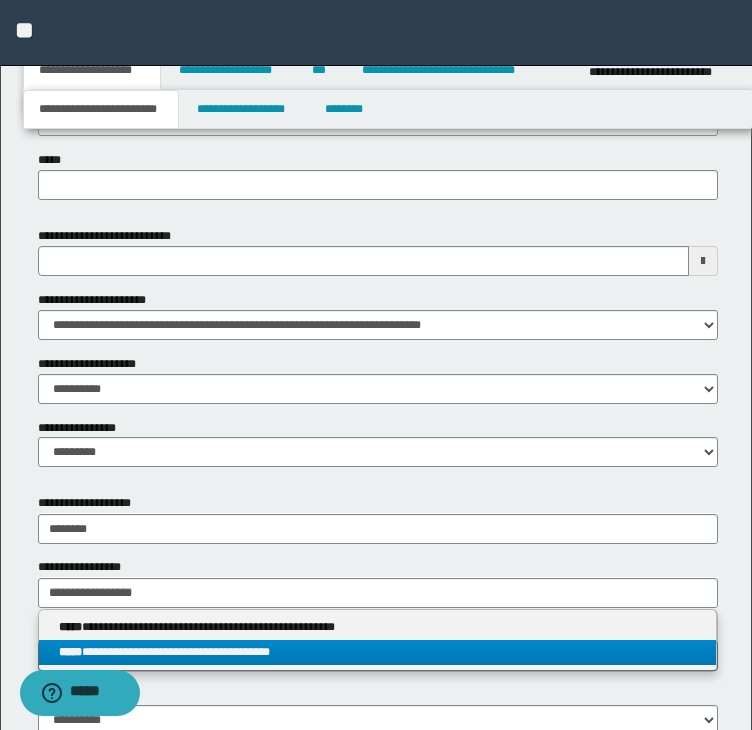 click on "**********" at bounding box center (378, 652) 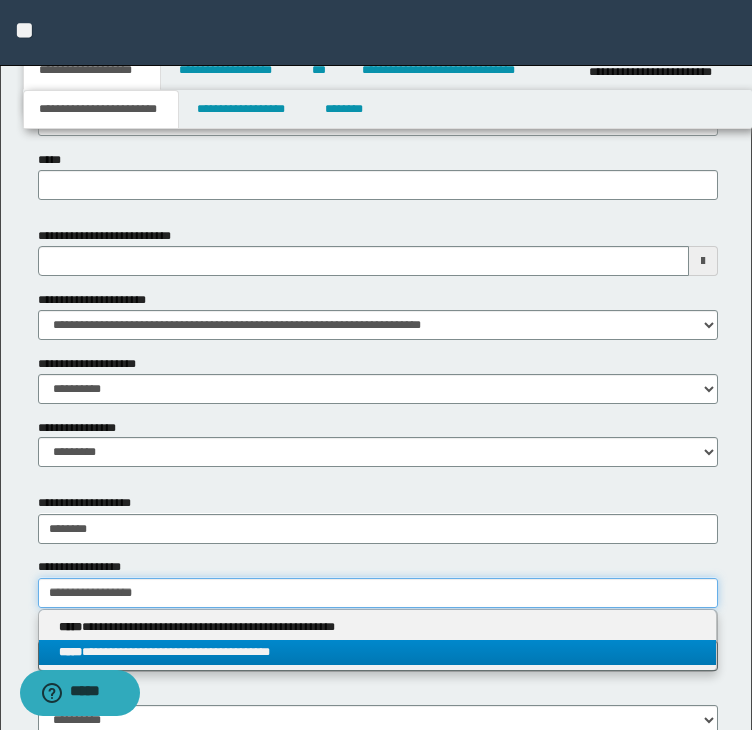type 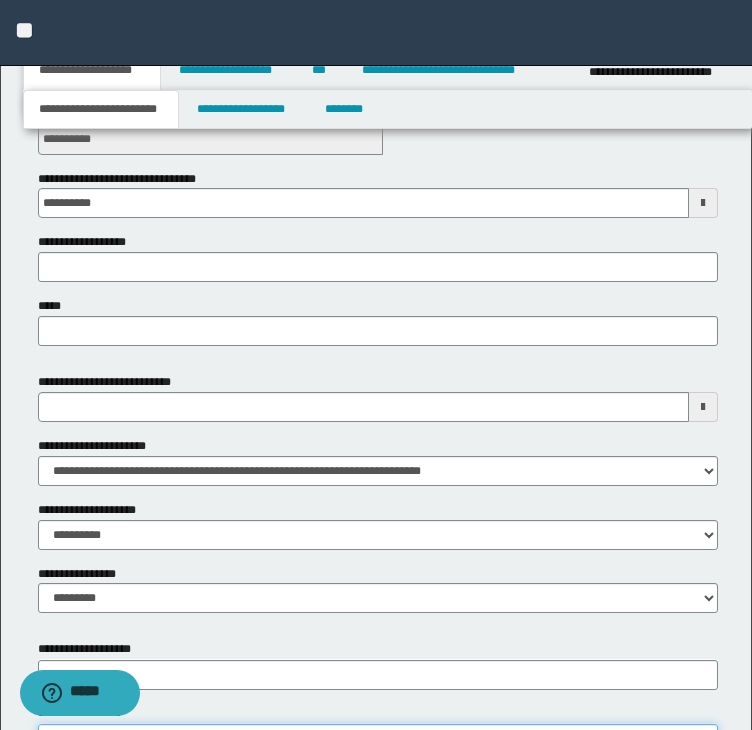 scroll, scrollTop: 561, scrollLeft: 0, axis: vertical 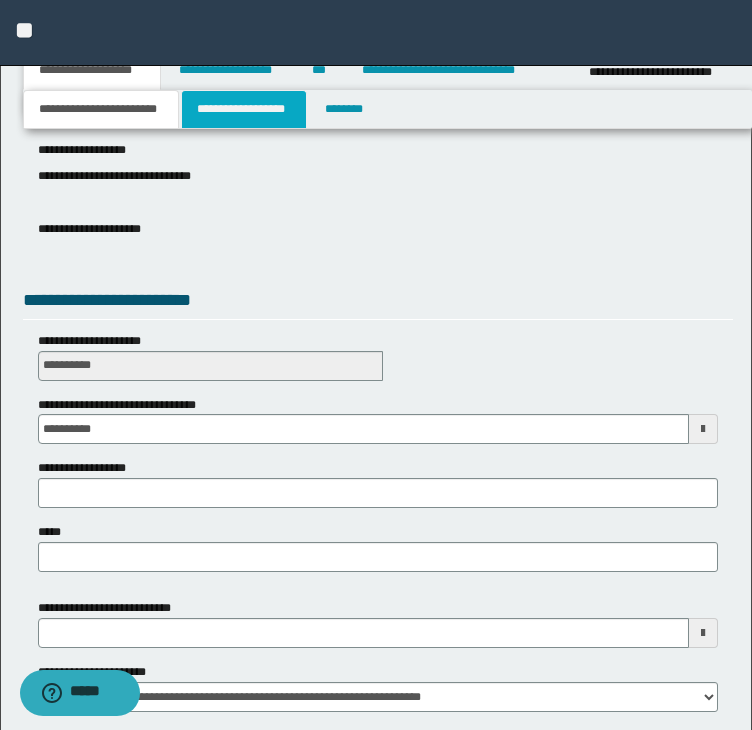 click on "**********" at bounding box center (244, 109) 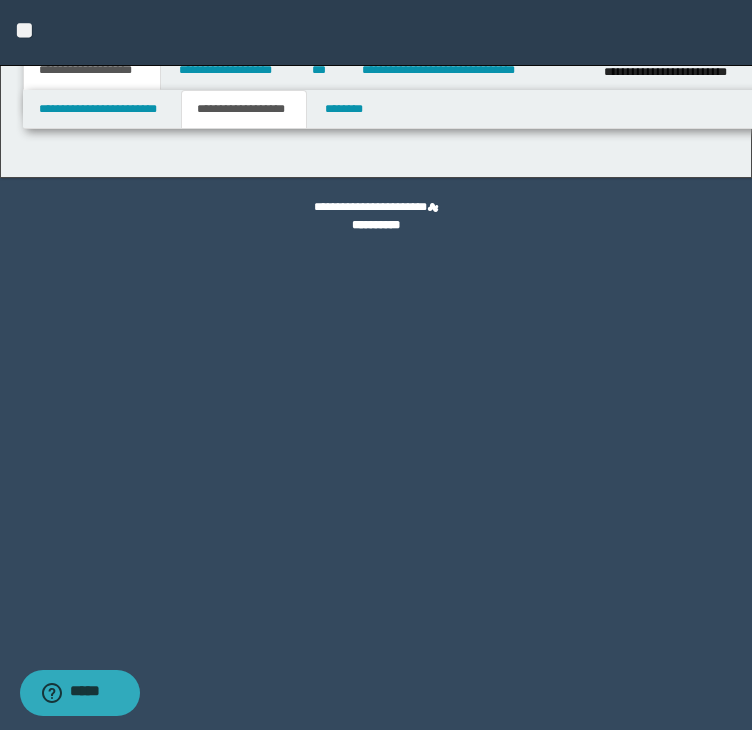 scroll, scrollTop: 0, scrollLeft: 0, axis: both 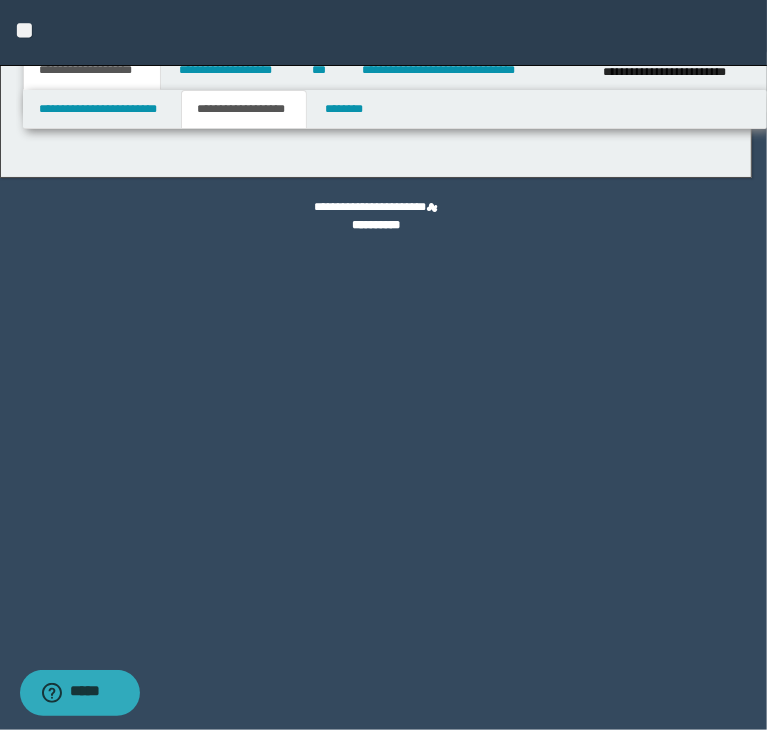 type on "********" 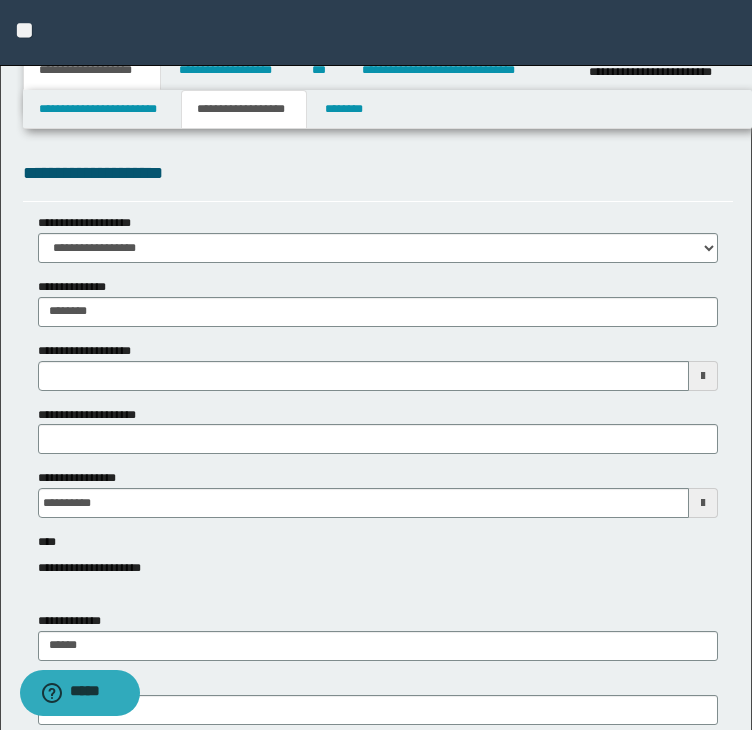 scroll, scrollTop: 100, scrollLeft: 0, axis: vertical 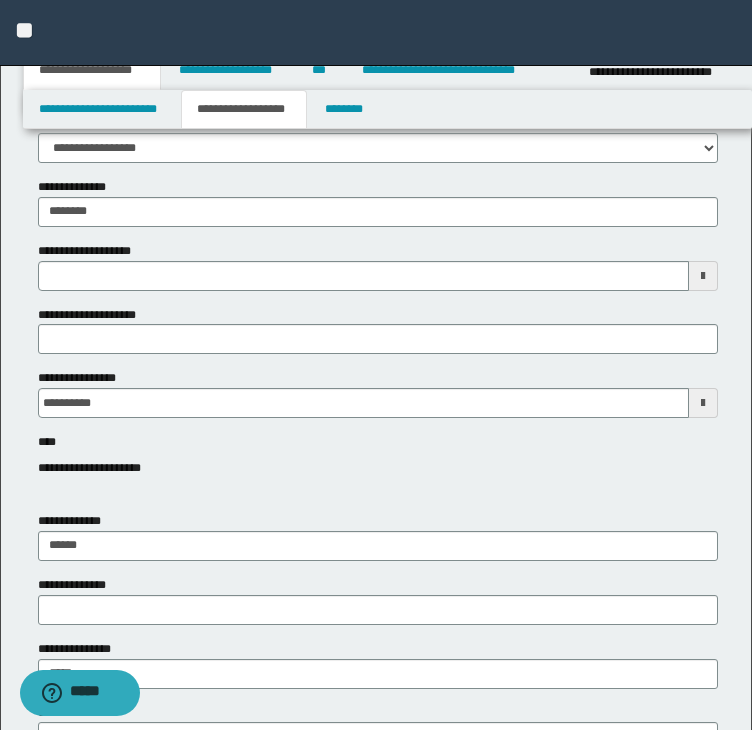 type 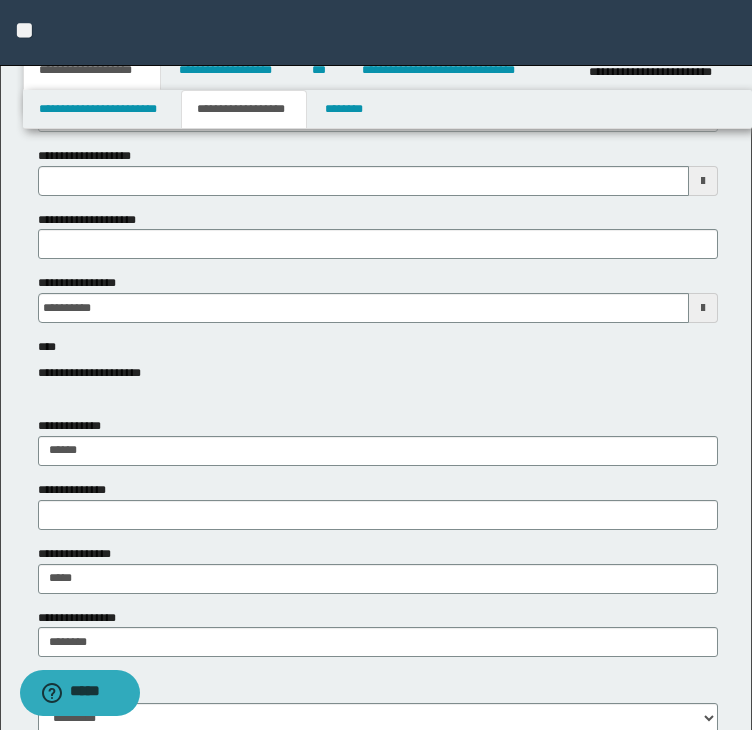 scroll, scrollTop: 300, scrollLeft: 0, axis: vertical 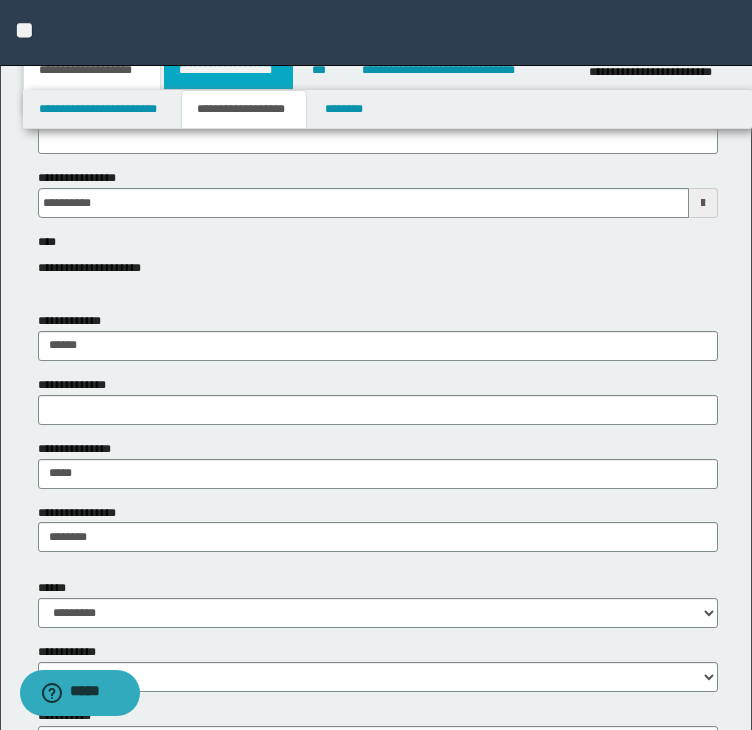 click on "**********" at bounding box center (228, 70) 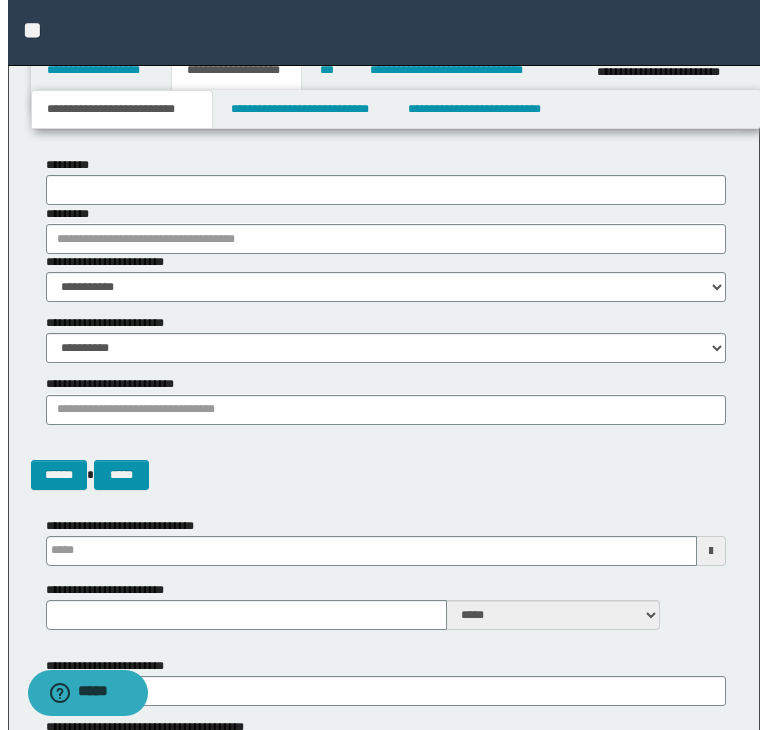 scroll, scrollTop: 0, scrollLeft: 0, axis: both 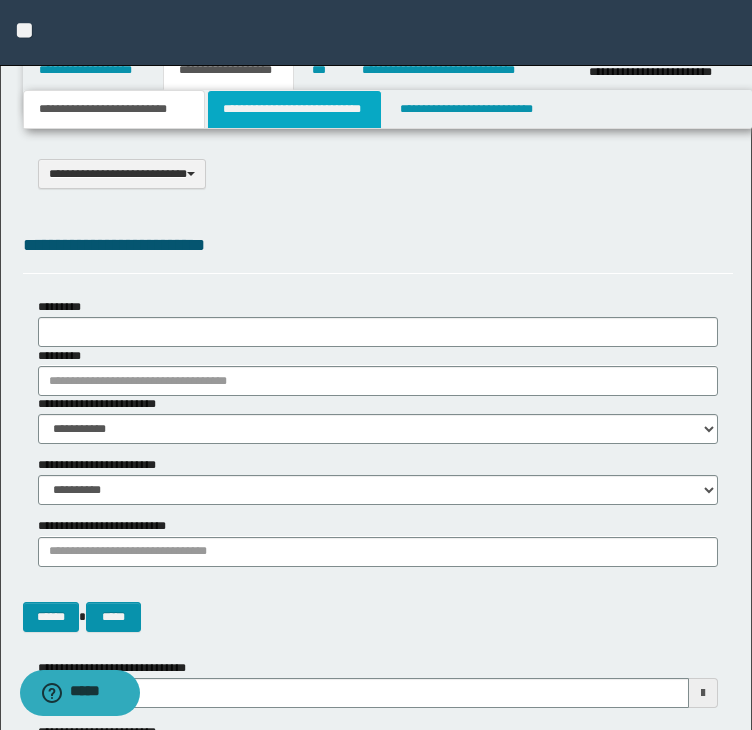 click on "**********" at bounding box center [294, 109] 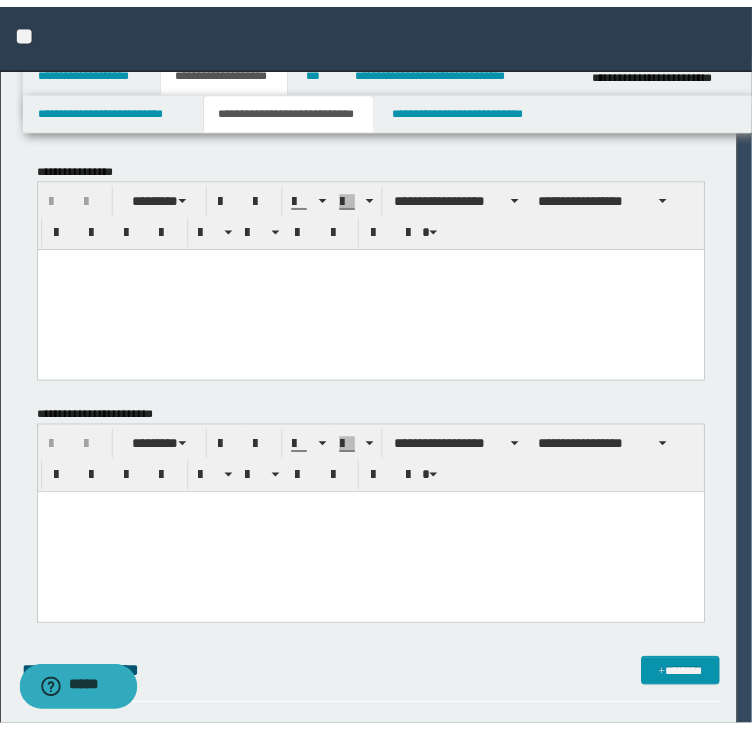 scroll, scrollTop: 0, scrollLeft: 0, axis: both 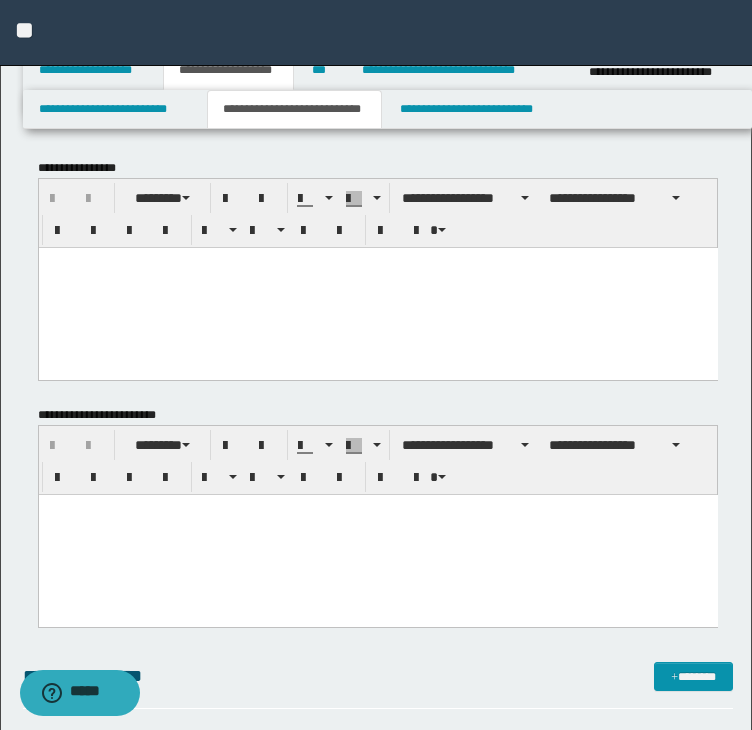 click at bounding box center (377, 287) 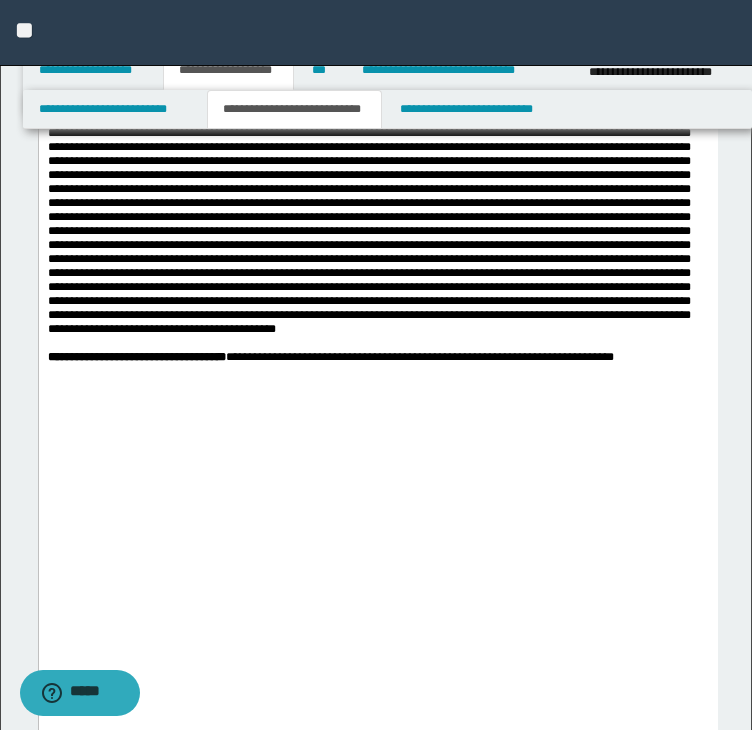 scroll, scrollTop: 2400, scrollLeft: 0, axis: vertical 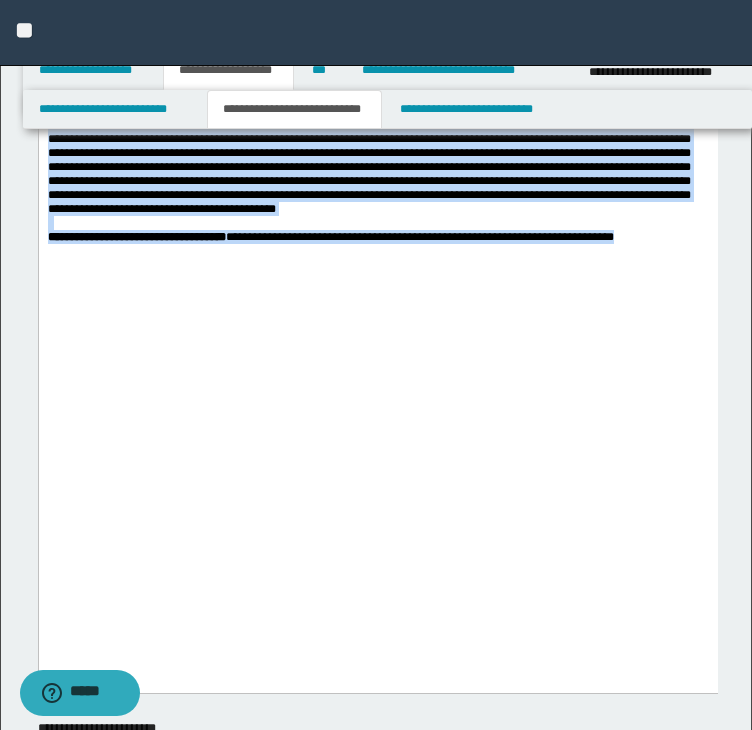 drag, startPoint x: 48, startPoint y: -2134, endPoint x: 724, endPoint y: 581, distance: 2797.8923 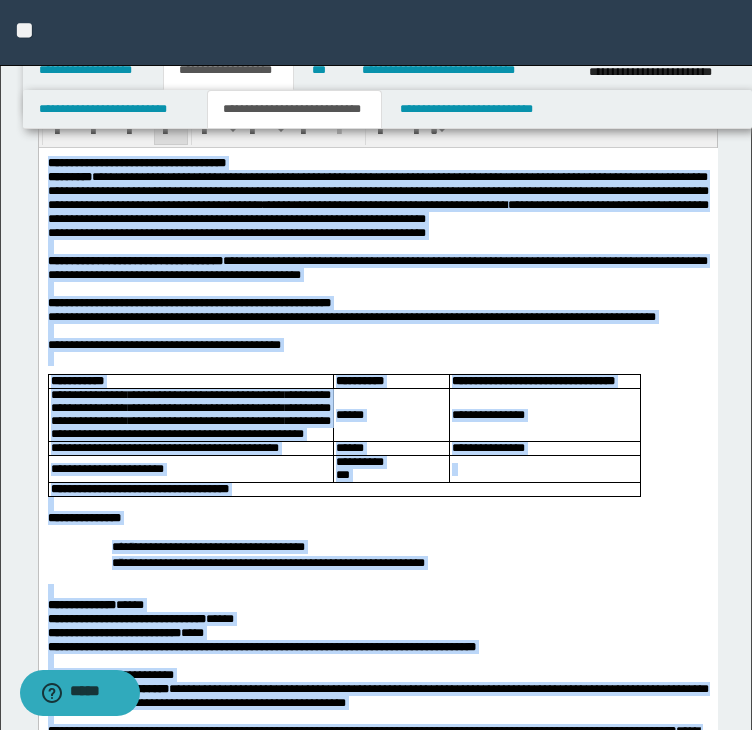 scroll, scrollTop: 0, scrollLeft: 0, axis: both 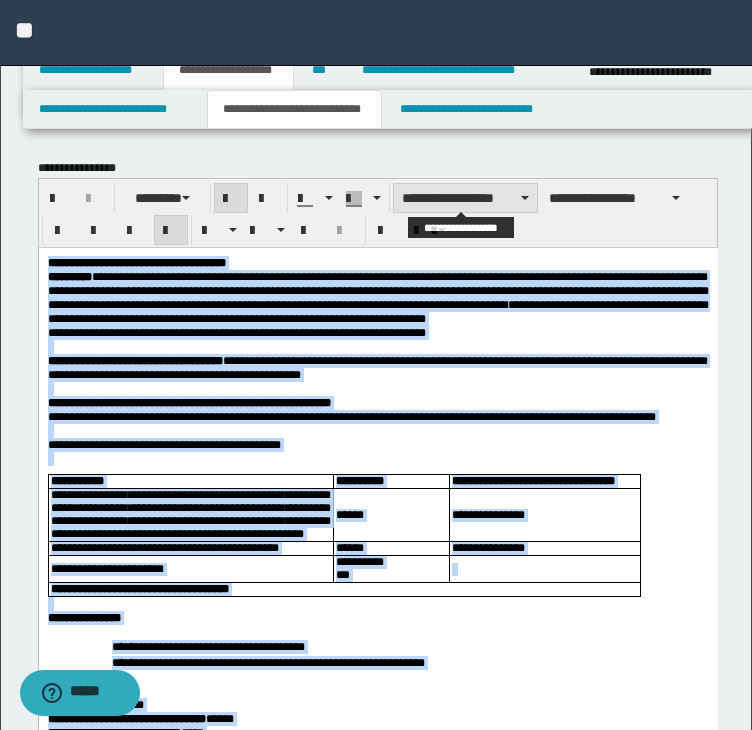 click on "**********" at bounding box center [465, 198] 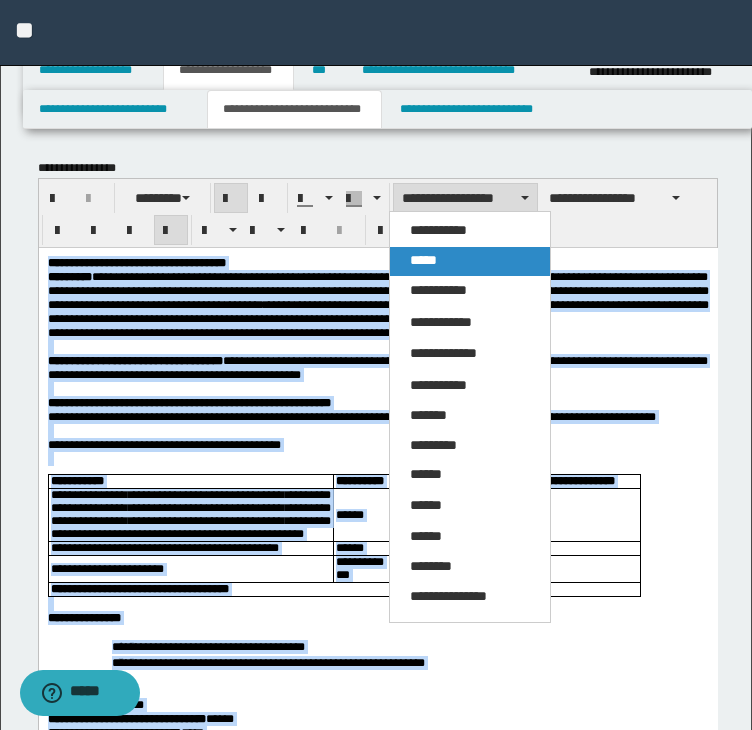 click on "*****" at bounding box center [470, 261] 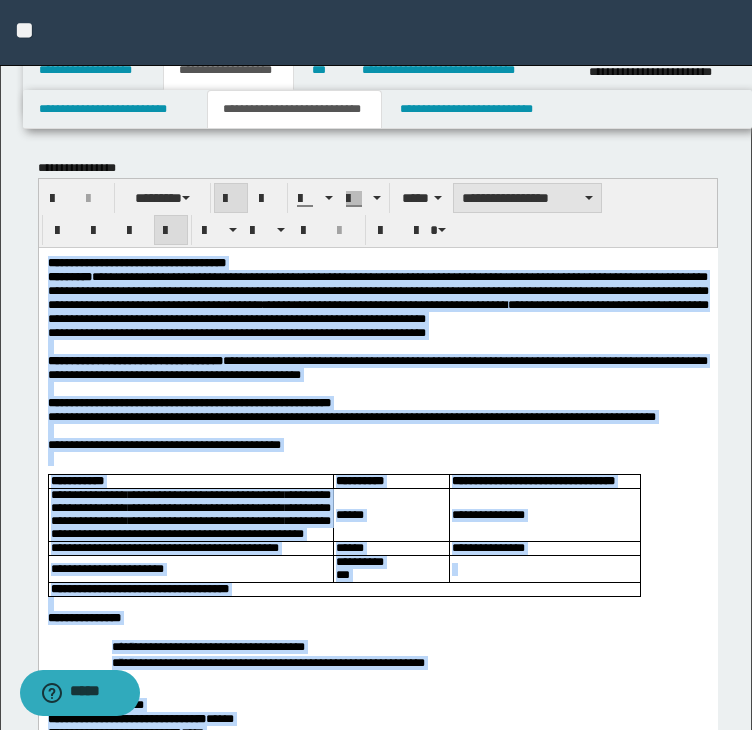 click on "**********" at bounding box center (527, 198) 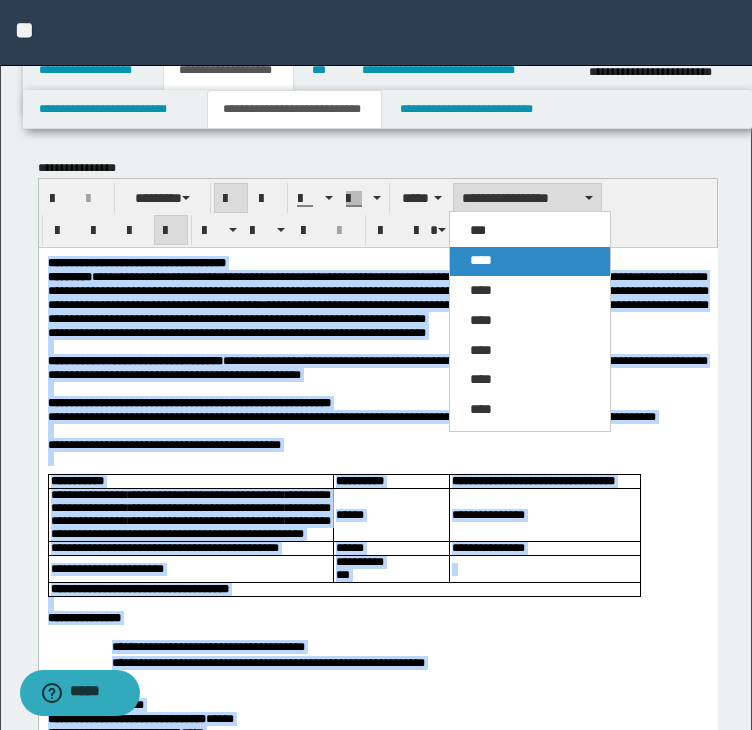 click on "****" at bounding box center (530, 261) 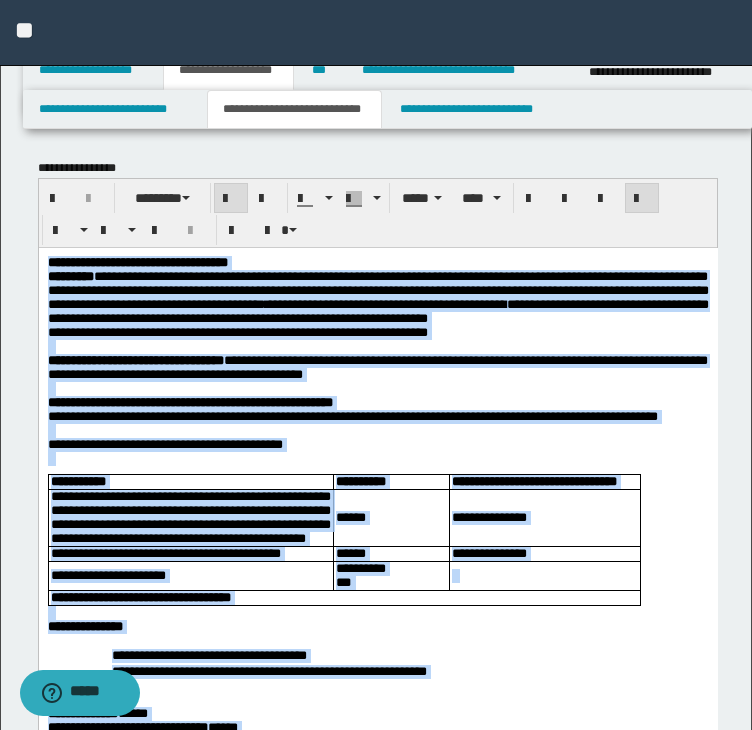 drag, startPoint x: 640, startPoint y: 199, endPoint x: 601, endPoint y: 21, distance: 182.2224 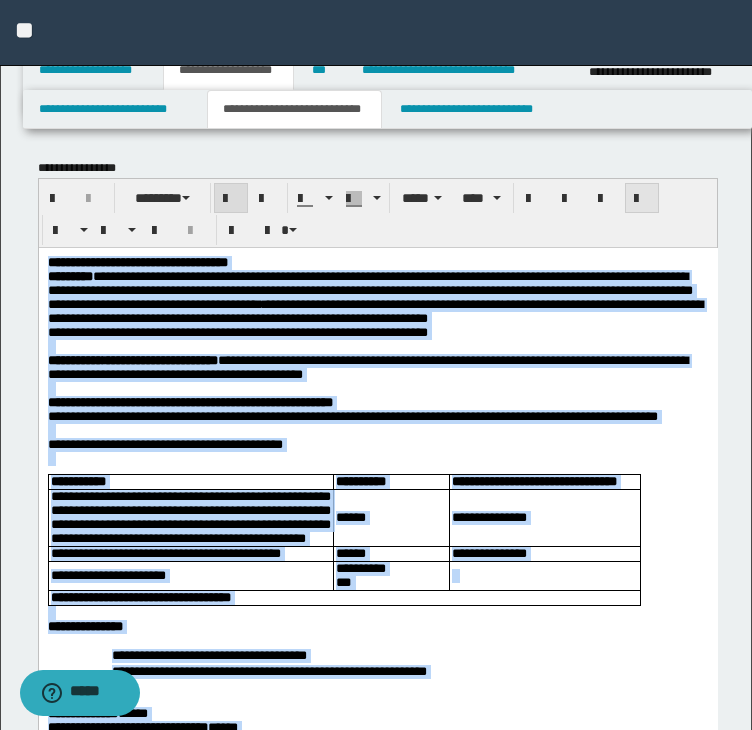 drag, startPoint x: 634, startPoint y: 201, endPoint x: 599, endPoint y: 68, distance: 137.52818 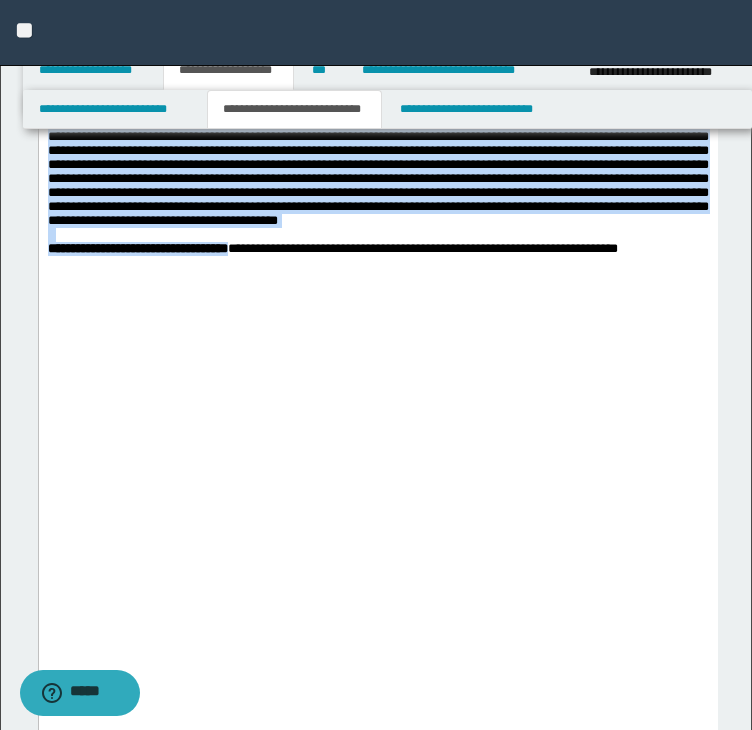 scroll, scrollTop: 2200, scrollLeft: 0, axis: vertical 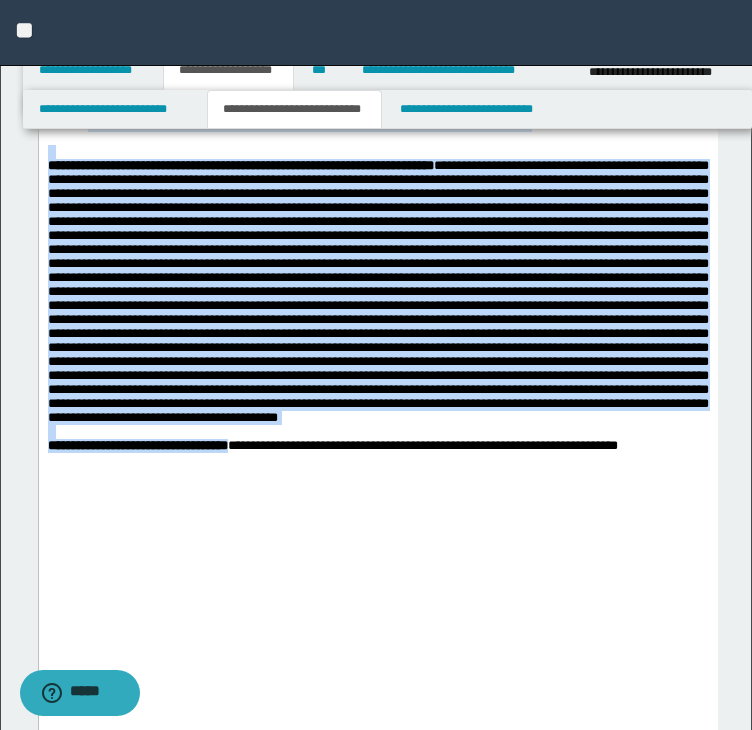 click on "**********" at bounding box center (377, -717) 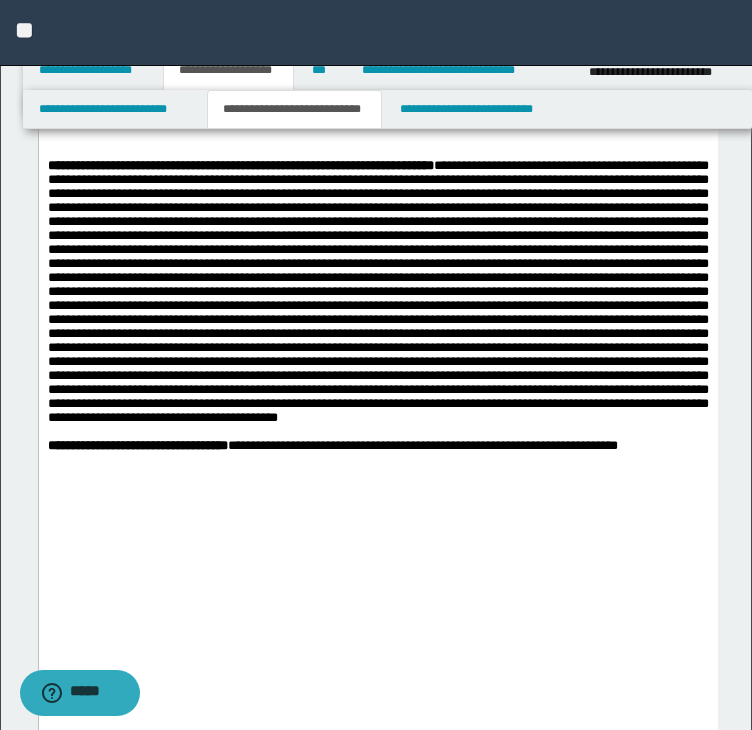 click on "**********" at bounding box center [377, -744] 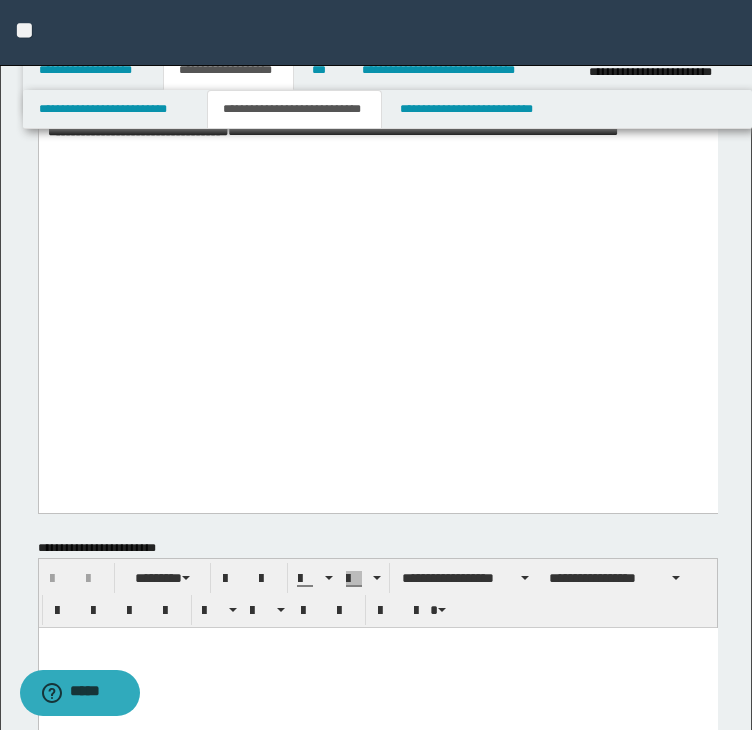 scroll, scrollTop: 3200, scrollLeft: 0, axis: vertical 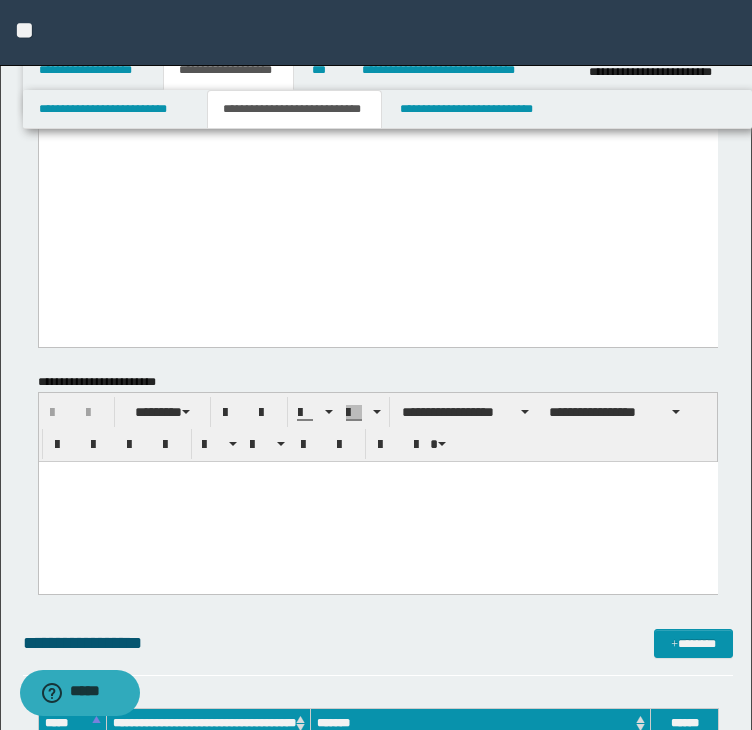 drag, startPoint x: 261, startPoint y: -486, endPoint x: 460, endPoint y: -2535, distance: 2058.6409 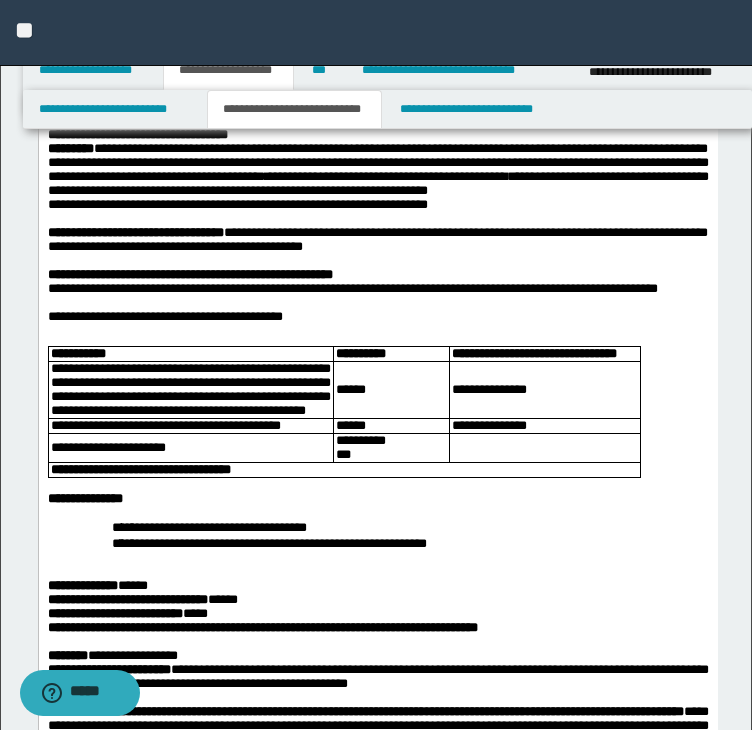 scroll, scrollTop: 0, scrollLeft: 0, axis: both 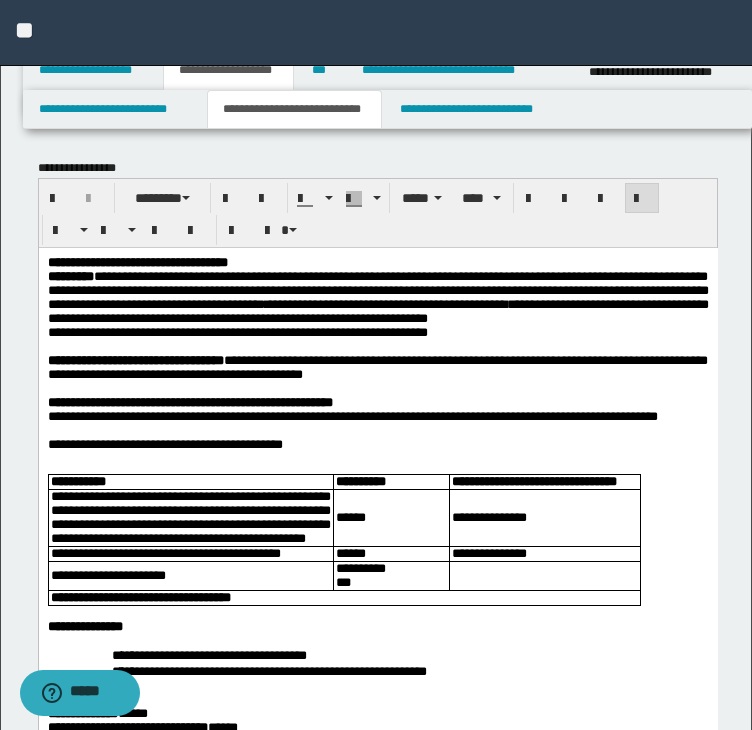 click on "********     ***** ****" at bounding box center (378, 213) 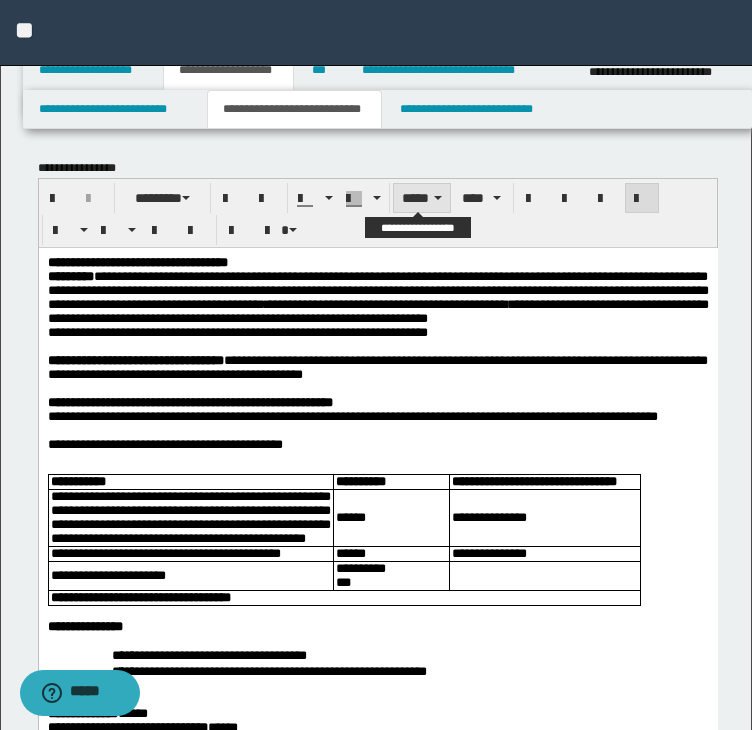 click on "*****" at bounding box center (422, 198) 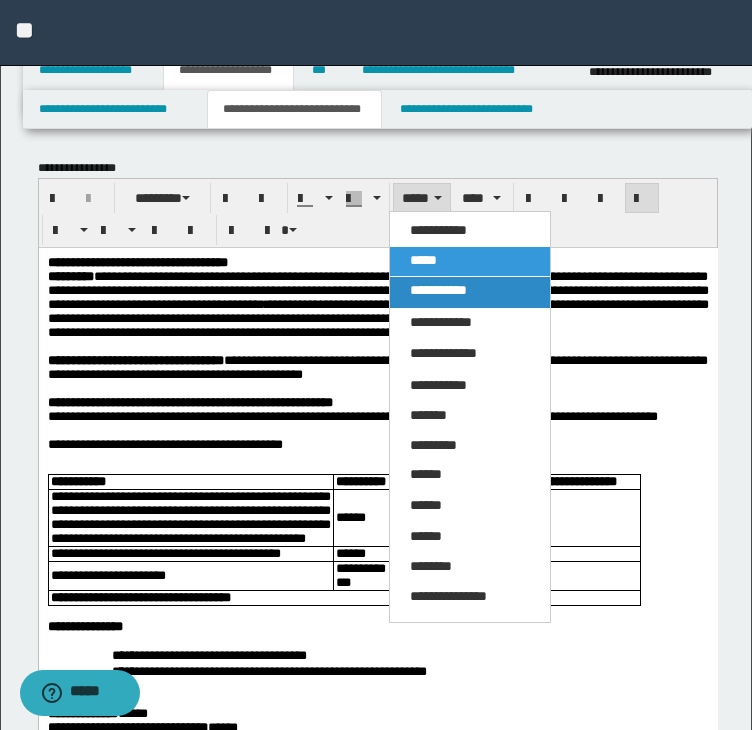 click on "**********" at bounding box center [438, 290] 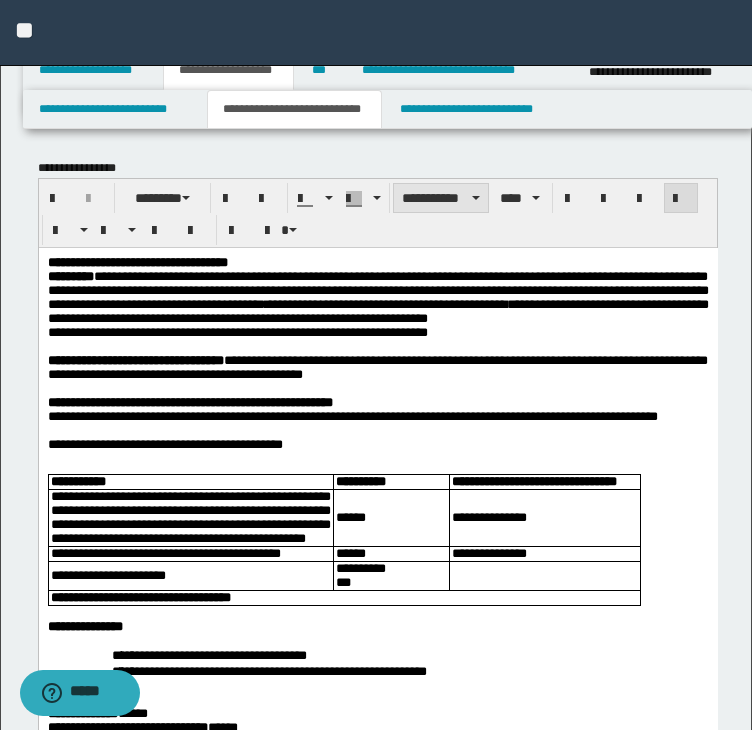 click on "**********" at bounding box center (441, 198) 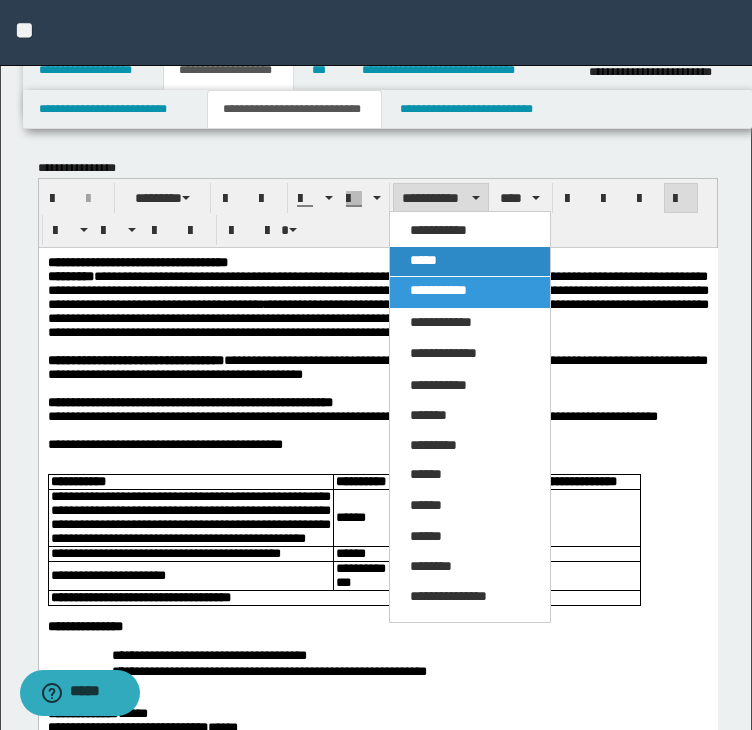 drag, startPoint x: 433, startPoint y: 257, endPoint x: 396, endPoint y: 11, distance: 248.76695 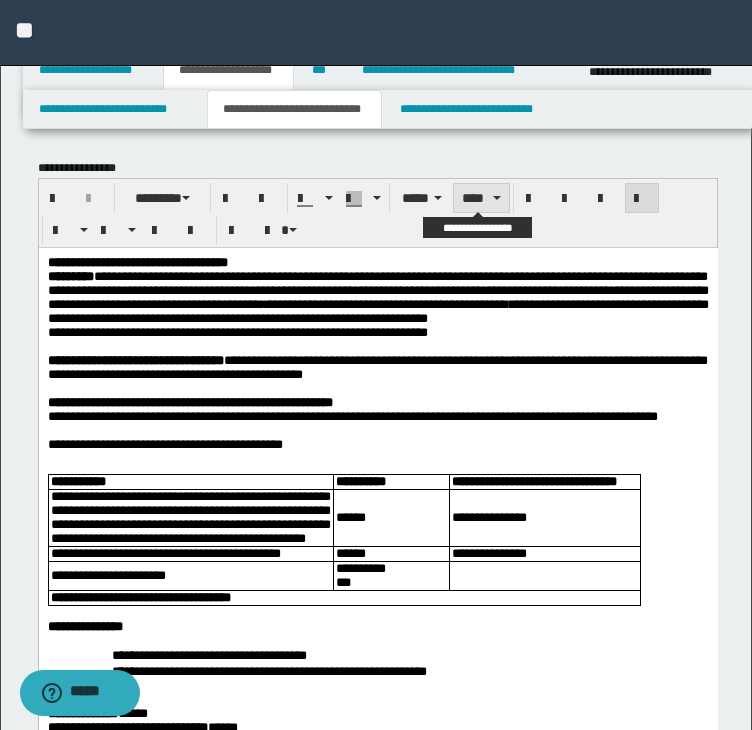 click on "****" at bounding box center (481, 198) 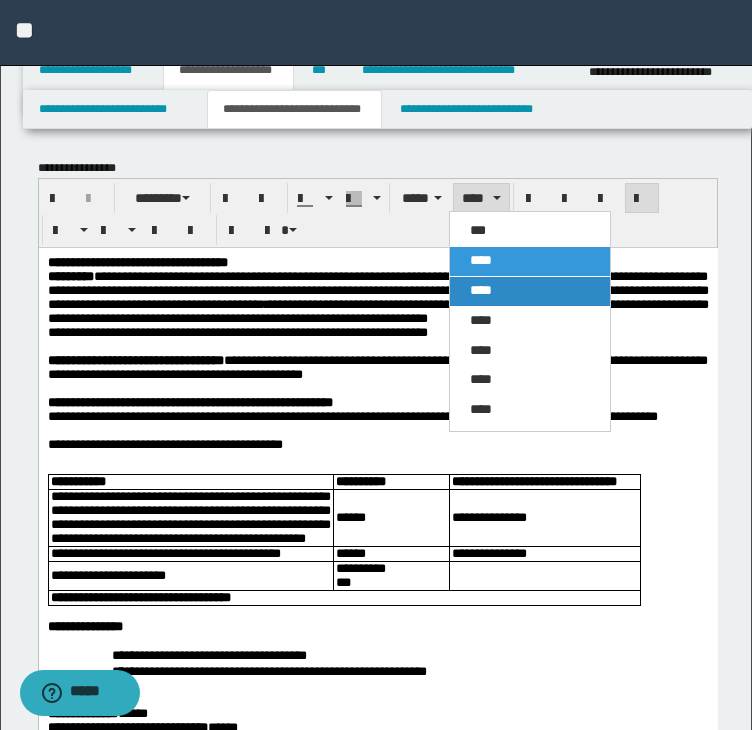 click on "****" at bounding box center (481, 290) 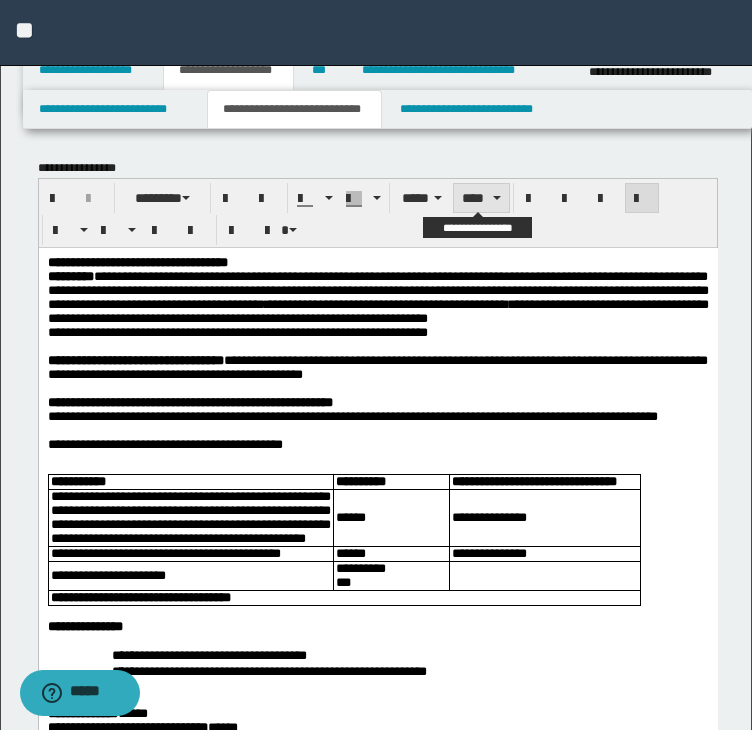click on "****" at bounding box center [481, 198] 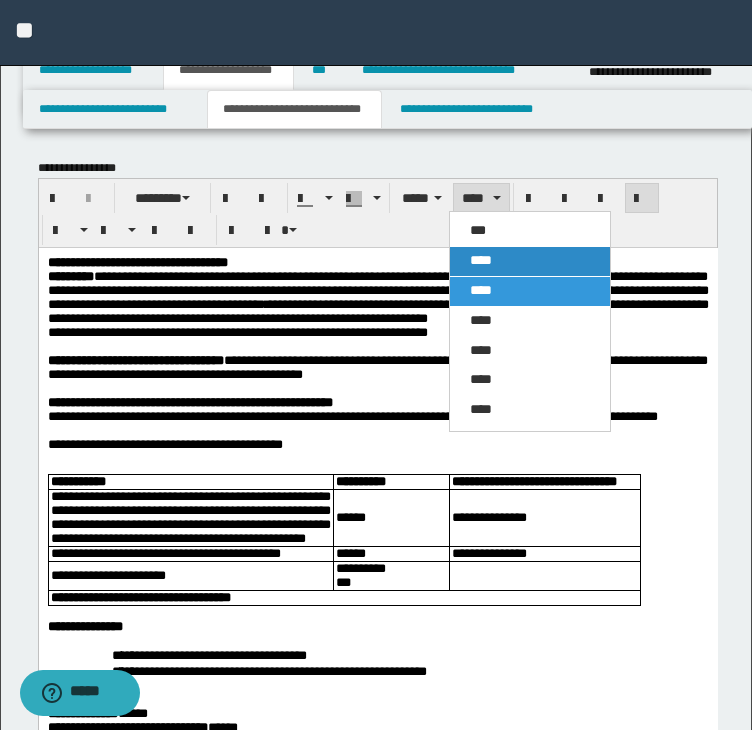 click on "****" at bounding box center [481, 260] 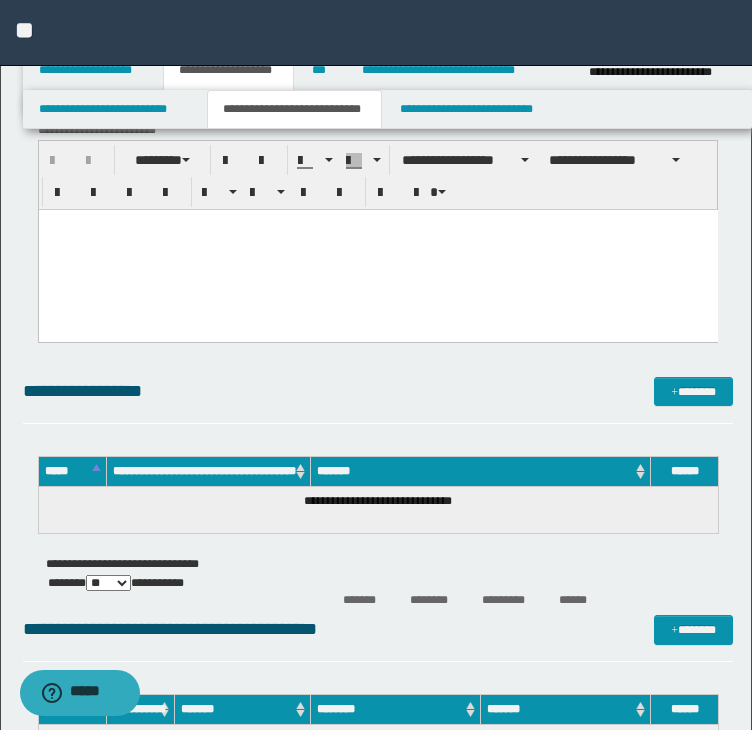 scroll, scrollTop: 3300, scrollLeft: 0, axis: vertical 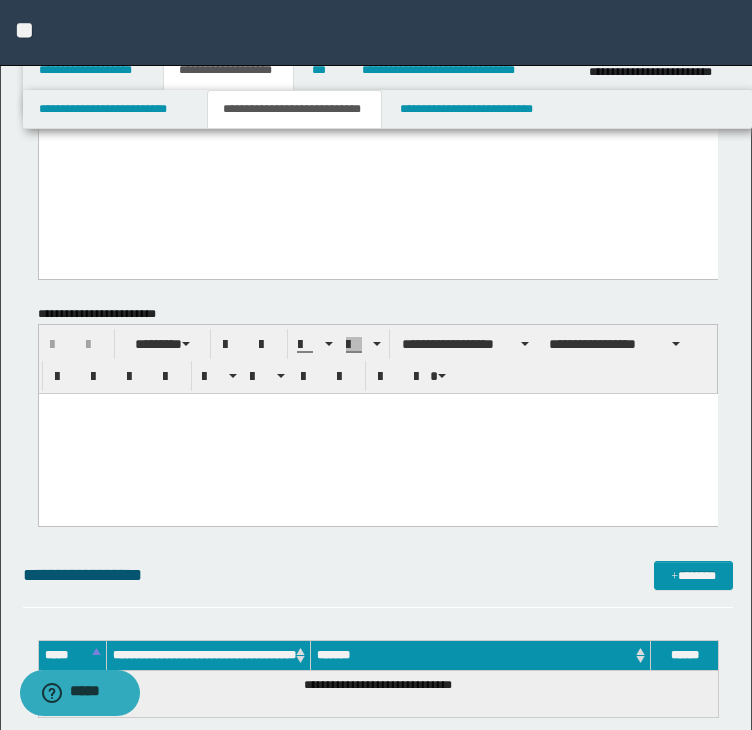 click at bounding box center [377, 434] 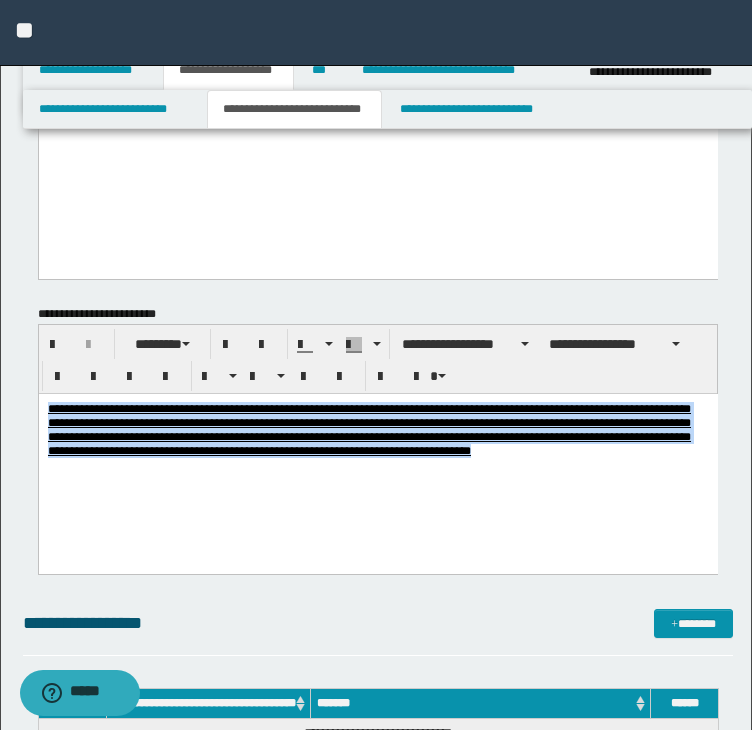 drag, startPoint x: 491, startPoint y: 471, endPoint x: -201, endPoint y: 342, distance: 703.92114 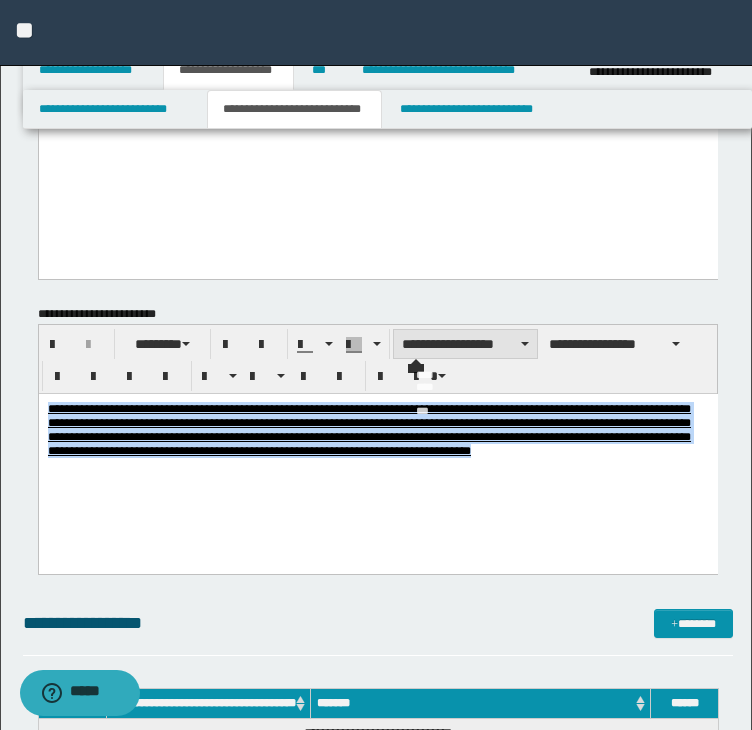 click on "**********" at bounding box center [465, 344] 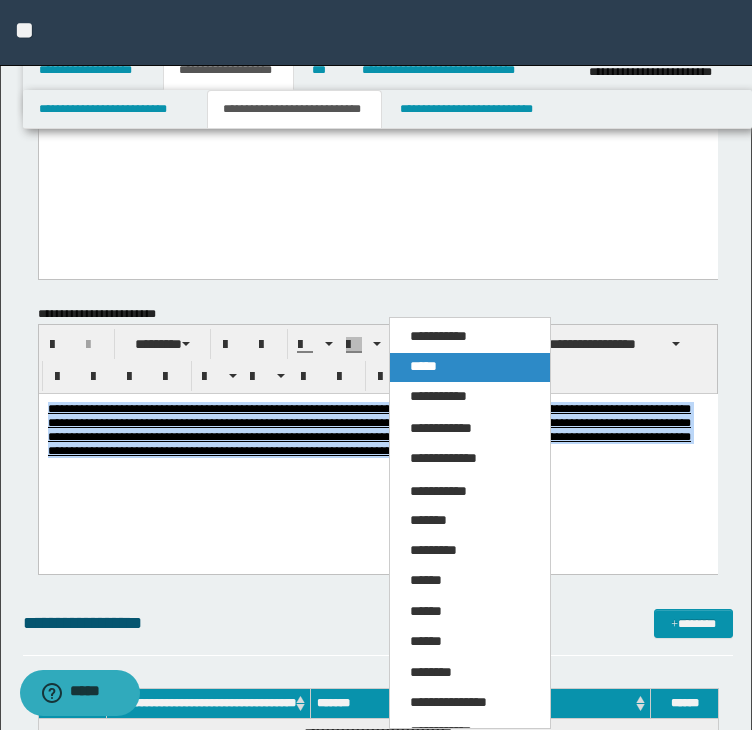 click on "*****" at bounding box center (423, 366) 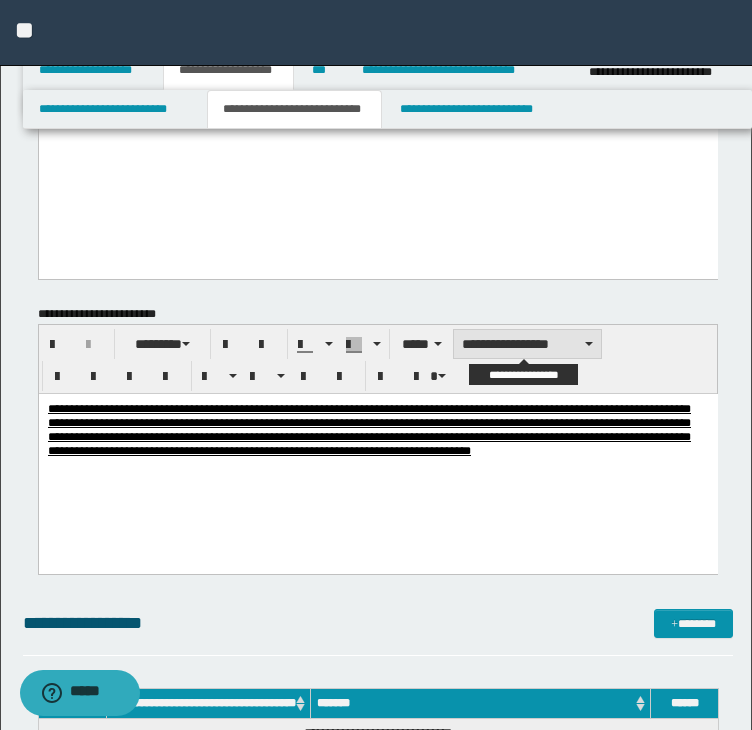 click on "**********" at bounding box center (527, 344) 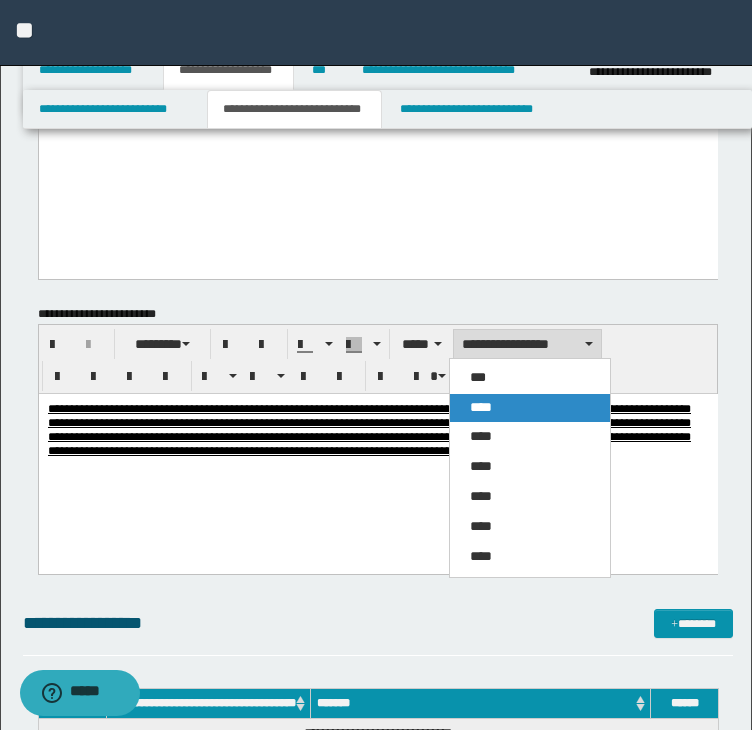 drag, startPoint x: 504, startPoint y: 407, endPoint x: 513, endPoint y: 3, distance: 404.10025 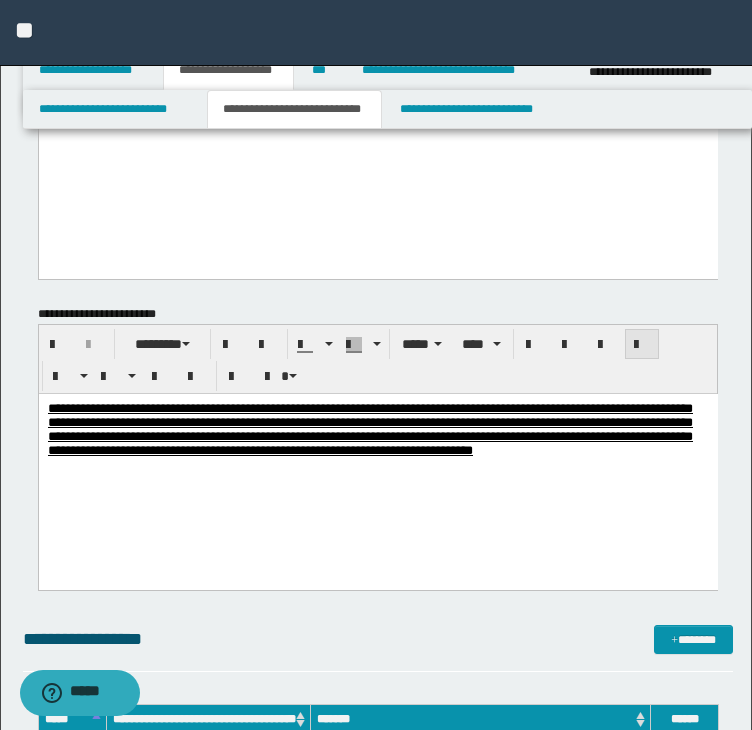 click at bounding box center (642, 344) 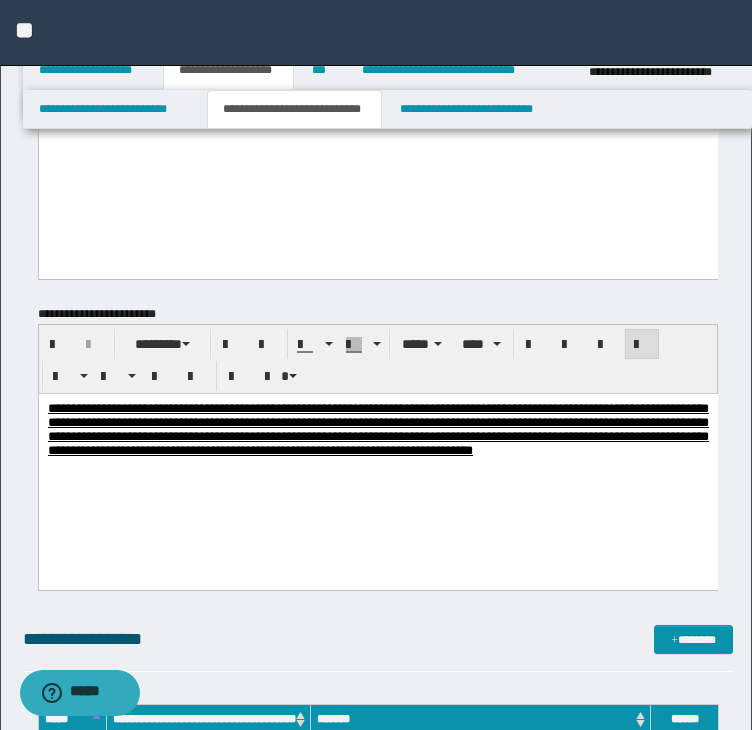 click on "**********" at bounding box center [377, 455] 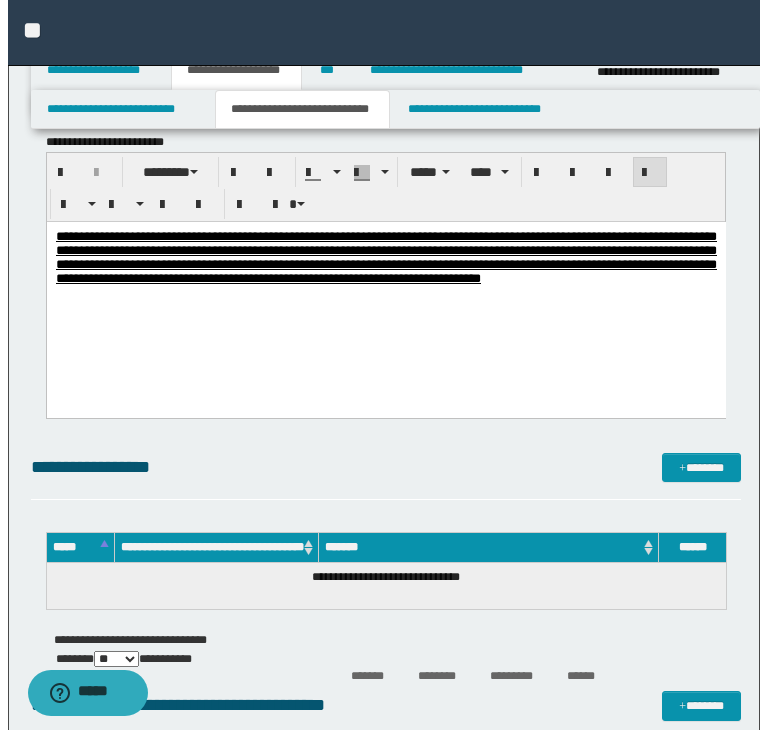 scroll, scrollTop: 3700, scrollLeft: 0, axis: vertical 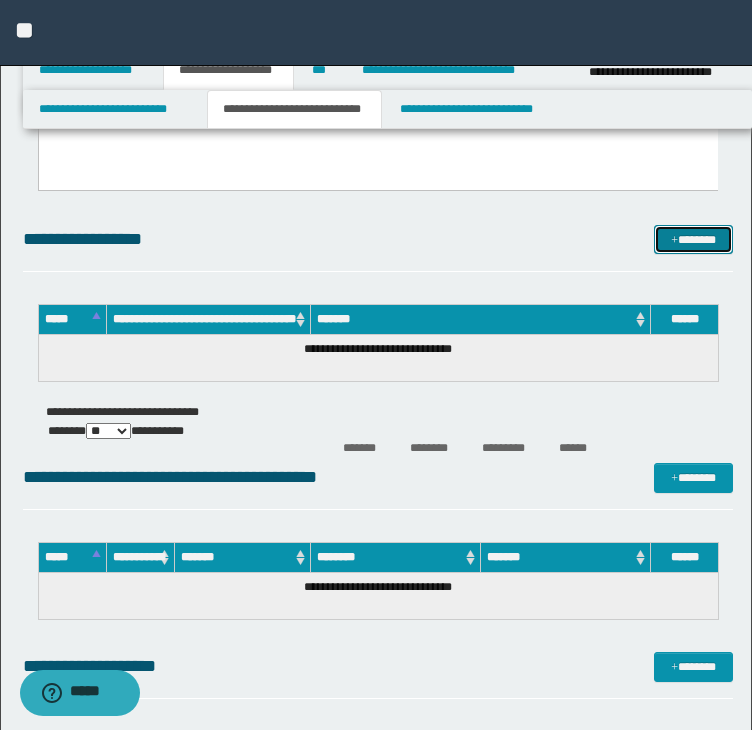 click on "*******" at bounding box center (693, 240) 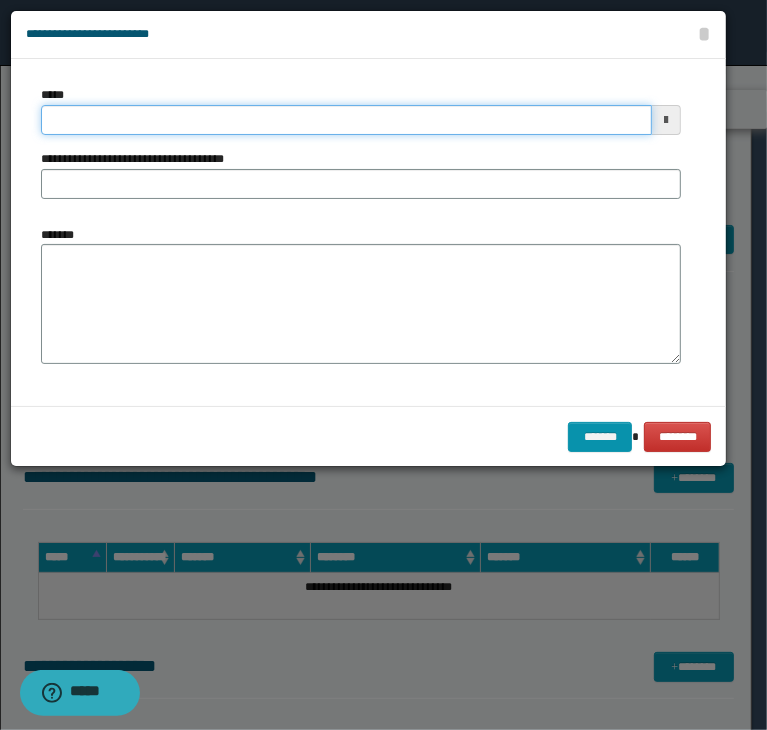 click on "*****" at bounding box center [346, 120] 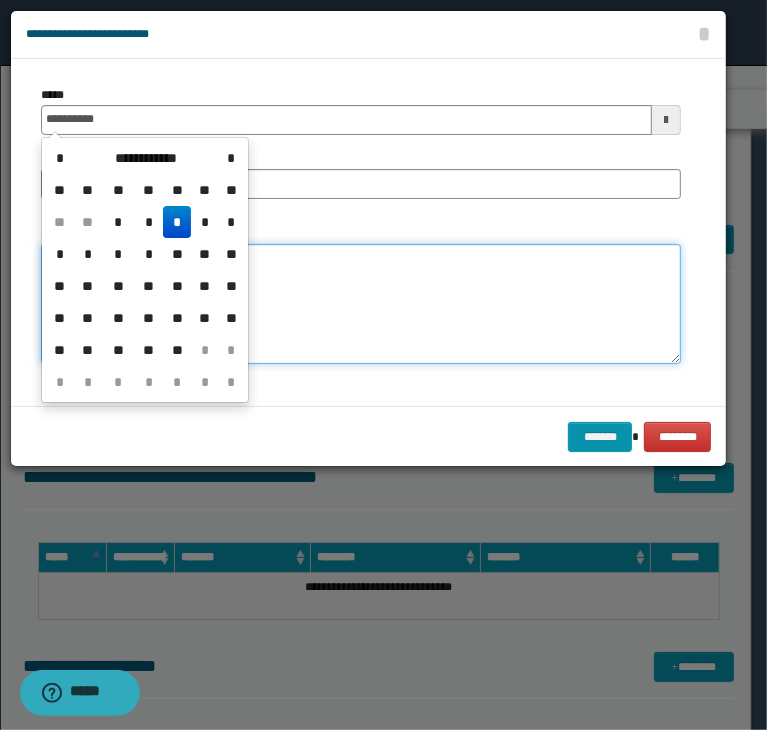 type on "**********" 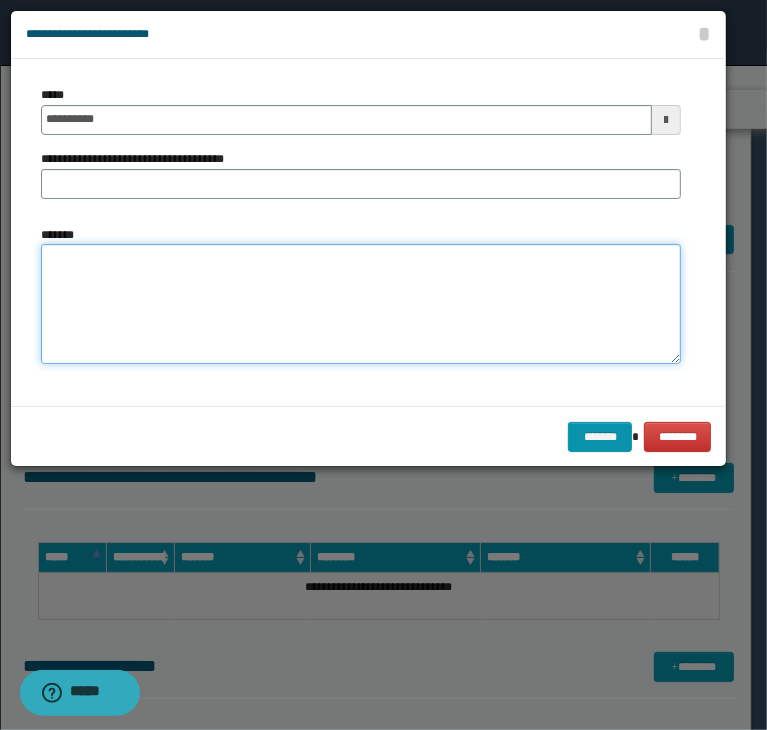 click on "*******" at bounding box center (361, 304) 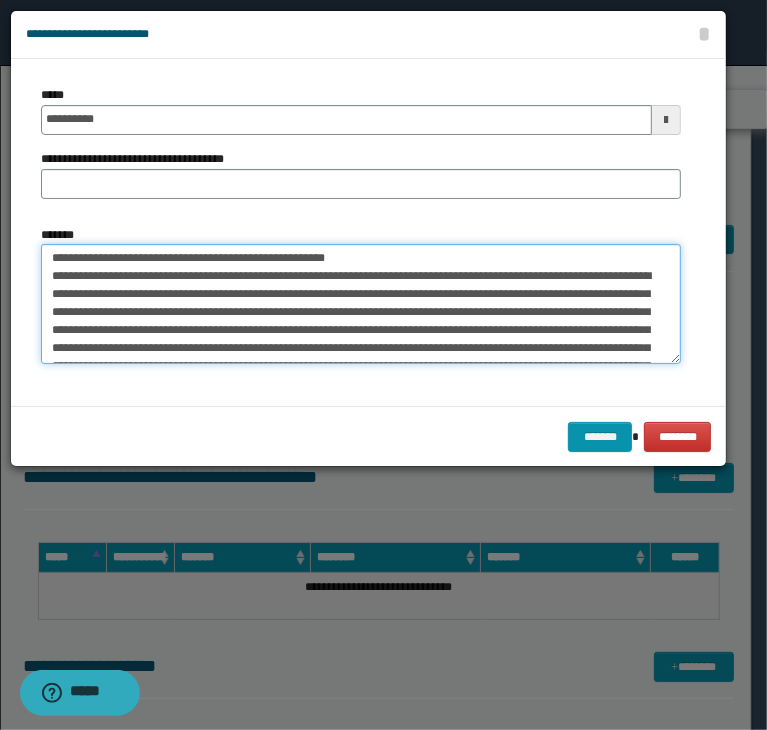 scroll, scrollTop: 0, scrollLeft: 0, axis: both 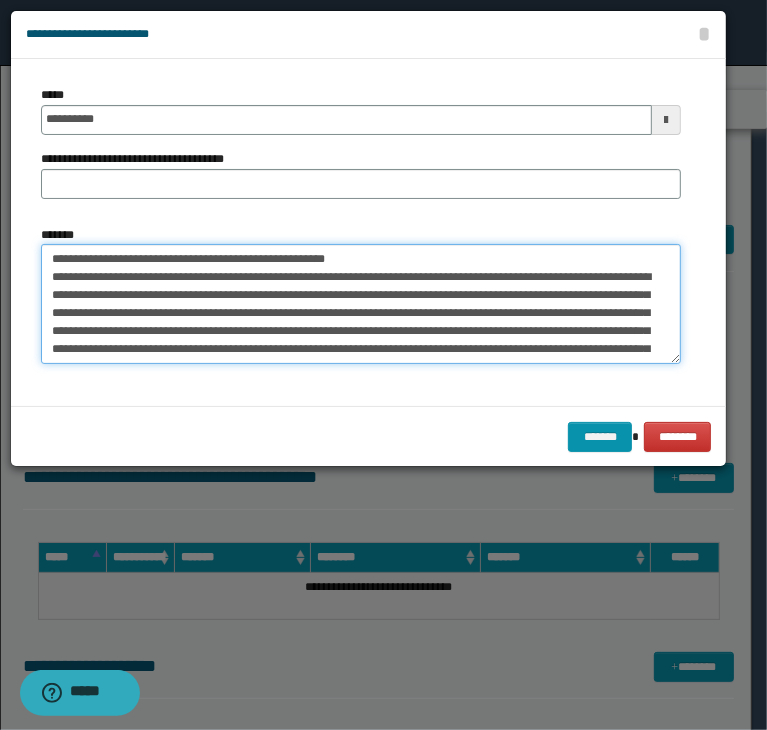 drag, startPoint x: 184, startPoint y: 263, endPoint x: -75, endPoint y: 250, distance: 259.32605 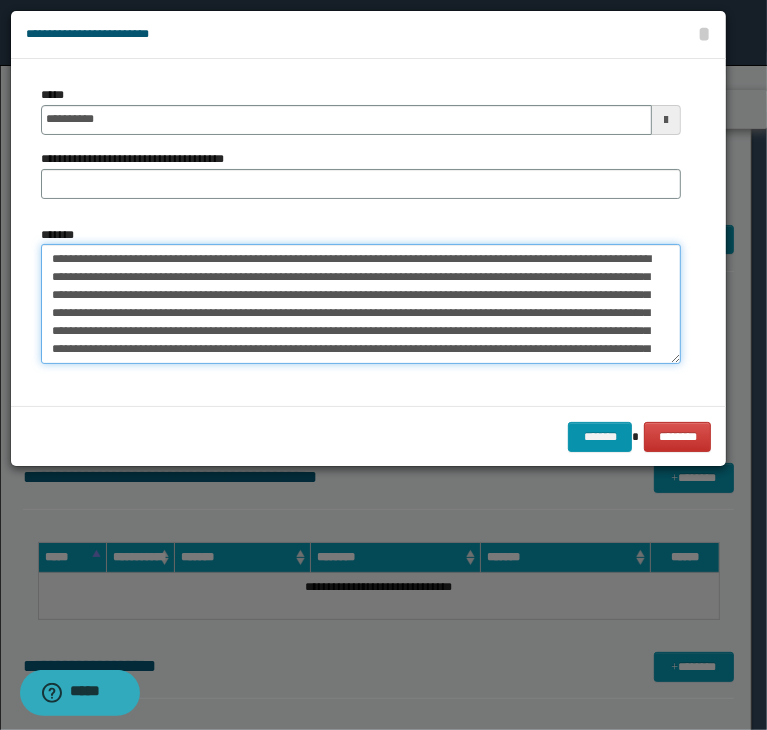 type on "**********" 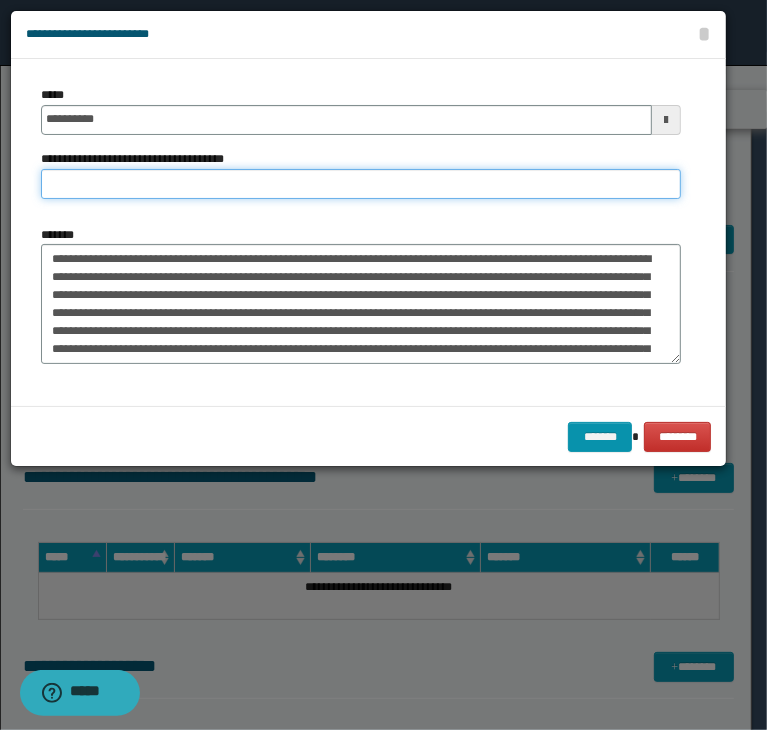 click on "**********" at bounding box center (361, 184) 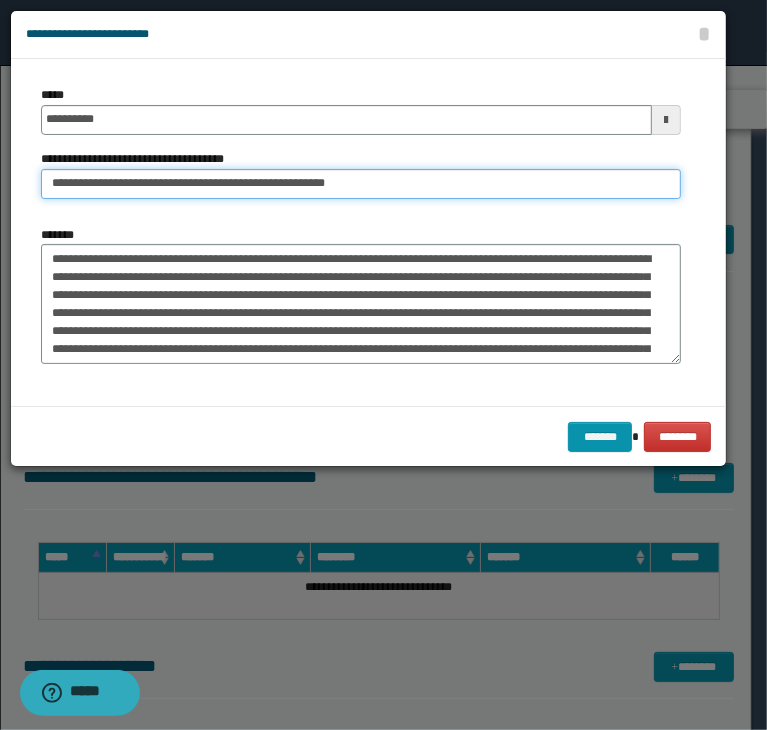 drag, startPoint x: 110, startPoint y: 186, endPoint x: -112, endPoint y: 184, distance: 222.009 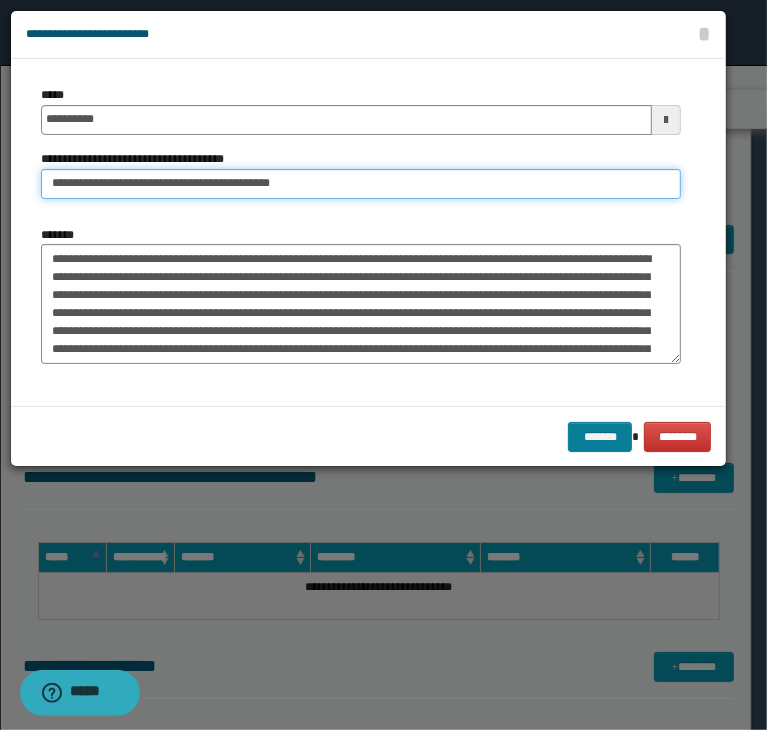 type on "**********" 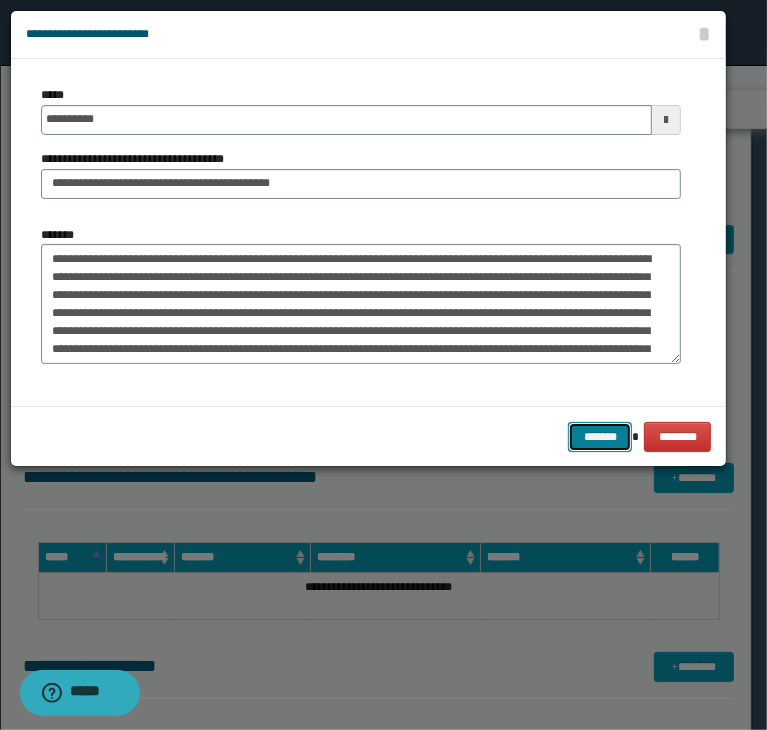 click on "*******" at bounding box center (600, 437) 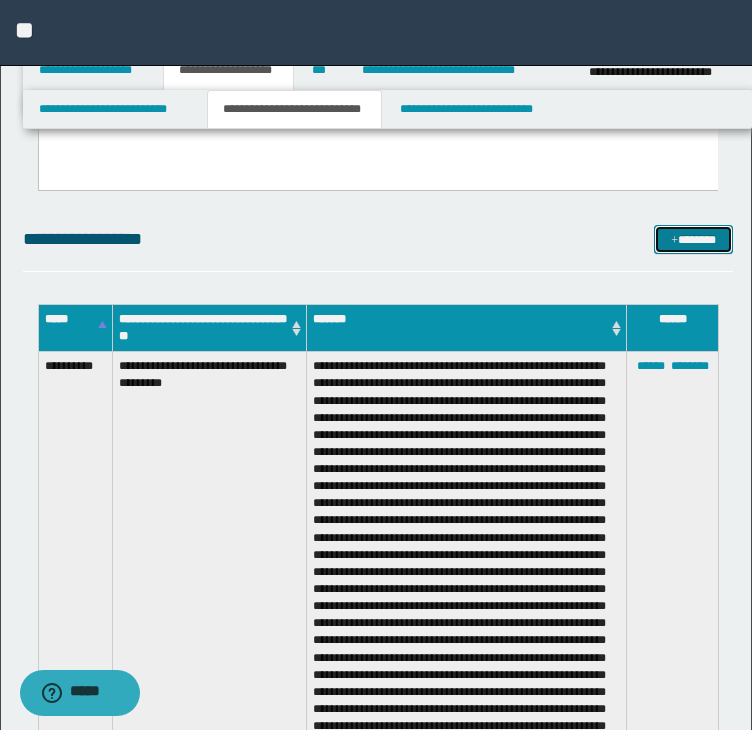 click on "*******" at bounding box center (693, 240) 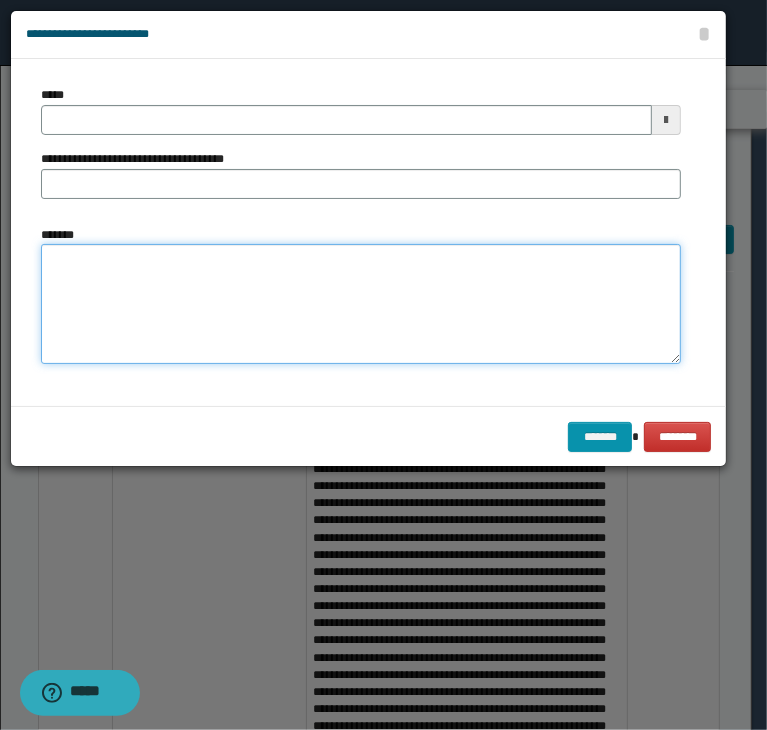 click on "*******" at bounding box center (361, 304) 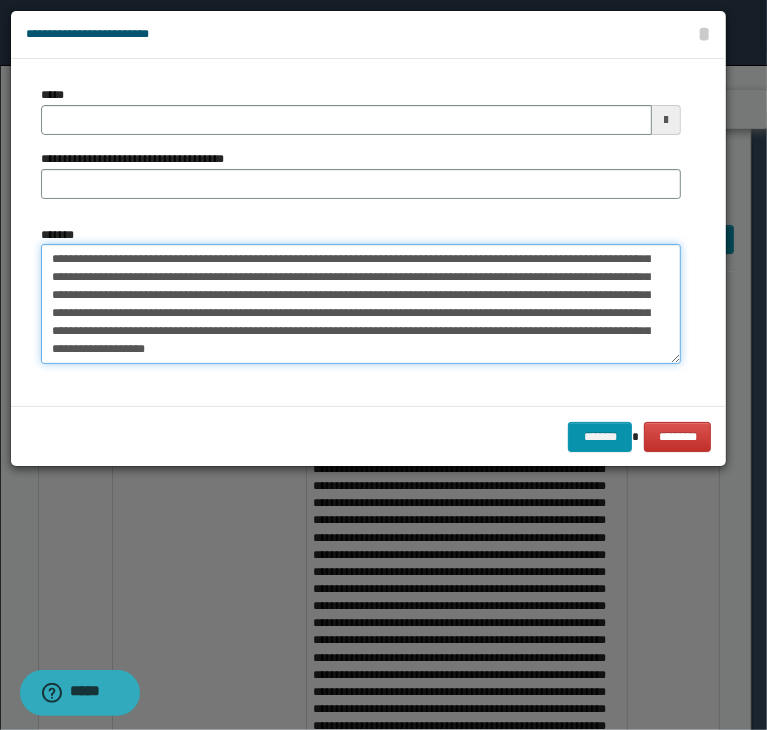 scroll, scrollTop: 0, scrollLeft: 0, axis: both 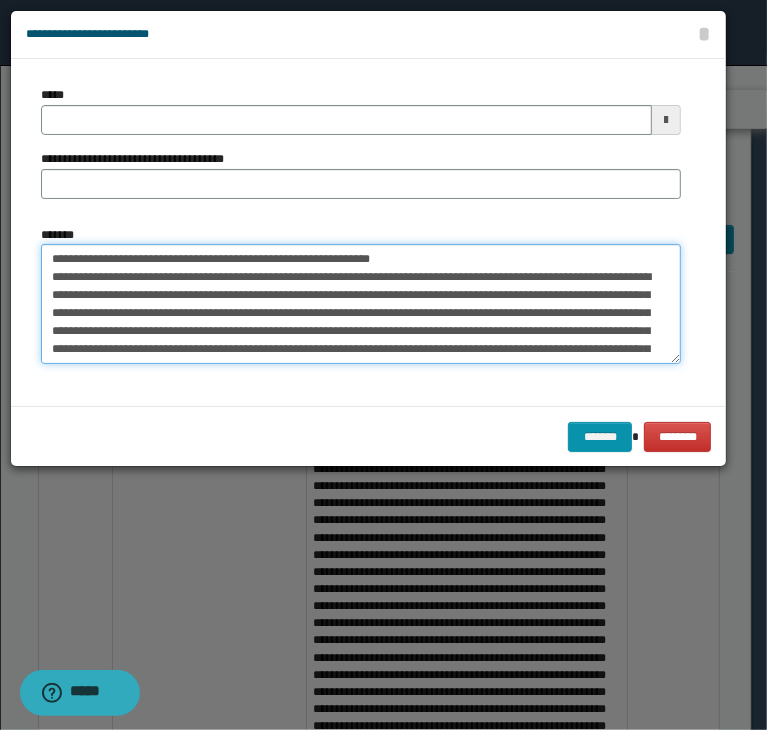type 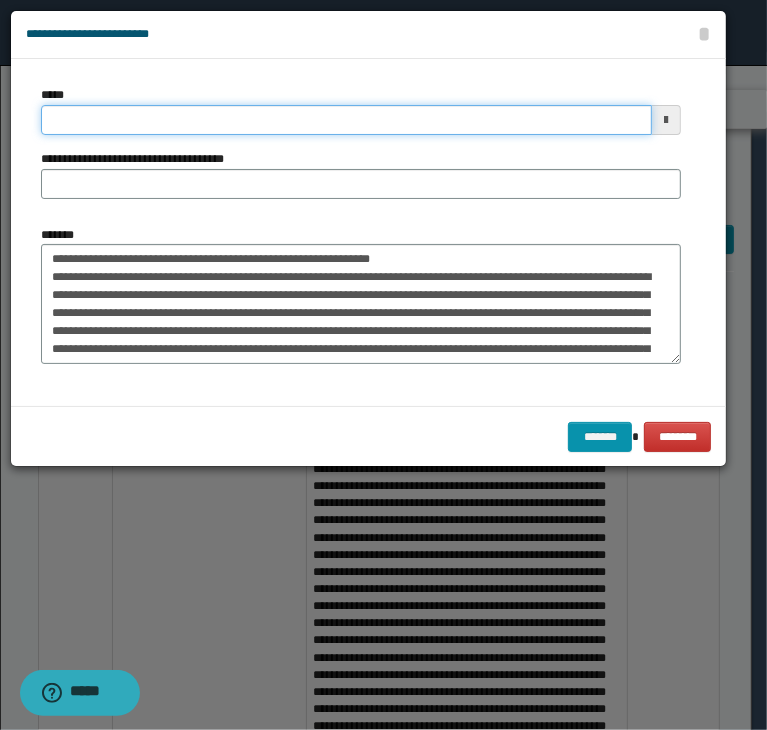 click on "*****" at bounding box center [346, 120] 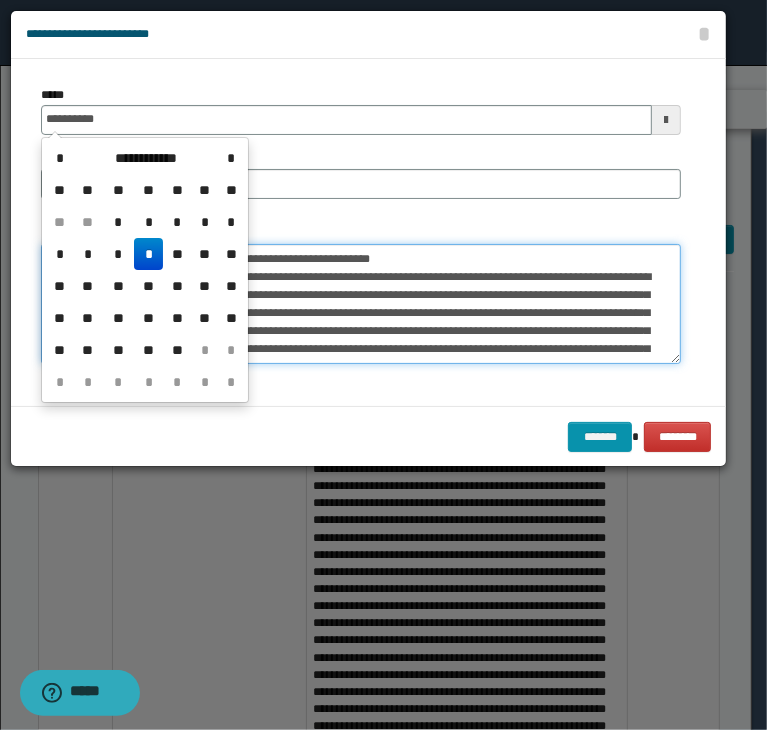 type on "**********" 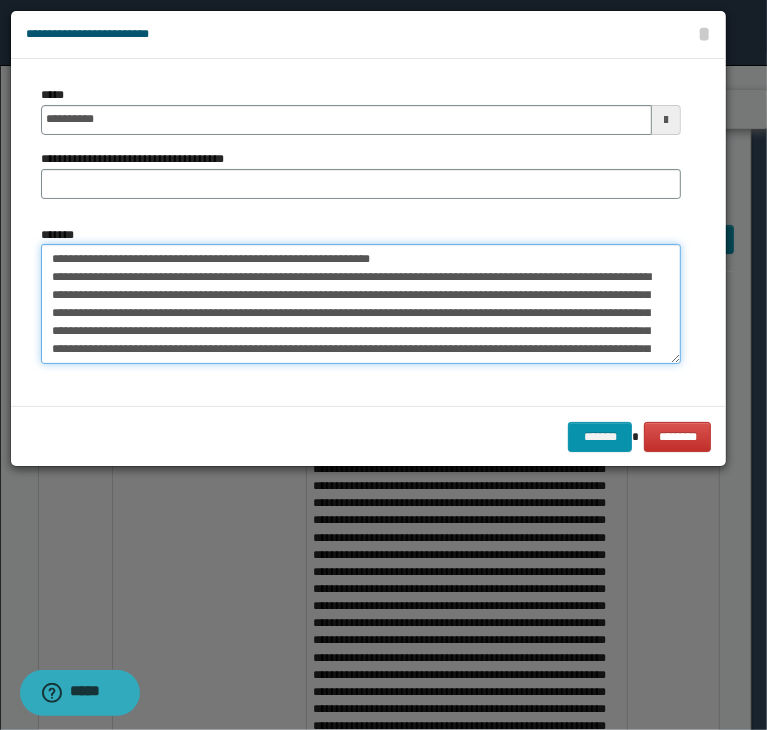 drag, startPoint x: 408, startPoint y: 257, endPoint x: -16, endPoint y: 245, distance: 424.16977 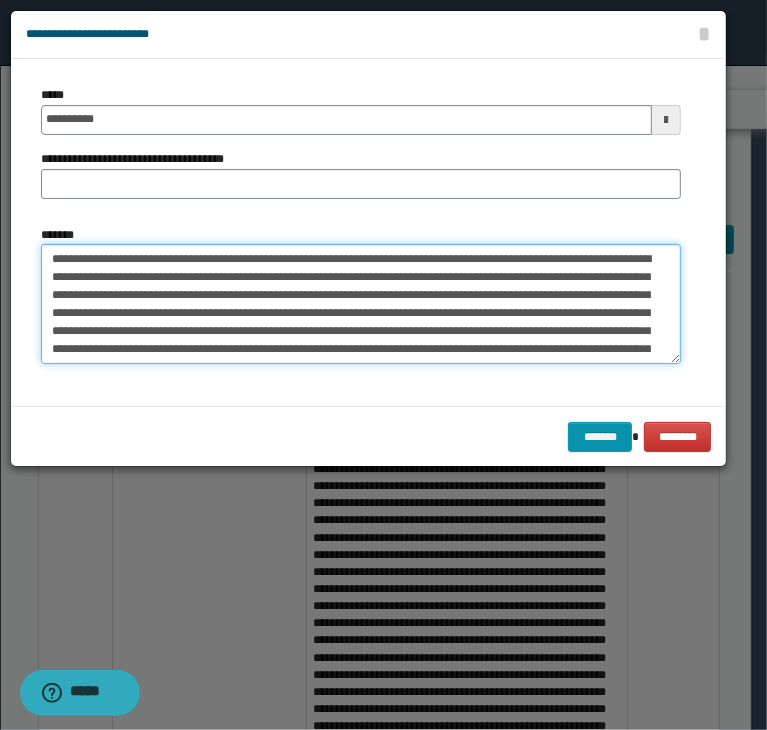 type on "**********" 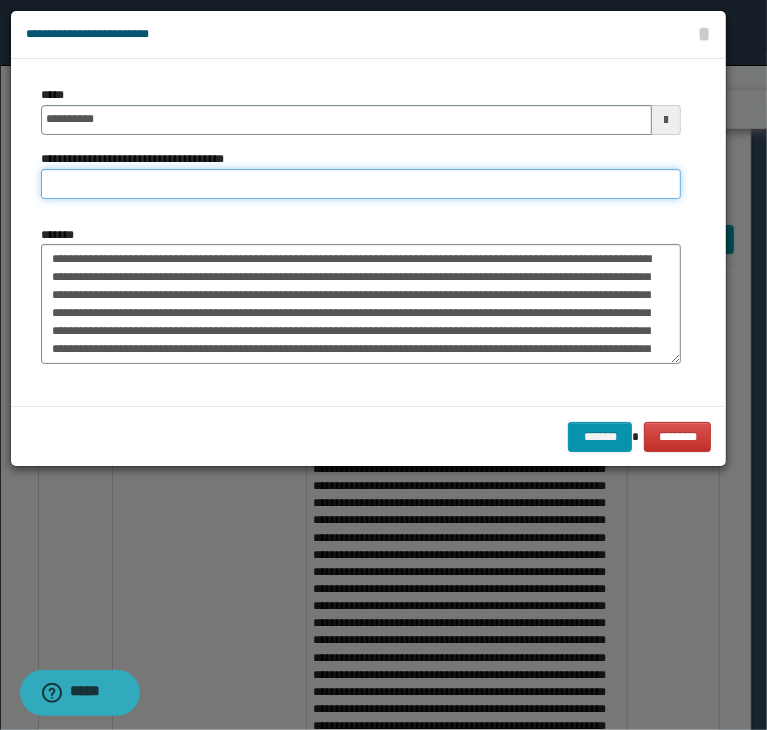 click on "**********" at bounding box center [361, 184] 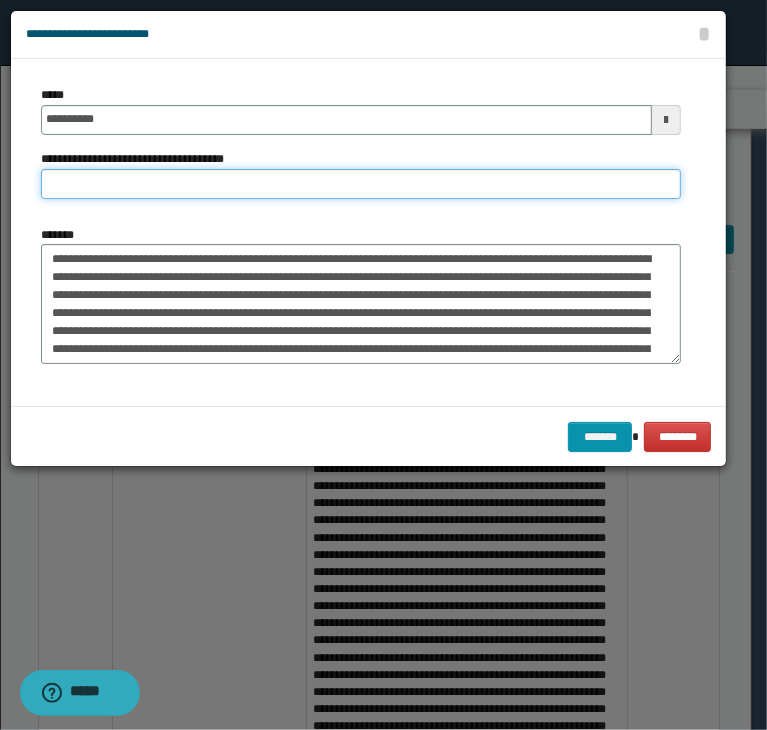 paste on "**********" 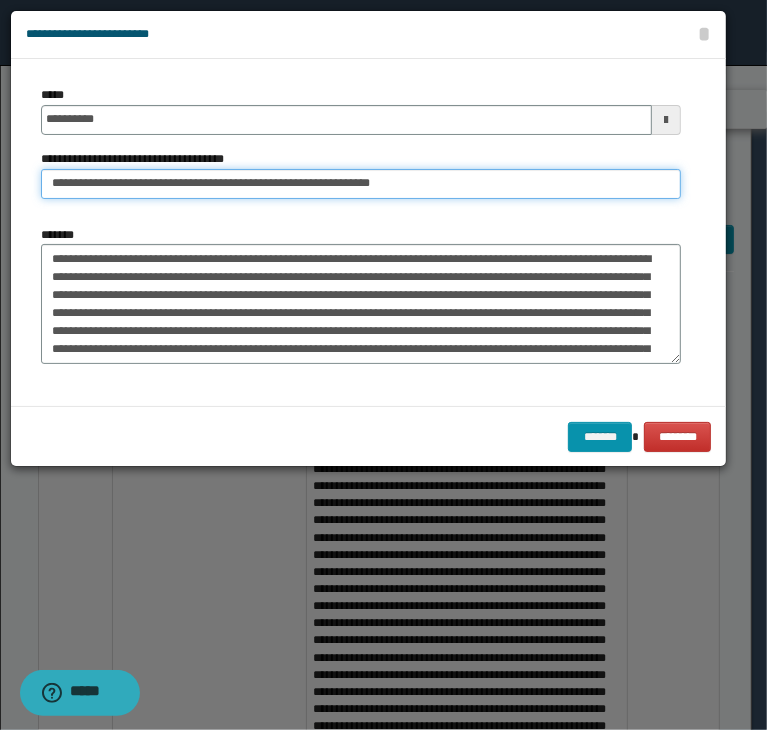 drag, startPoint x: 118, startPoint y: 177, endPoint x: -47, endPoint y: 175, distance: 165.01212 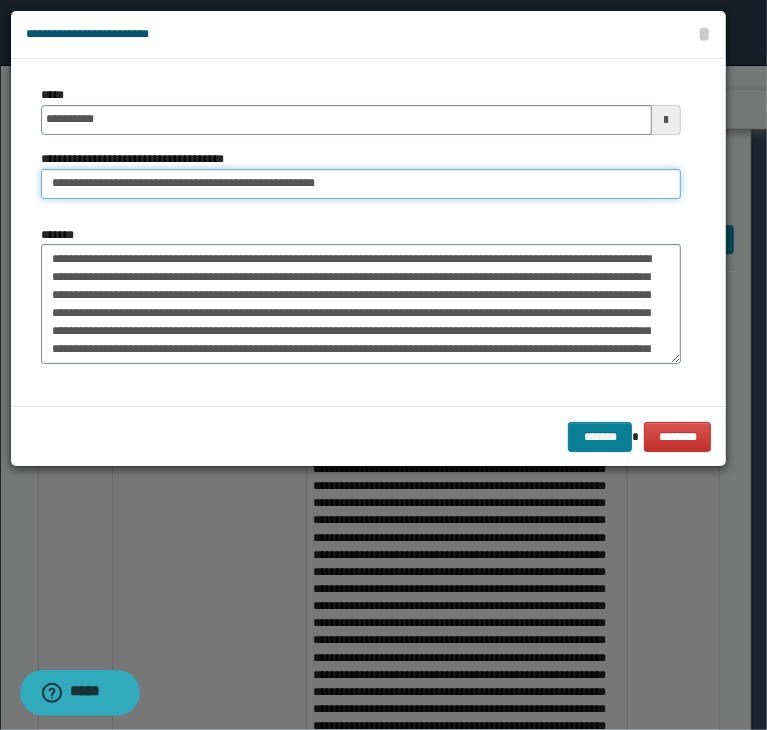 type on "**********" 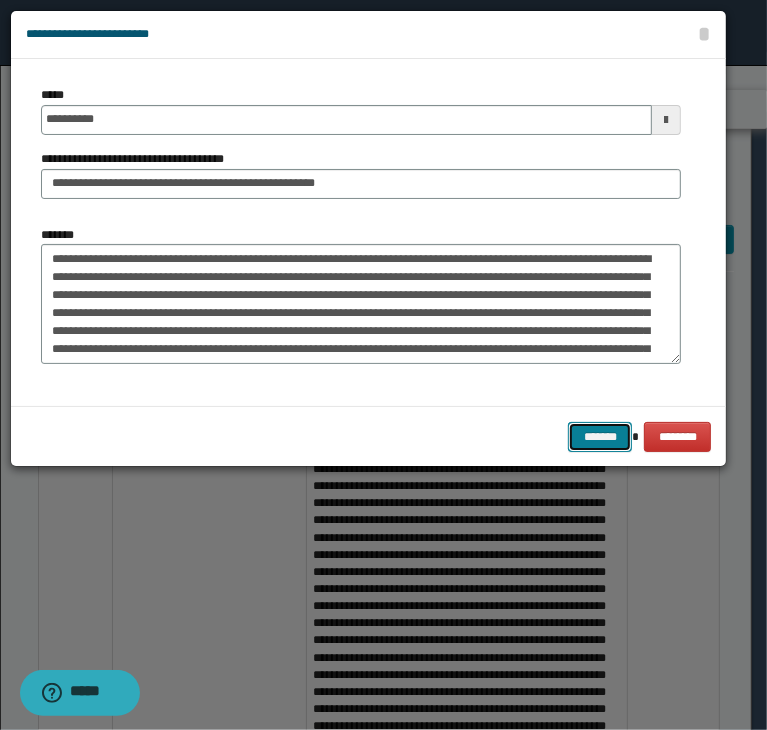 click on "*******" at bounding box center [600, 437] 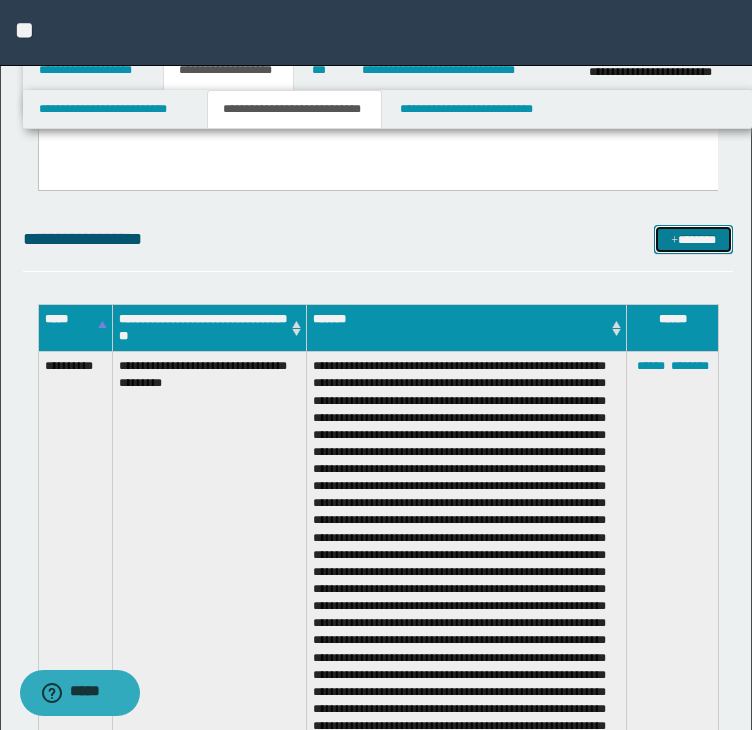 click on "*******" at bounding box center [693, 240] 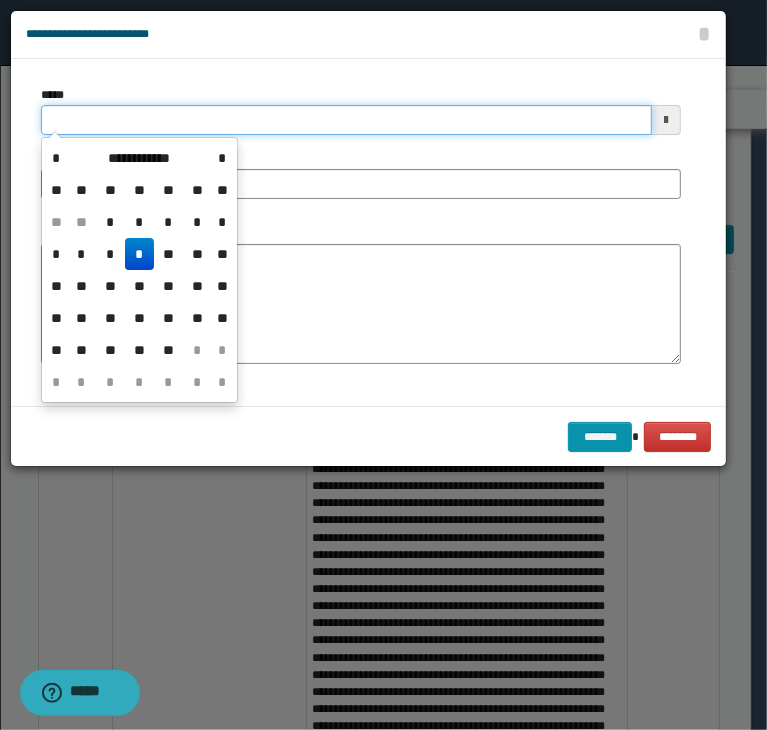 click on "*****" at bounding box center (346, 120) 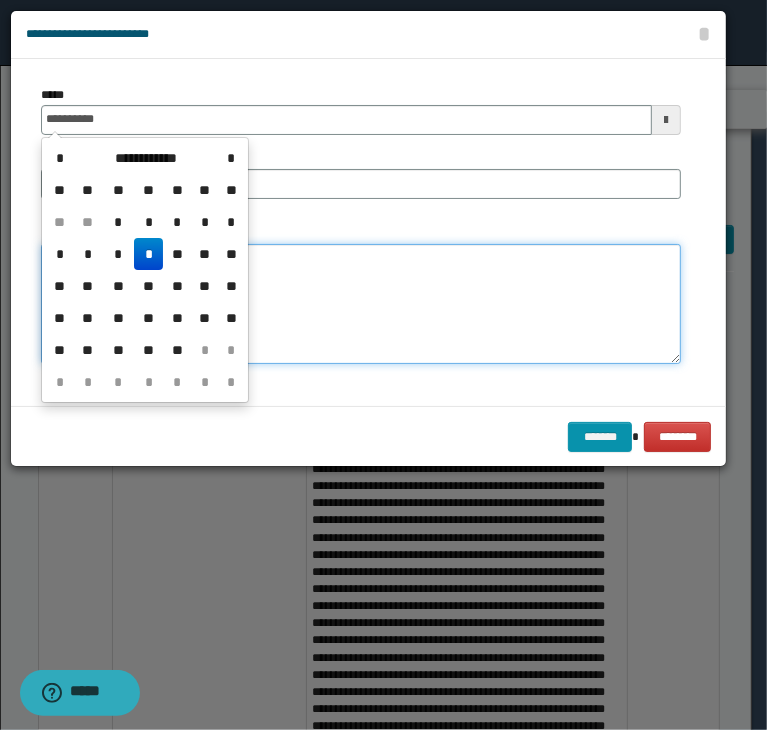 type on "**********" 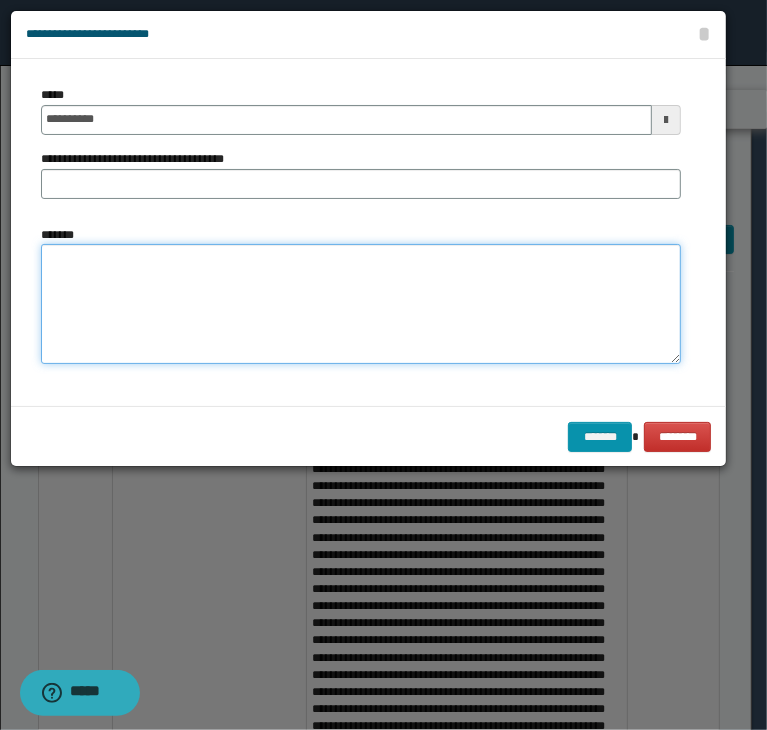 click on "*******" at bounding box center [361, 304] 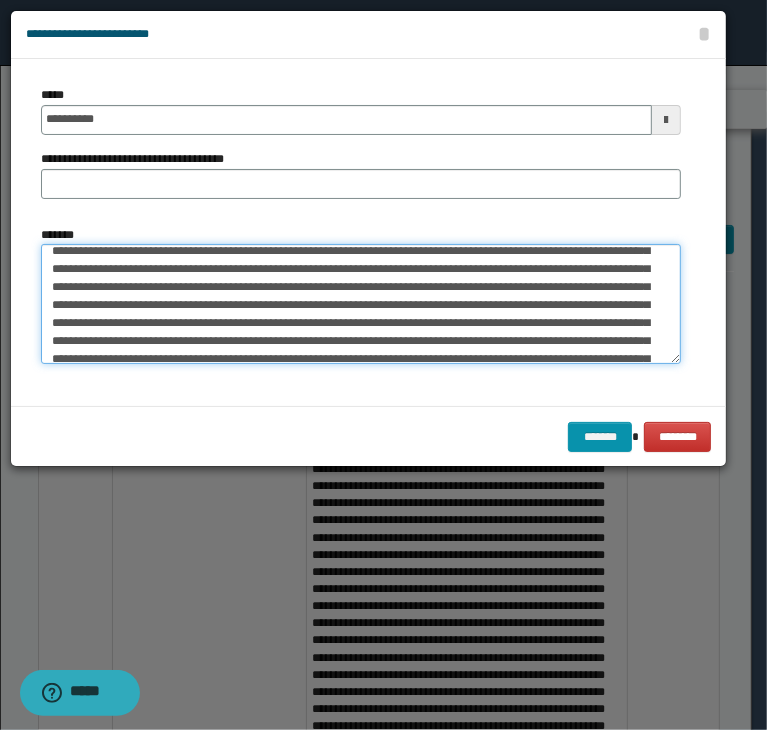 scroll, scrollTop: 0, scrollLeft: 0, axis: both 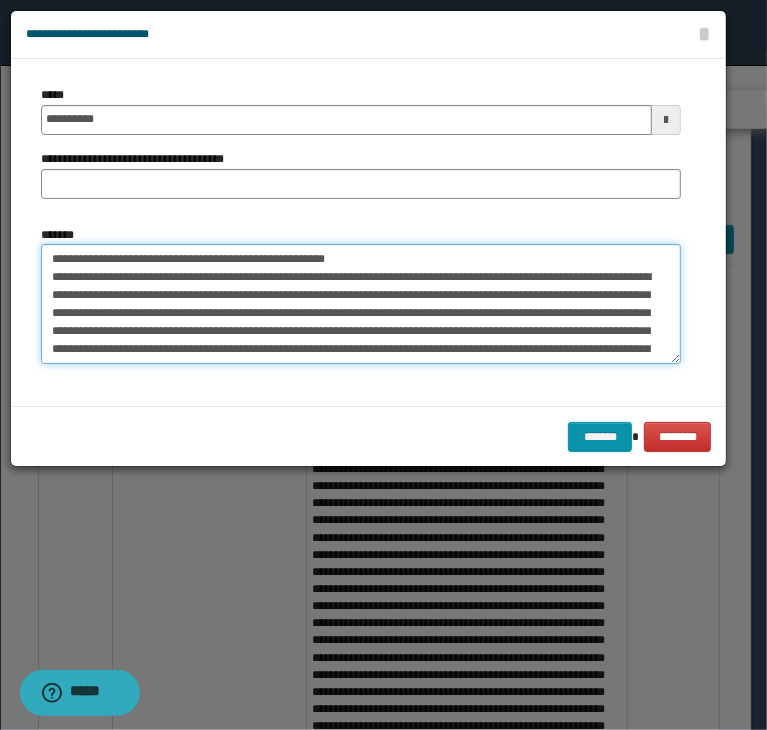 drag, startPoint x: 315, startPoint y: 256, endPoint x: -48, endPoint y: 229, distance: 364.00275 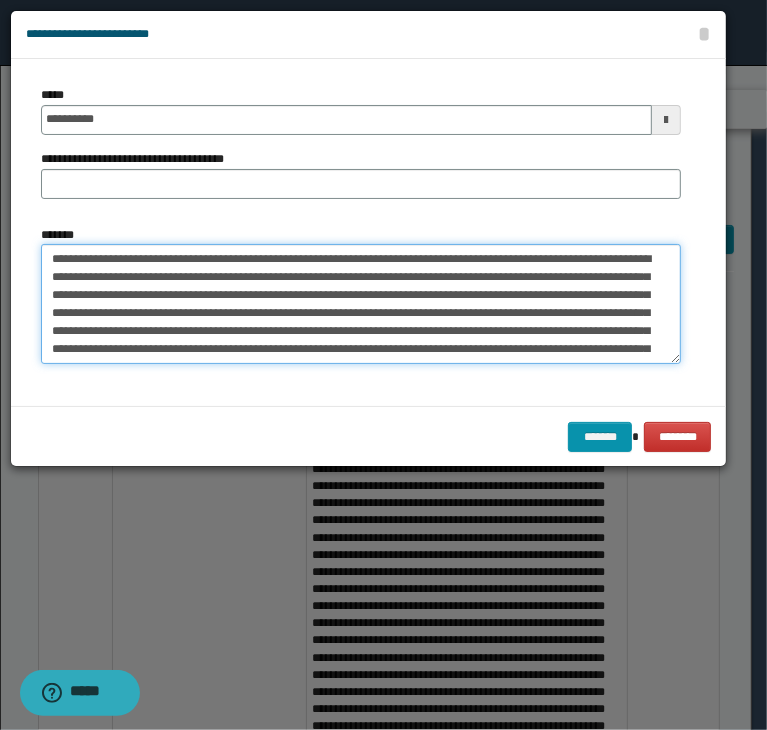 type on "**********" 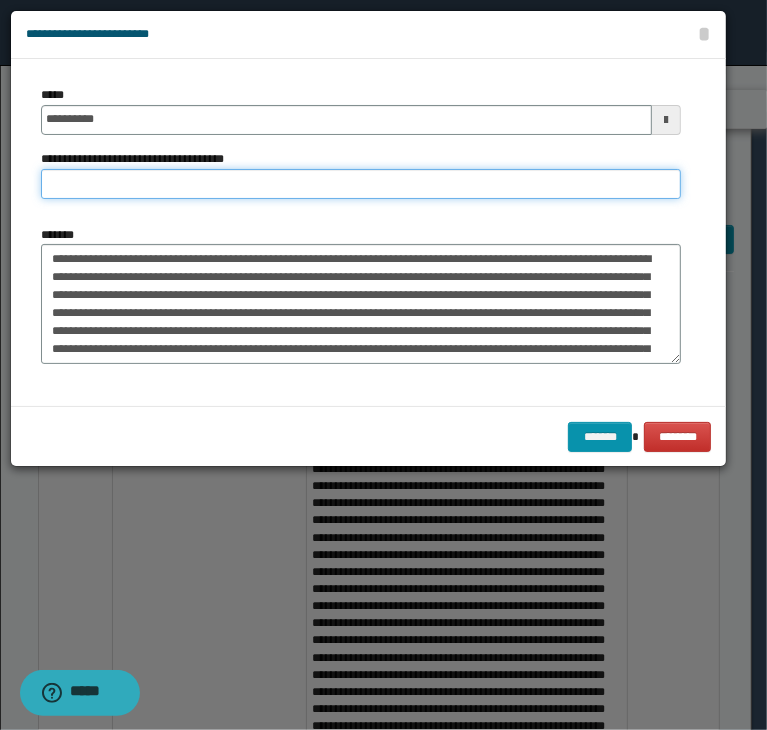 click on "**********" at bounding box center [361, 184] 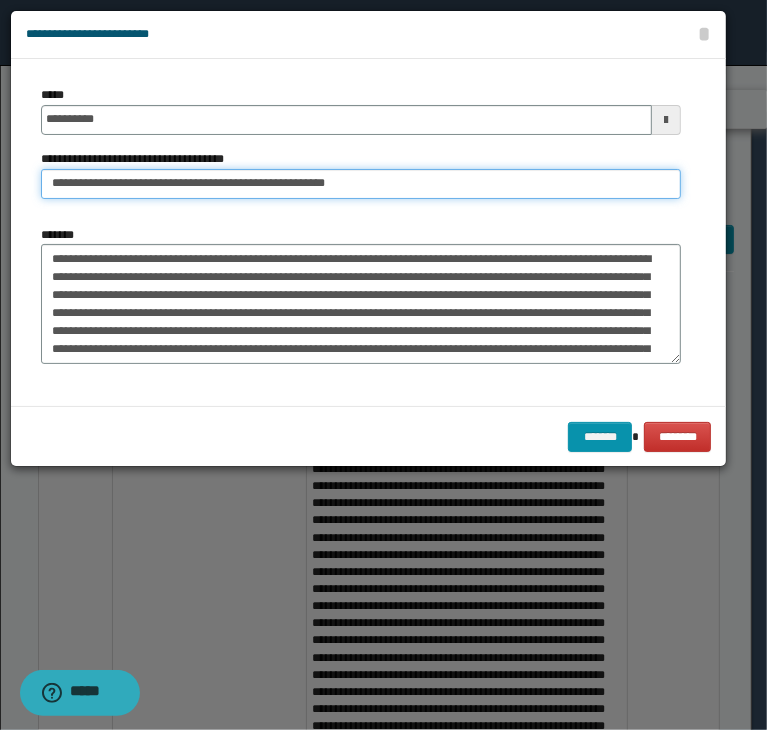 drag, startPoint x: 100, startPoint y: 181, endPoint x: -101, endPoint y: 185, distance: 201.0398 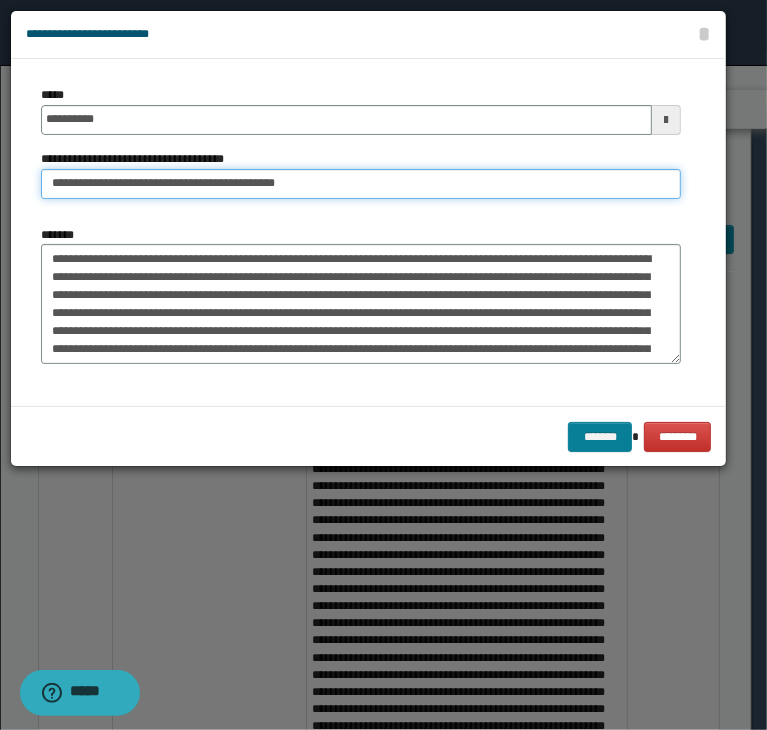 type on "**********" 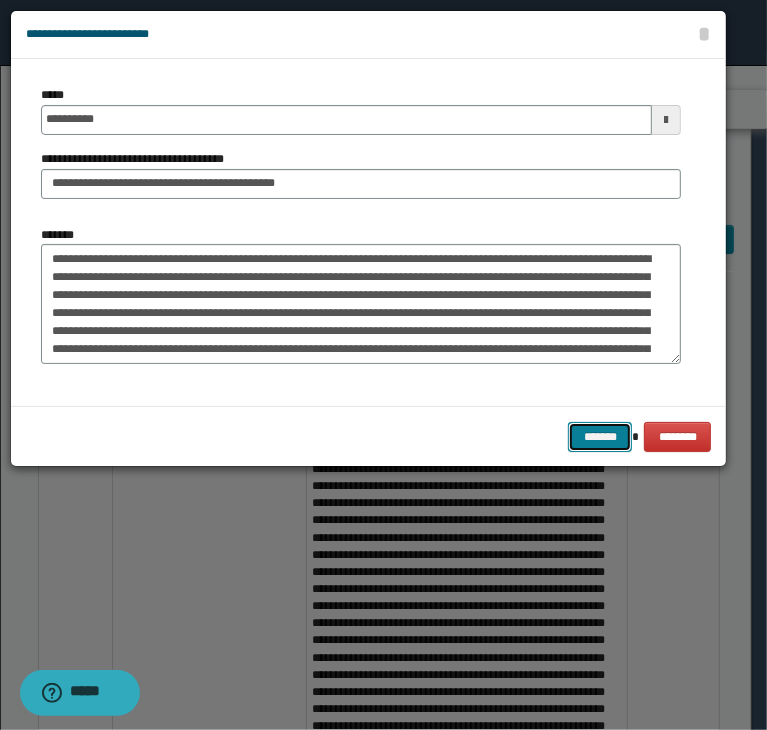 click on "*******" at bounding box center (600, 437) 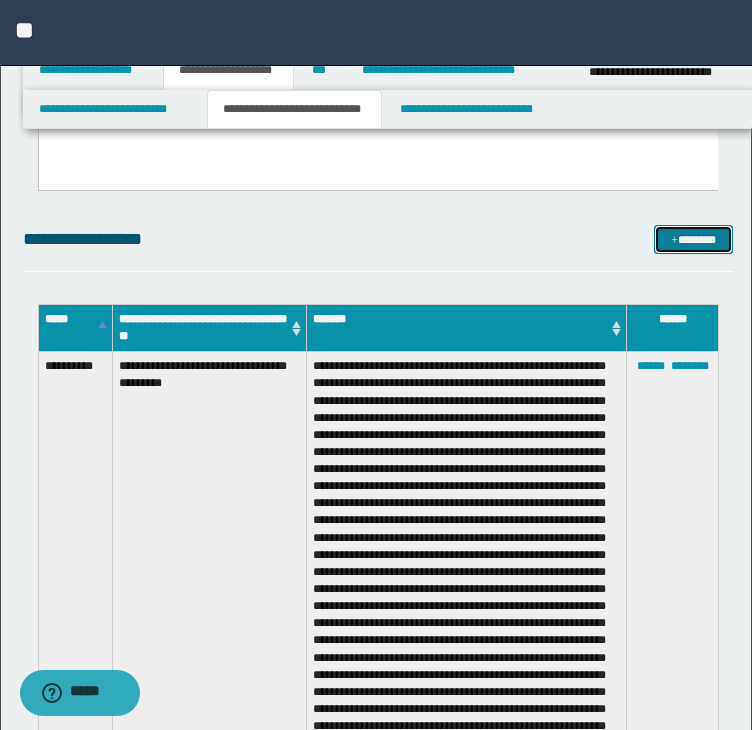 click on "*******" at bounding box center [693, 240] 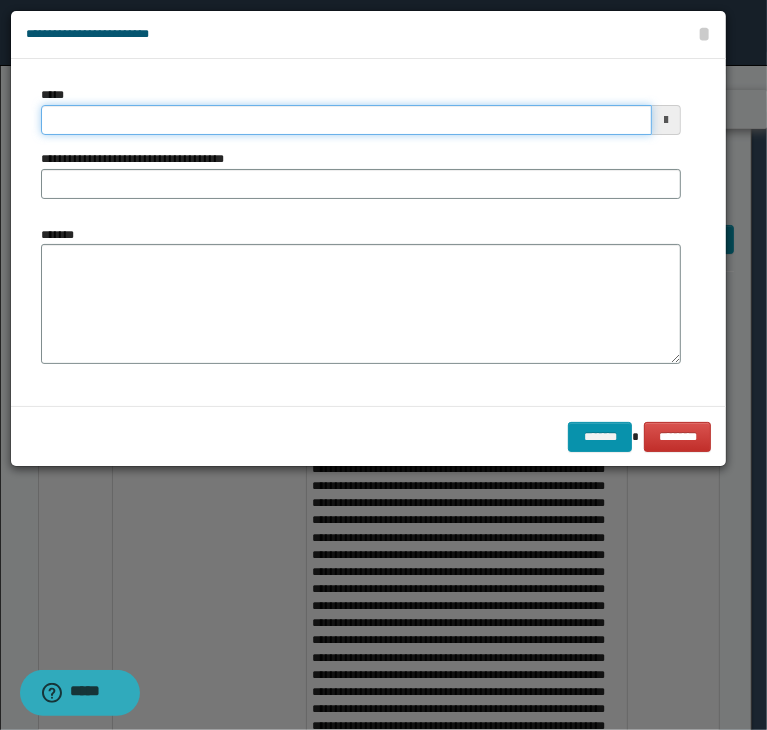 click on "*****" at bounding box center [346, 120] 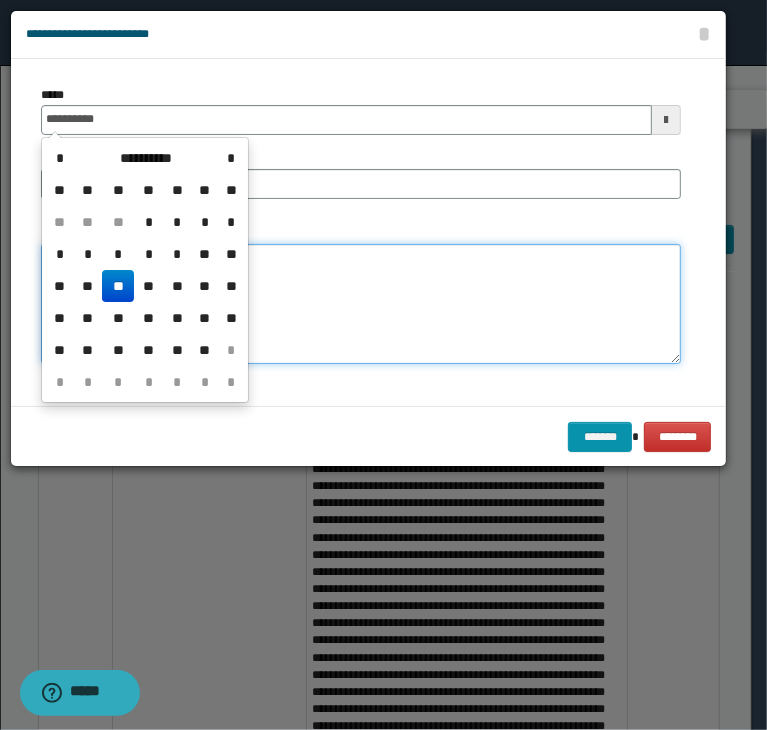 type on "**********" 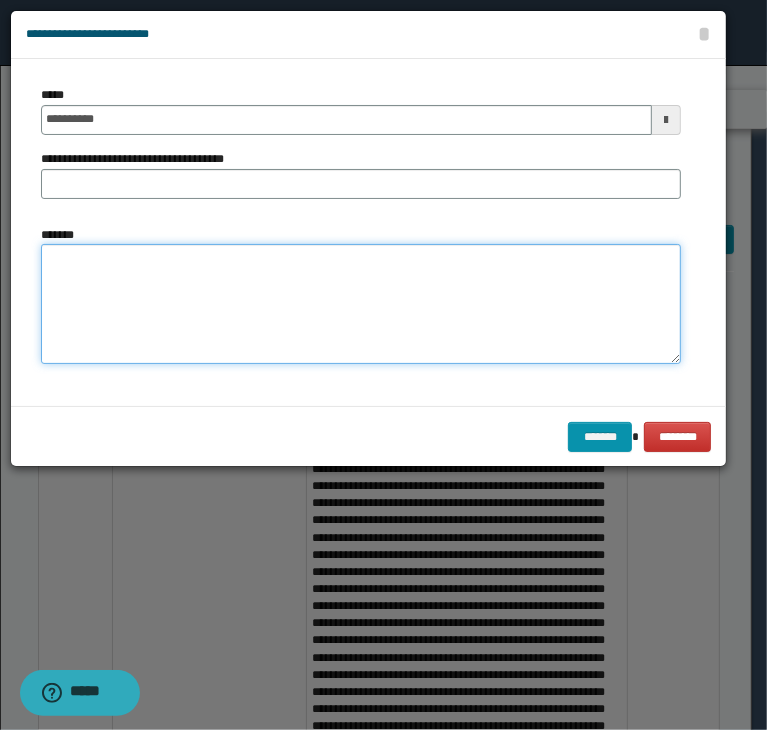click on "*******" at bounding box center (361, 304) 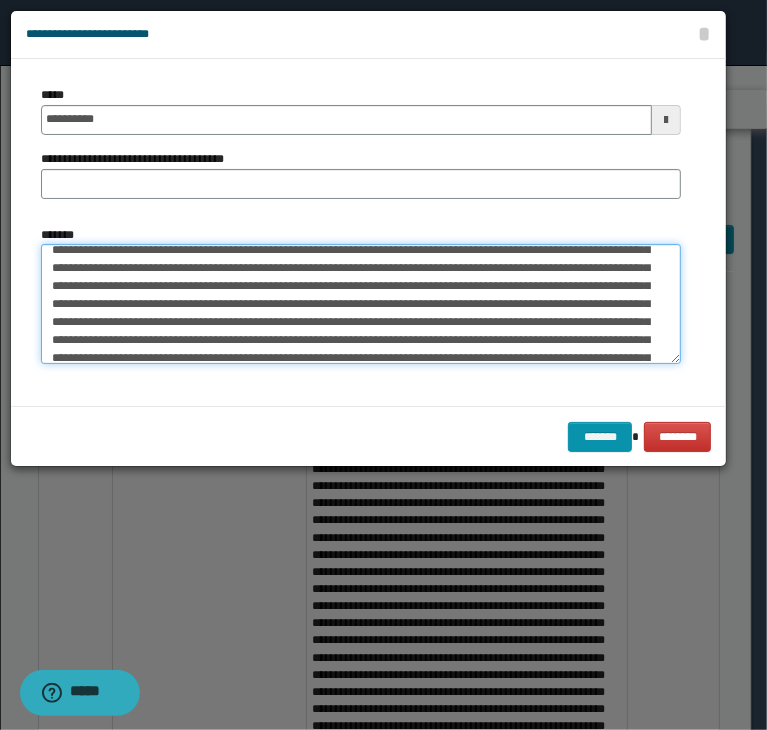 scroll, scrollTop: 0, scrollLeft: 0, axis: both 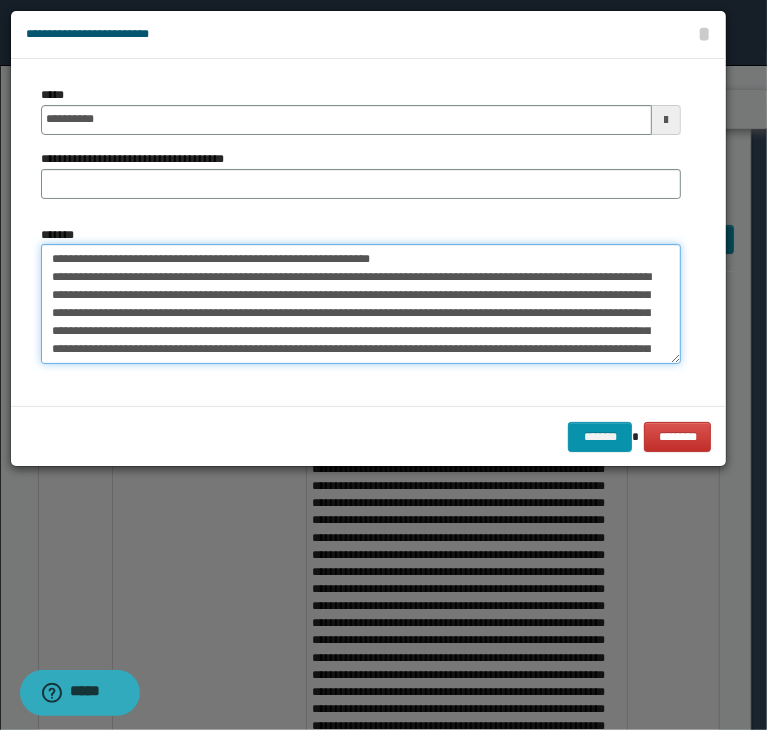 drag, startPoint x: 168, startPoint y: 258, endPoint x: -12, endPoint y: 240, distance: 180.89777 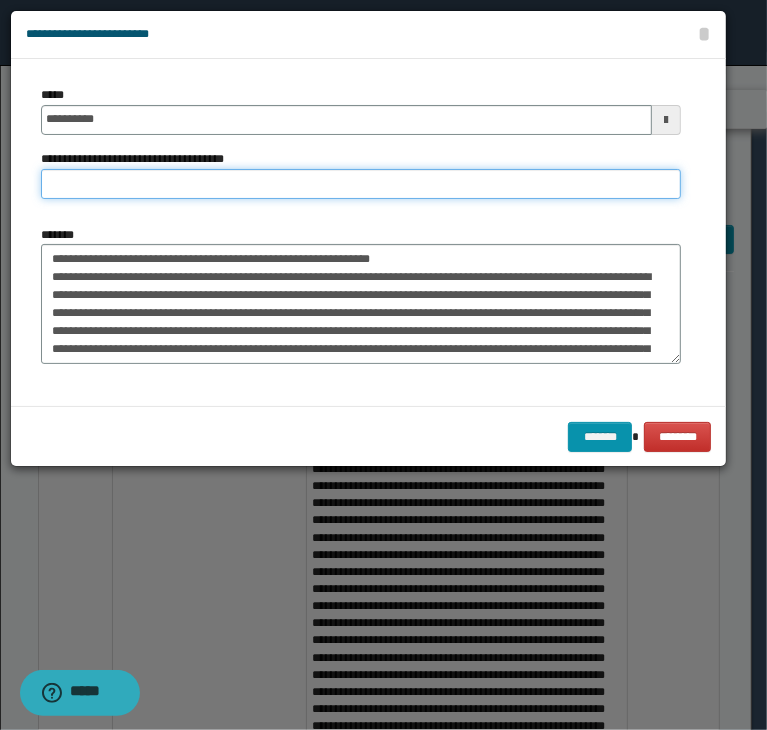 click on "**********" at bounding box center (361, 184) 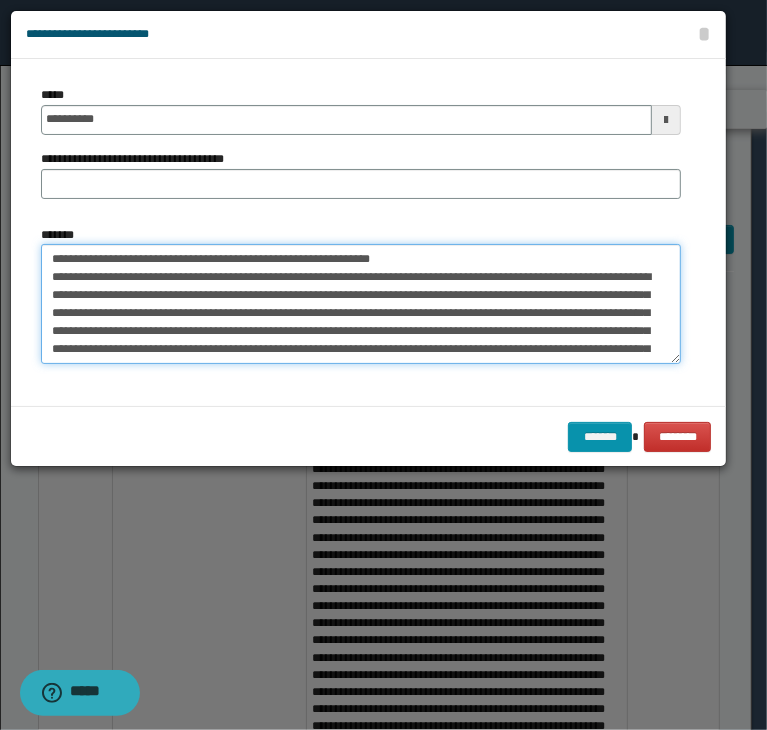 click on "*******" at bounding box center [361, 304] 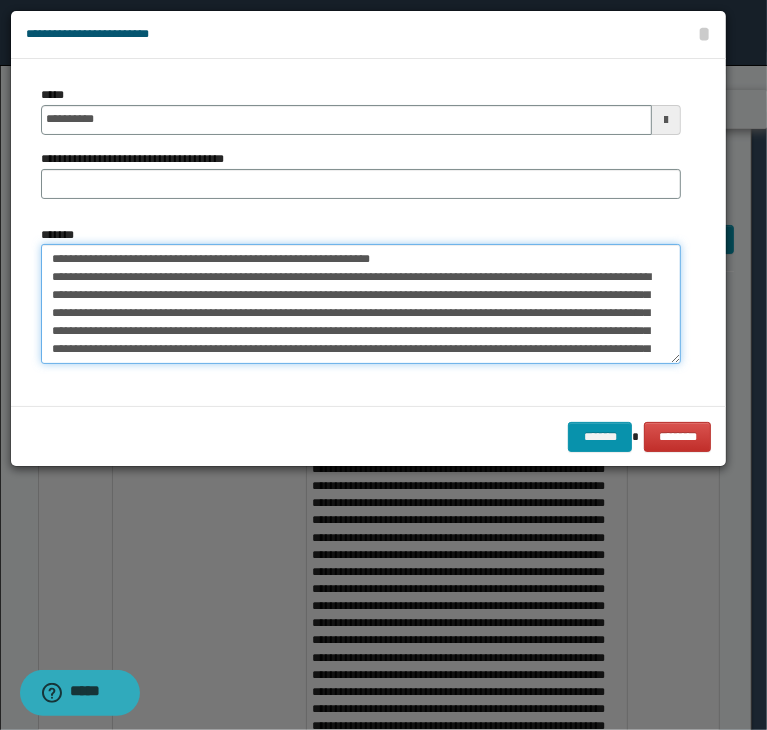 drag, startPoint x: 404, startPoint y: 249, endPoint x: -16, endPoint y: 226, distance: 420.6293 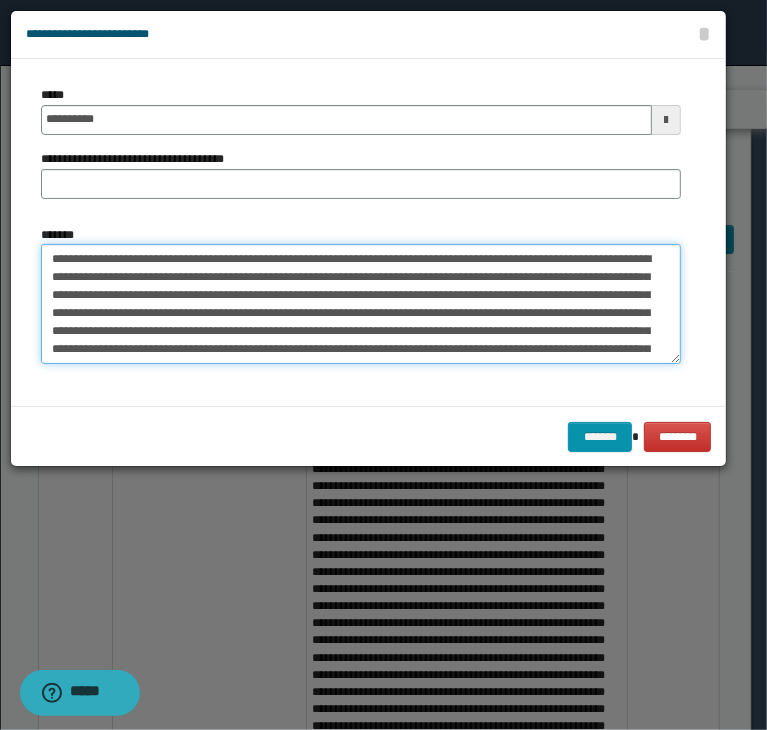 type on "**********" 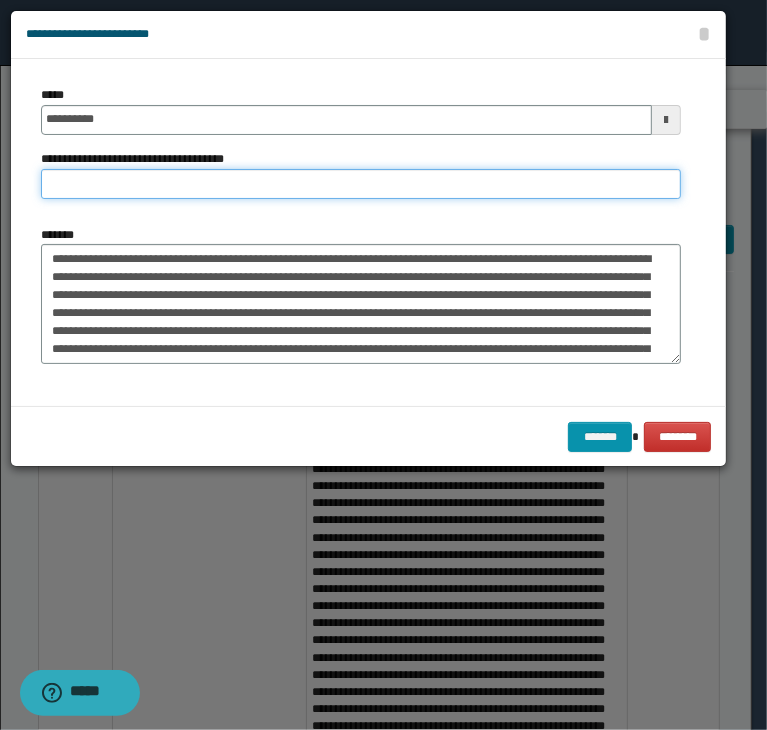 click on "**********" at bounding box center [361, 184] 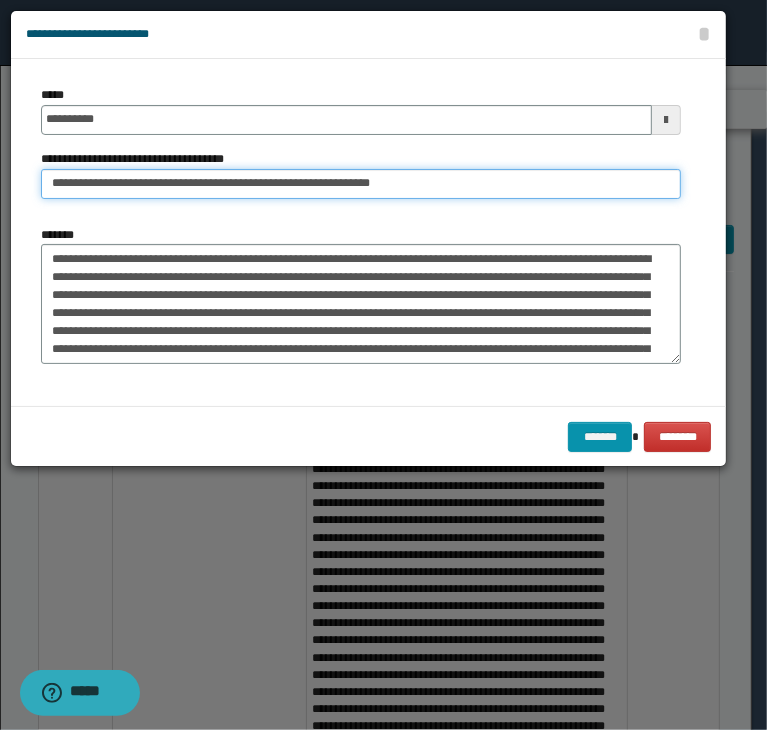 drag, startPoint x: 116, startPoint y: 176, endPoint x: -45, endPoint y: 175, distance: 161.00311 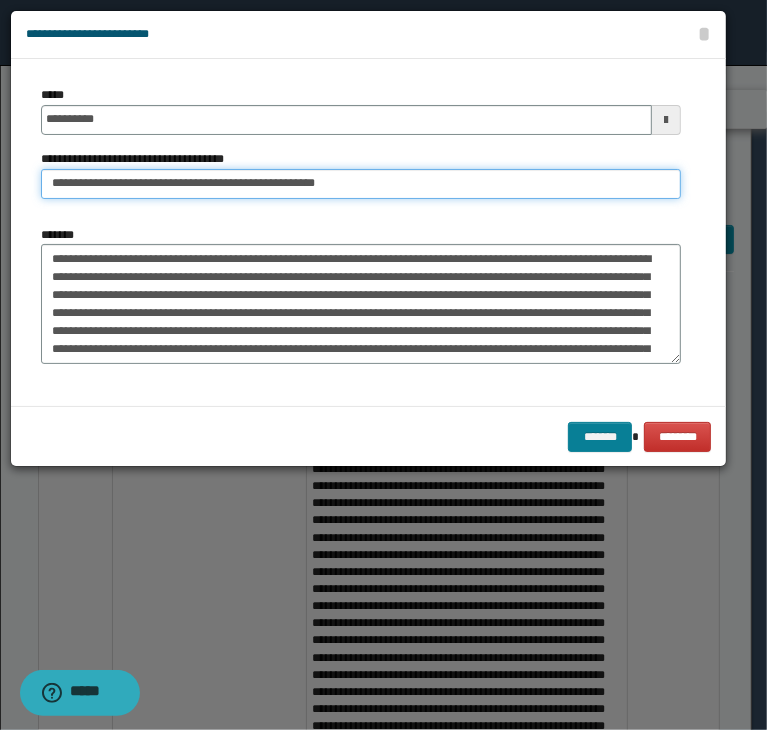 type on "**********" 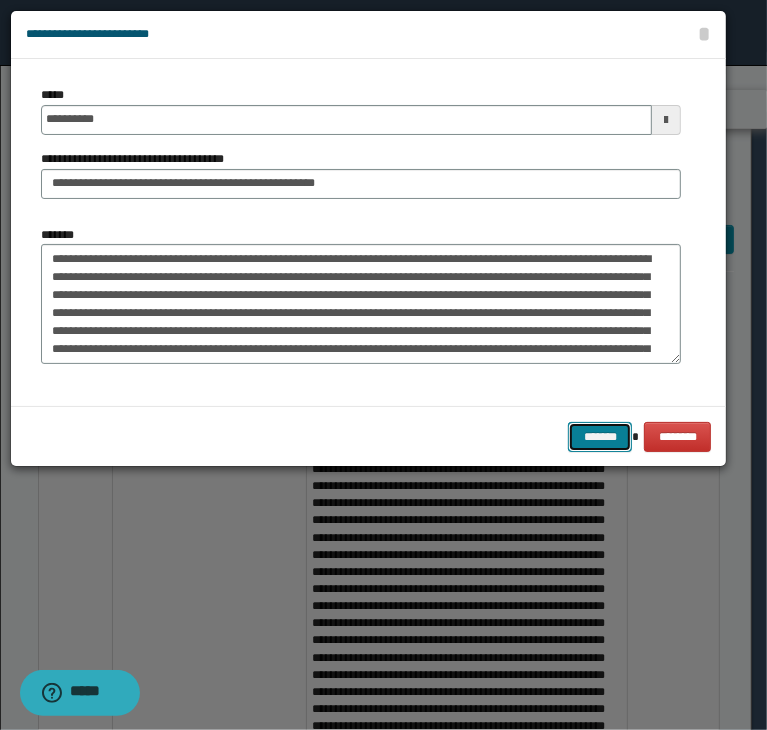 click on "*******" at bounding box center (600, 437) 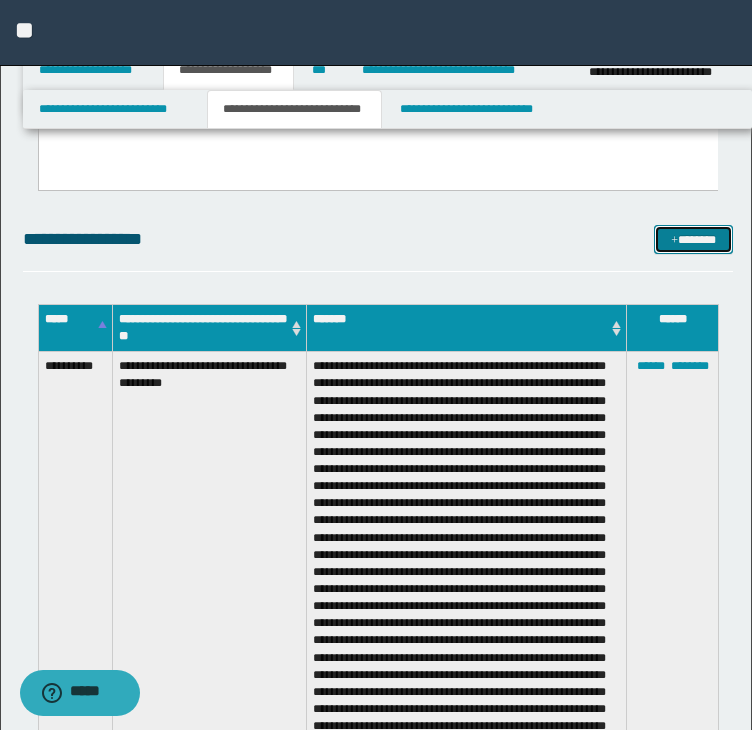 click on "*******" at bounding box center (693, 240) 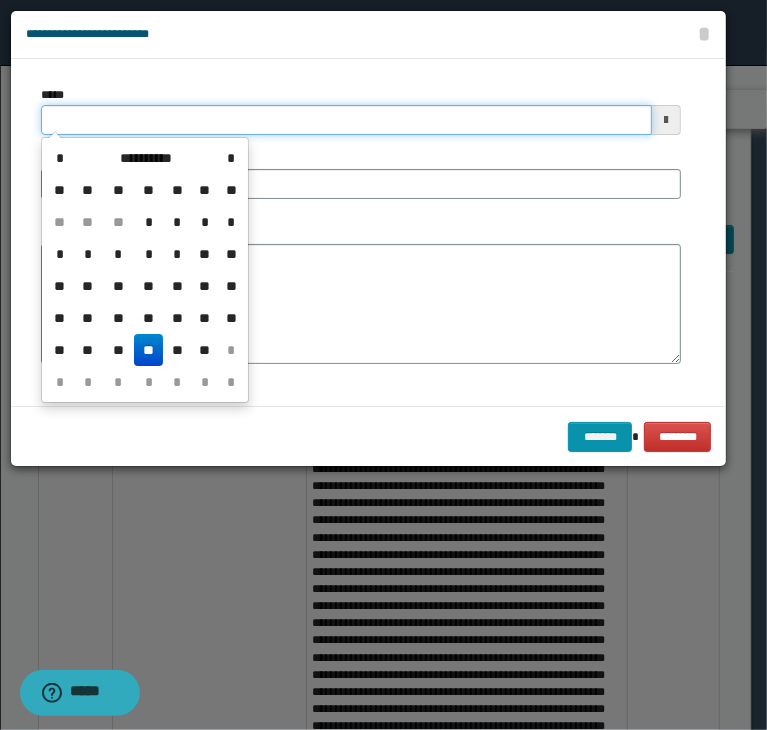 click on "*****" at bounding box center (346, 120) 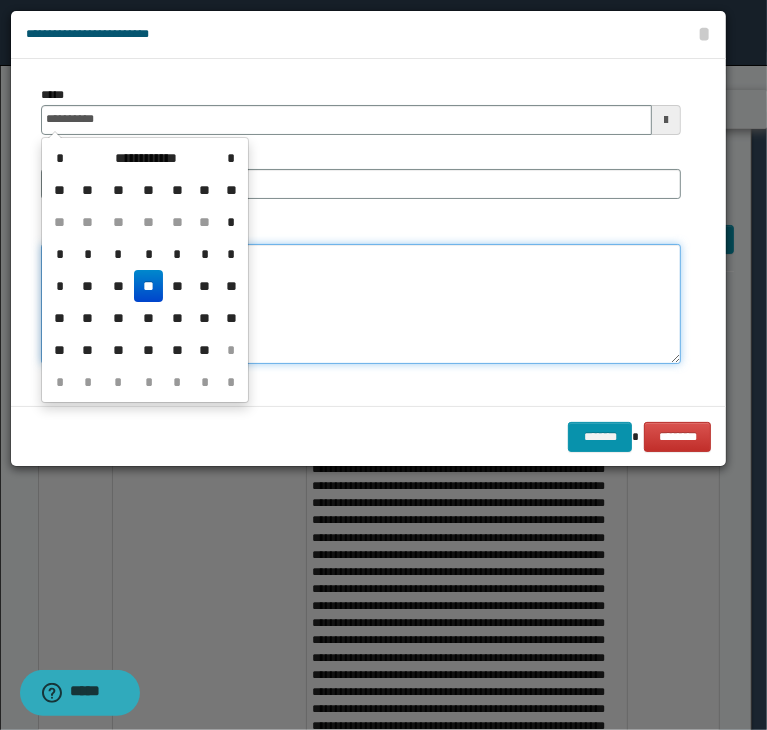 type on "**********" 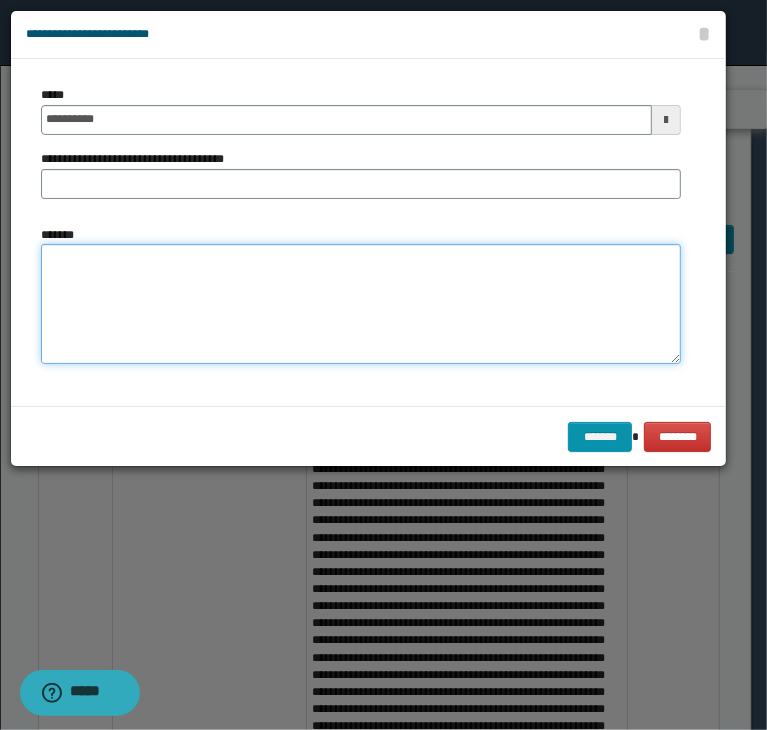 click on "*******" at bounding box center (361, 304) 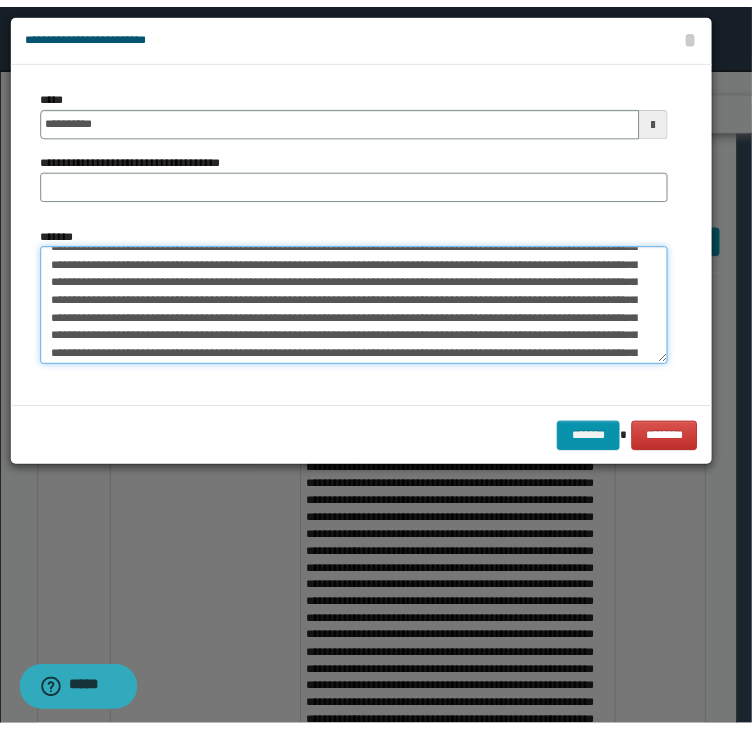 scroll, scrollTop: 0, scrollLeft: 0, axis: both 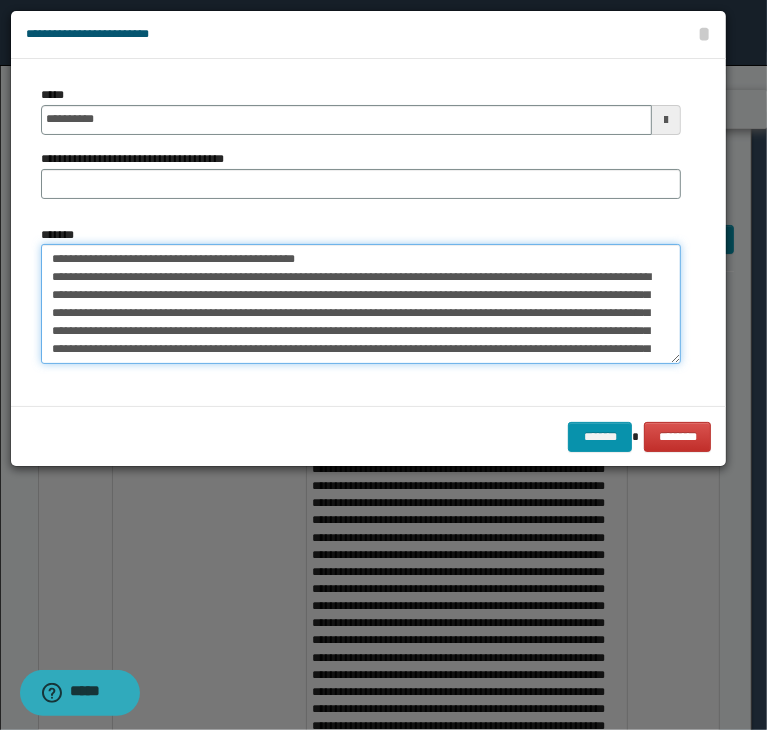 drag, startPoint x: 388, startPoint y: 259, endPoint x: -72, endPoint y: 202, distance: 463.51807 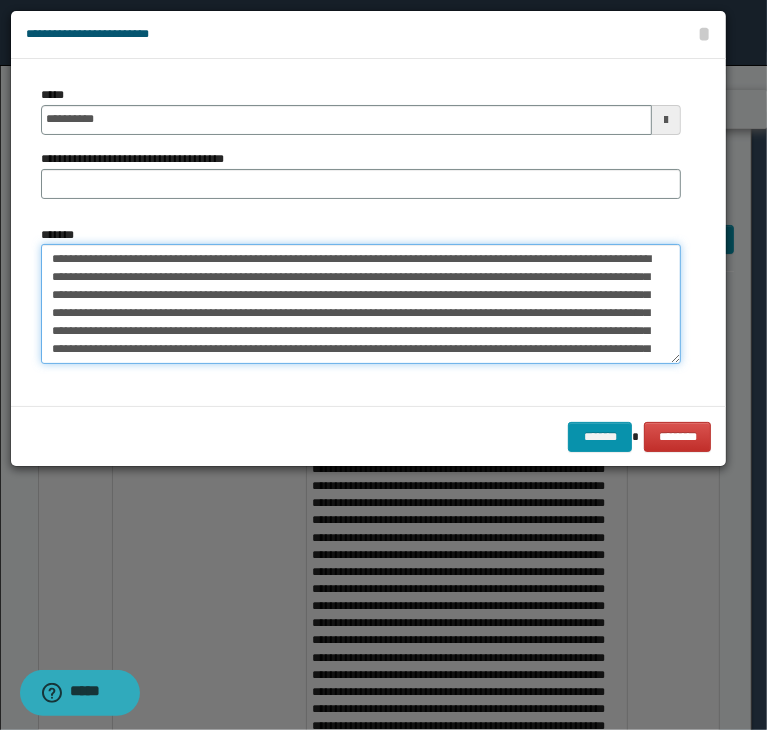 type on "**********" 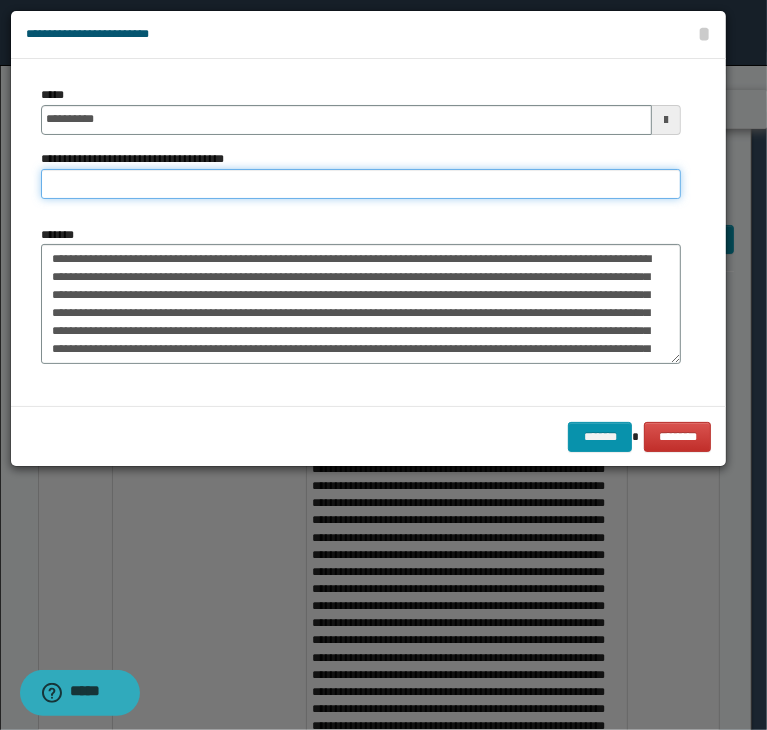 click on "**********" at bounding box center [361, 184] 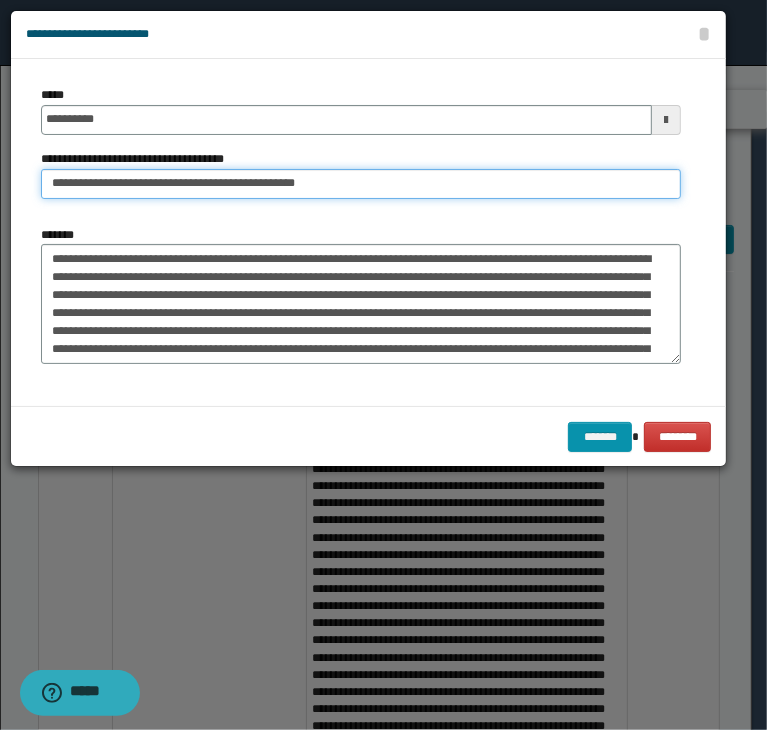 drag, startPoint x: 105, startPoint y: 181, endPoint x: -52, endPoint y: 182, distance: 157.00319 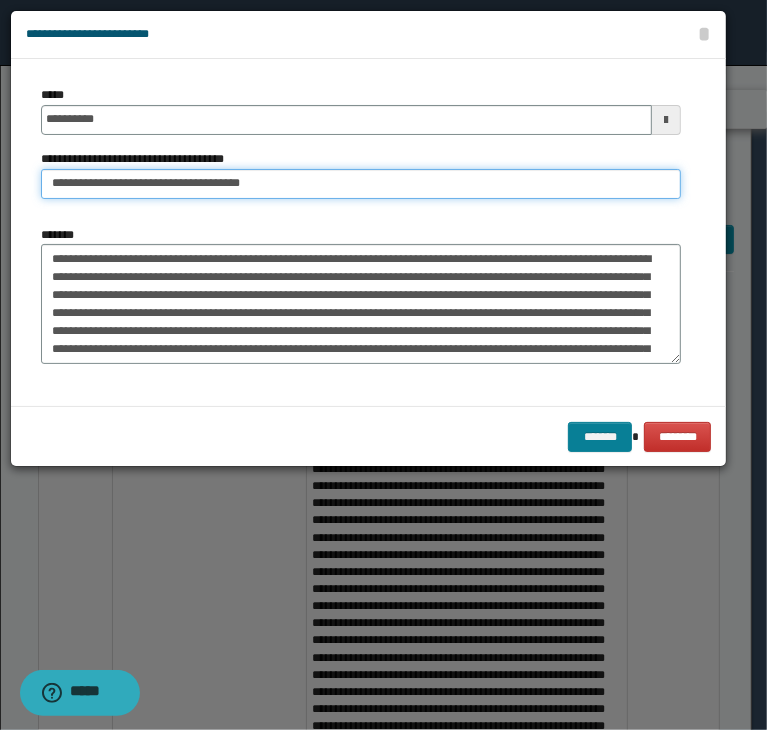type on "**********" 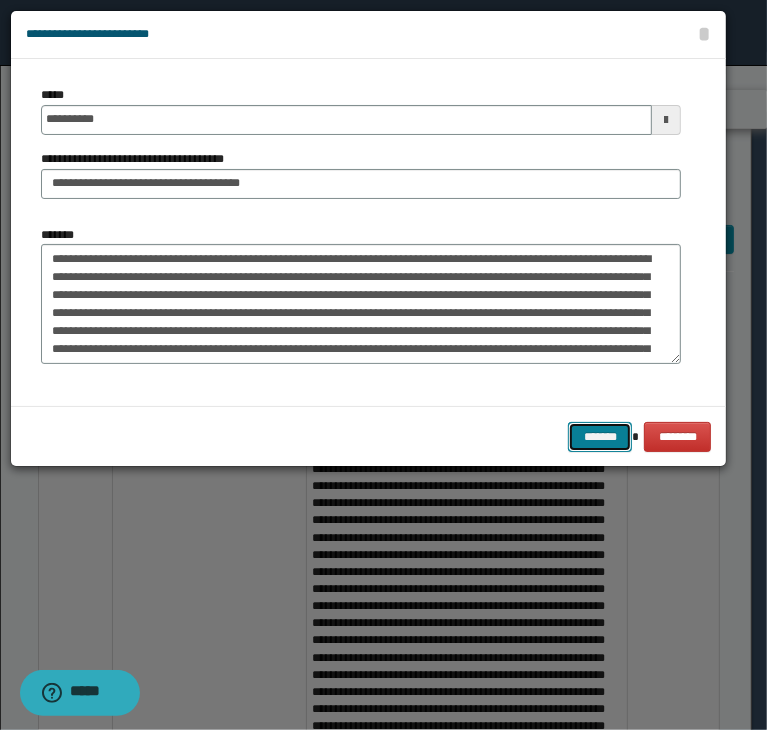 click on "*******" at bounding box center [600, 437] 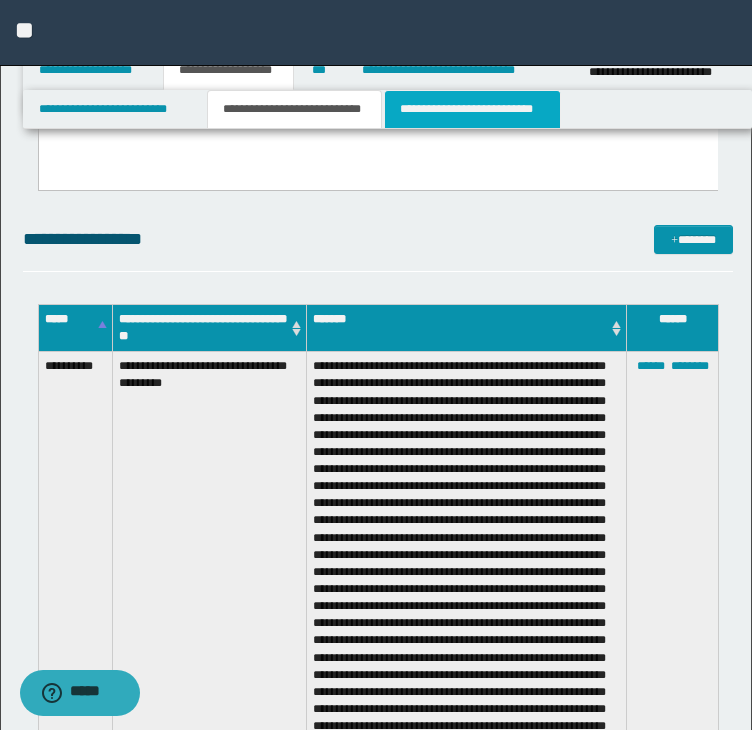 click on "**********" at bounding box center (472, 109) 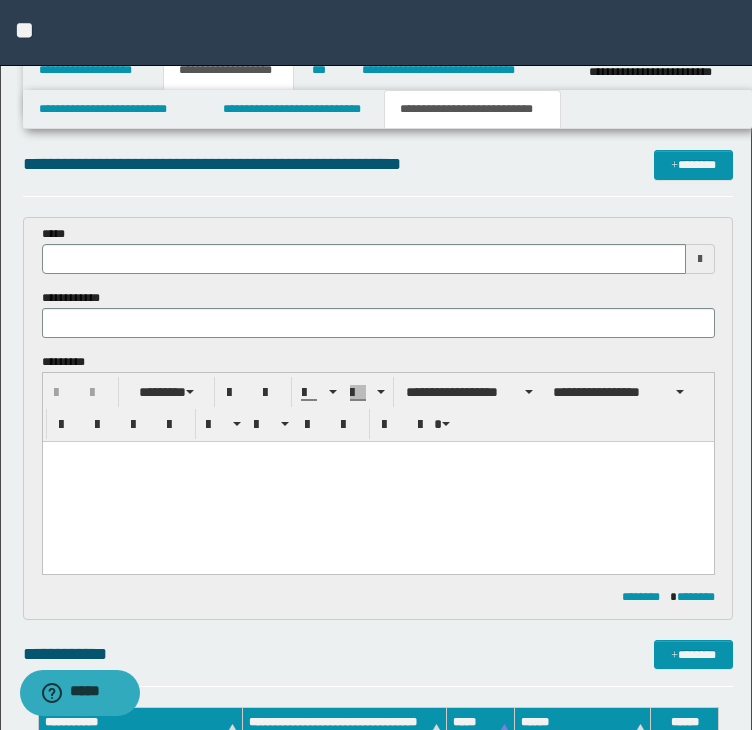 scroll, scrollTop: 0, scrollLeft: 0, axis: both 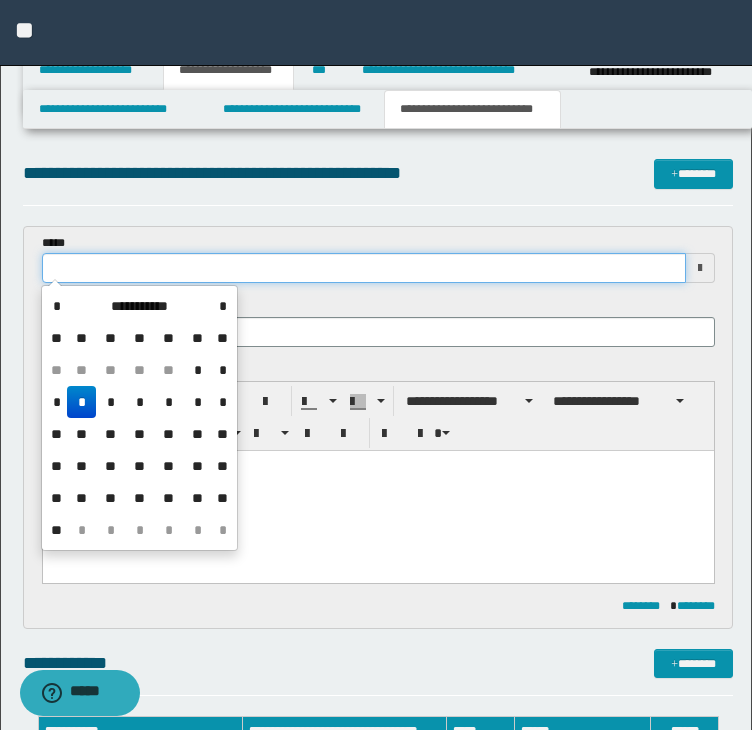 click at bounding box center (364, 268) 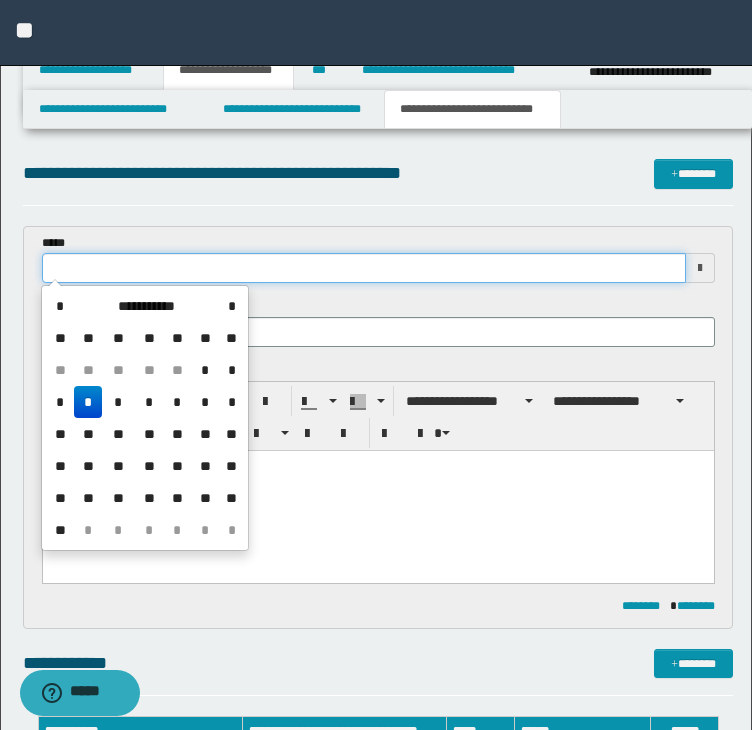 type on "**********" 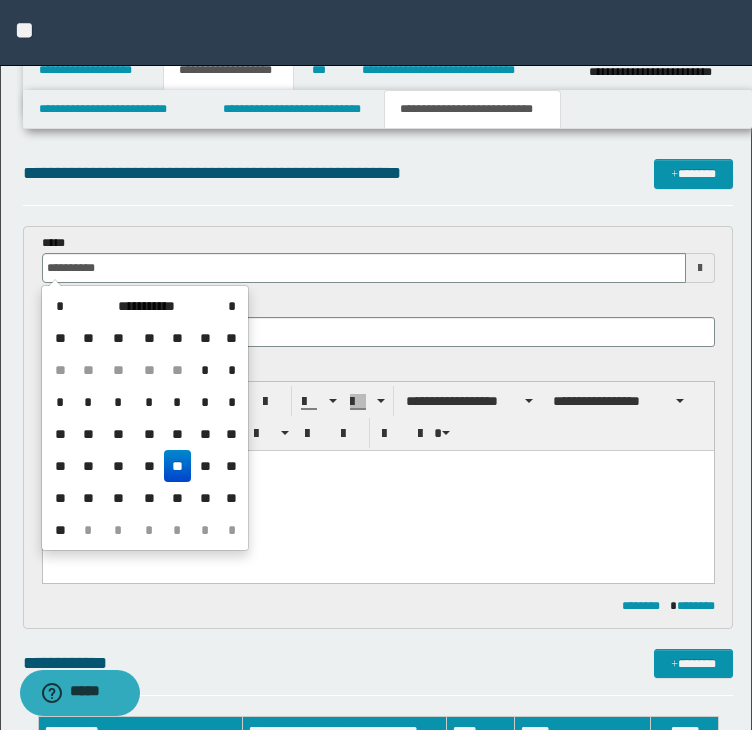 click at bounding box center (377, 490) 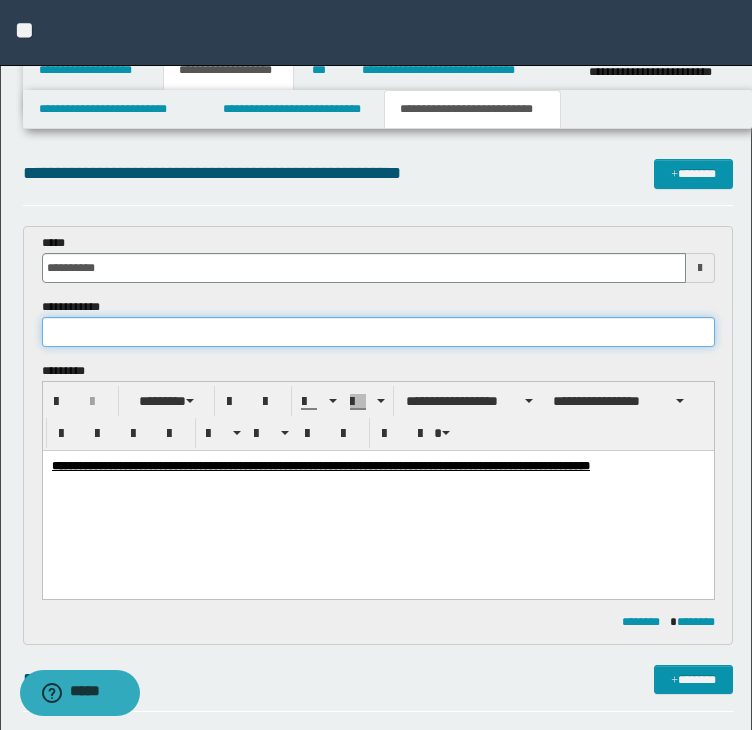 click at bounding box center (378, 332) 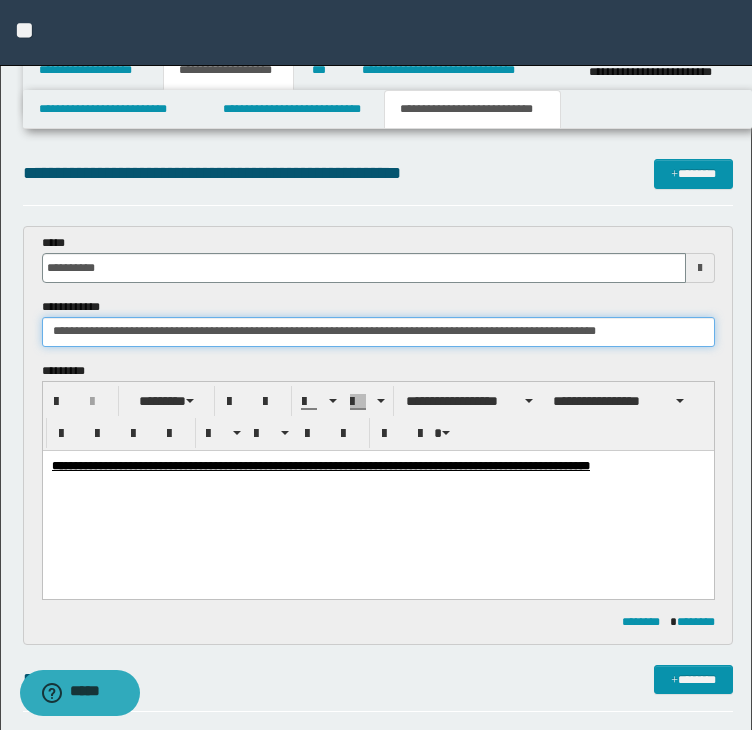scroll, scrollTop: 0, scrollLeft: 0, axis: both 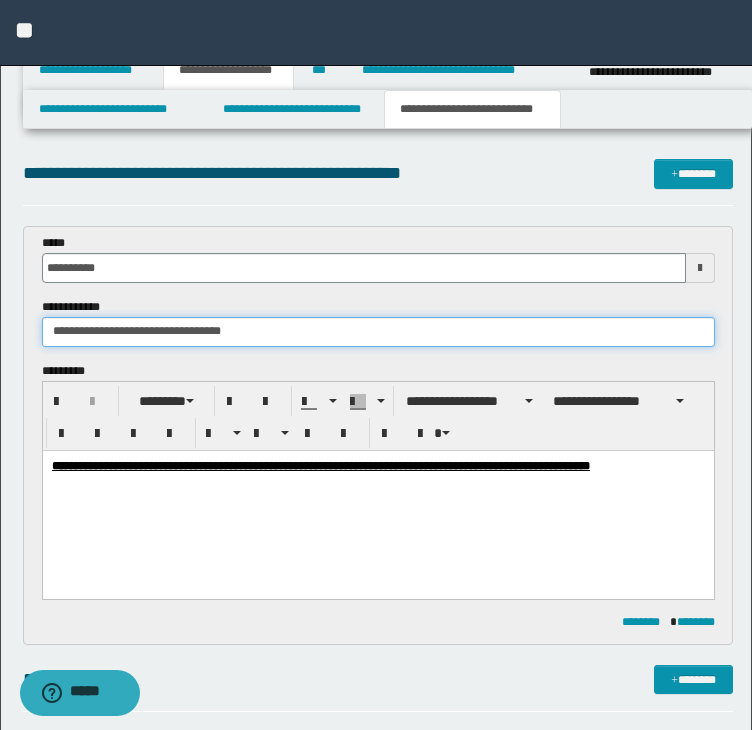 drag, startPoint x: 200, startPoint y: 341, endPoint x: 310, endPoint y: 343, distance: 110.01818 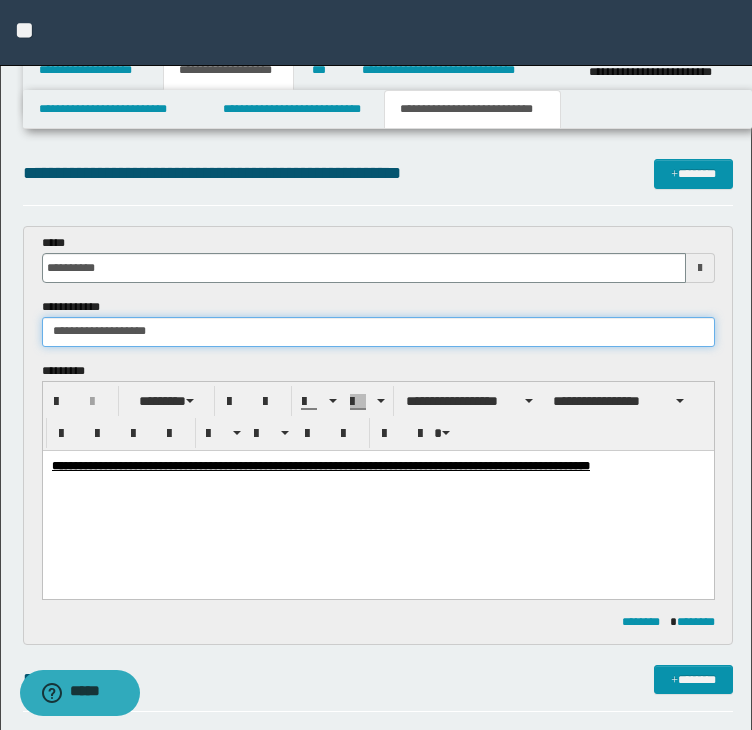 type on "**********" 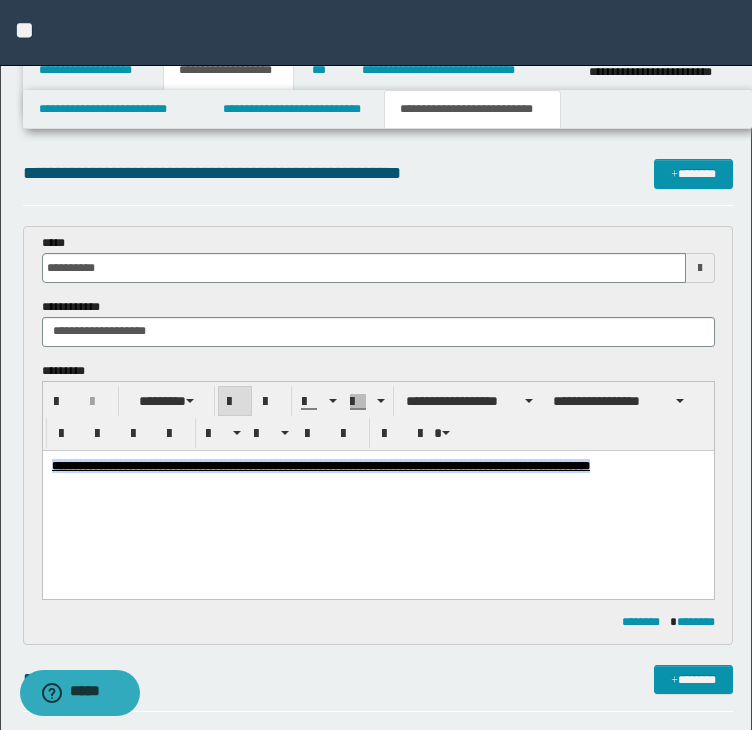 drag, startPoint x: 144, startPoint y: 509, endPoint x: -60, endPoint y: 430, distance: 218.76242 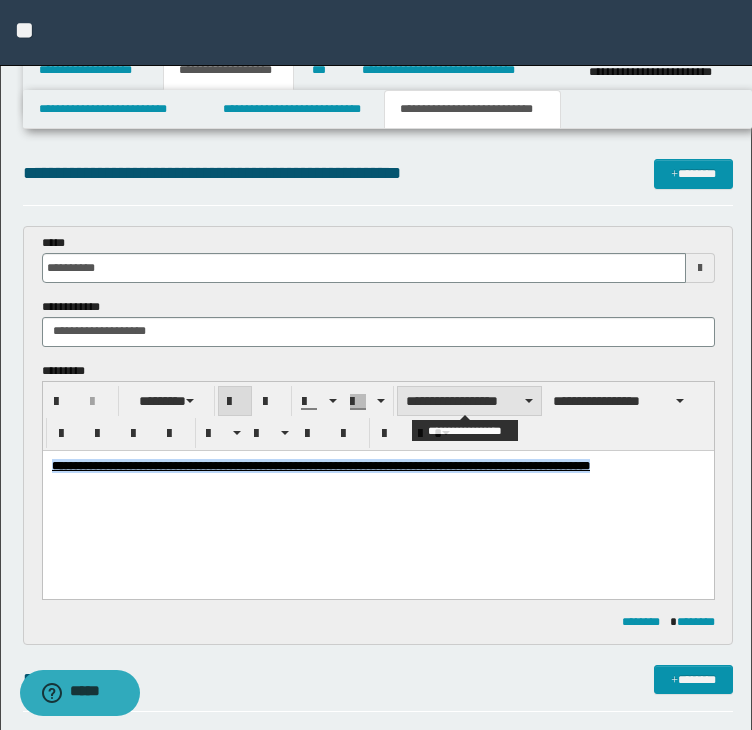 click on "**********" at bounding box center [469, 401] 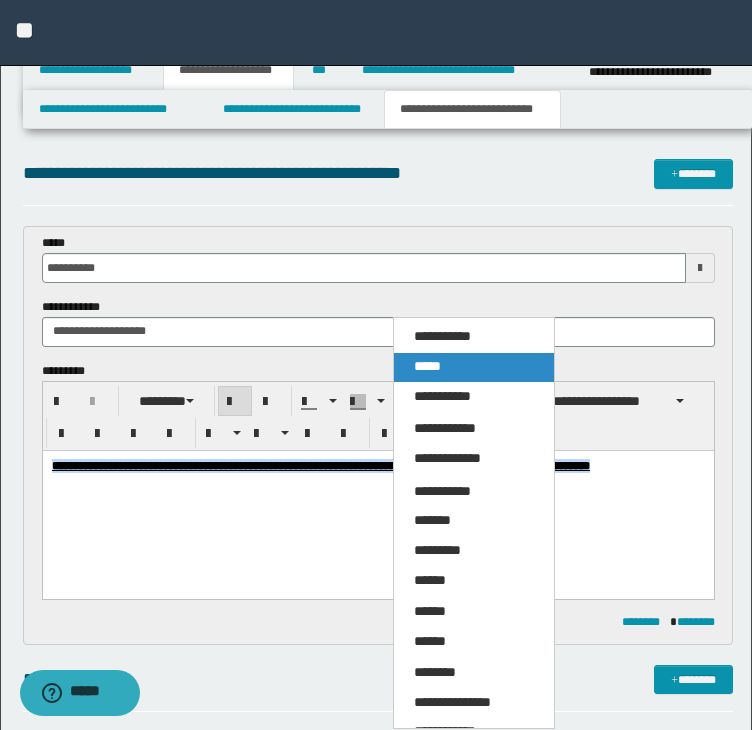 click on "*****" at bounding box center (427, 366) 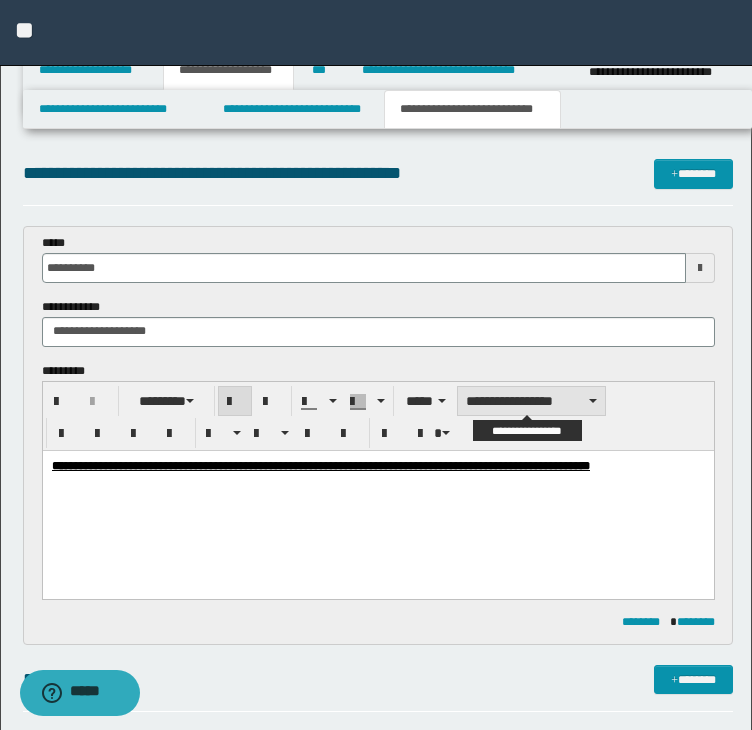 click on "**********" at bounding box center [531, 401] 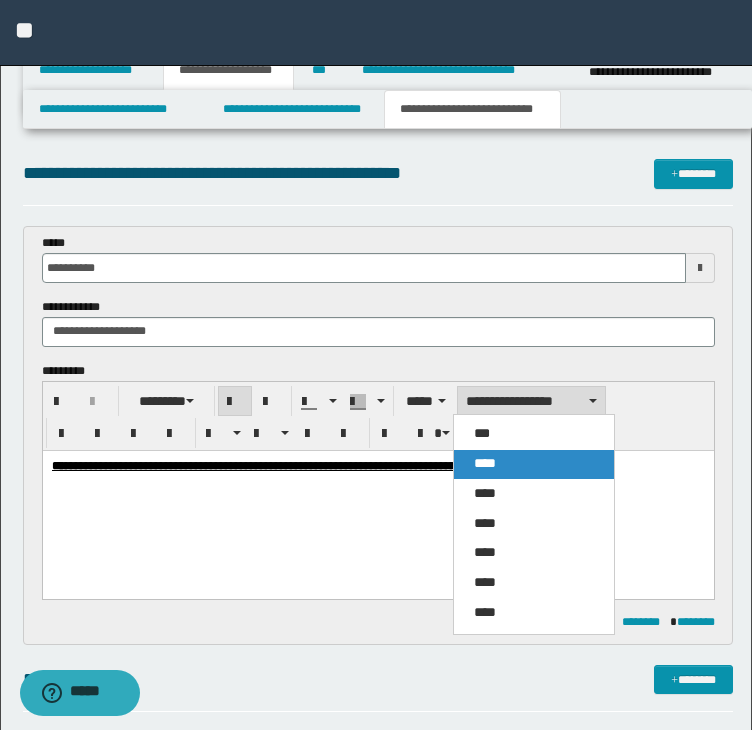 click on "****" at bounding box center [485, 463] 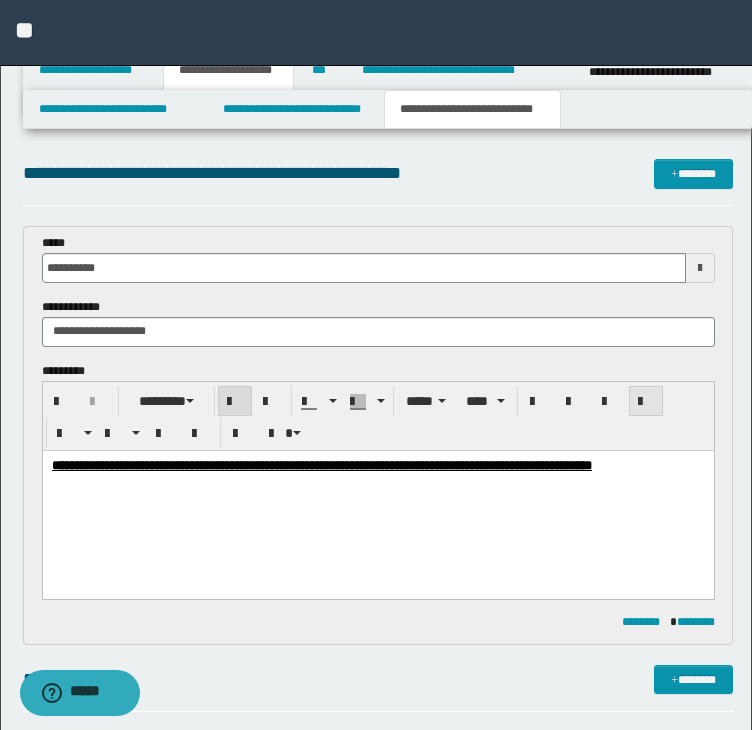 click at bounding box center [646, 402] 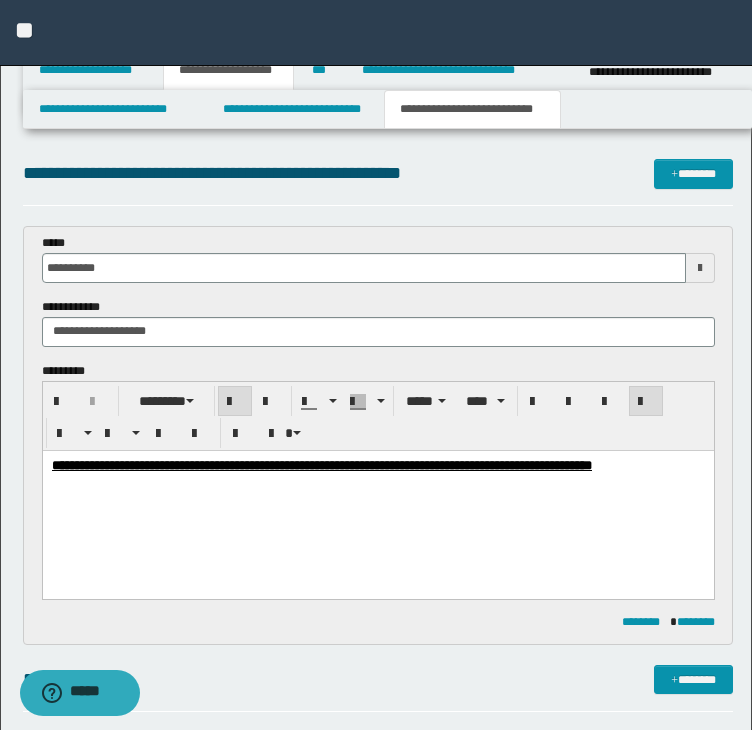 click on "**********" at bounding box center (377, 499) 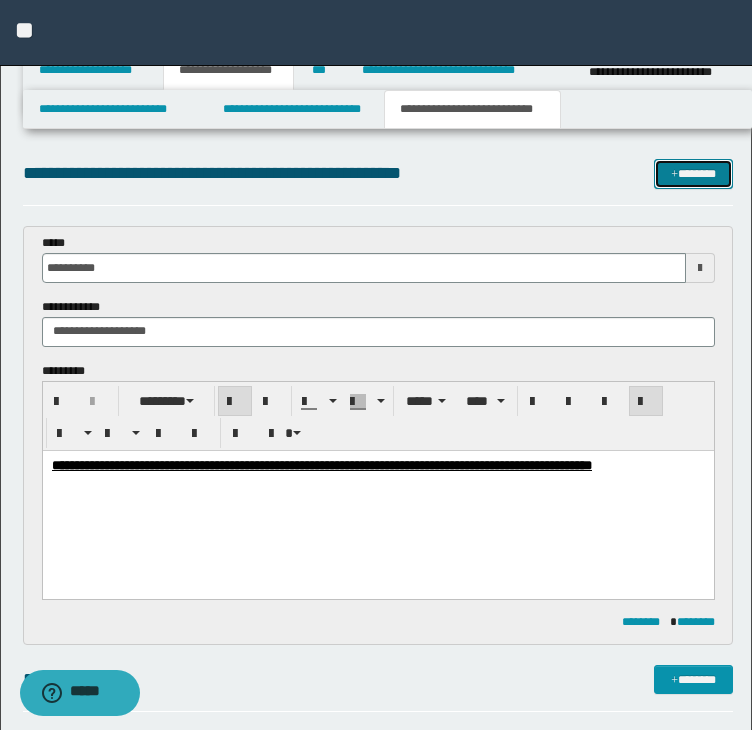 click on "*******" at bounding box center [693, 174] 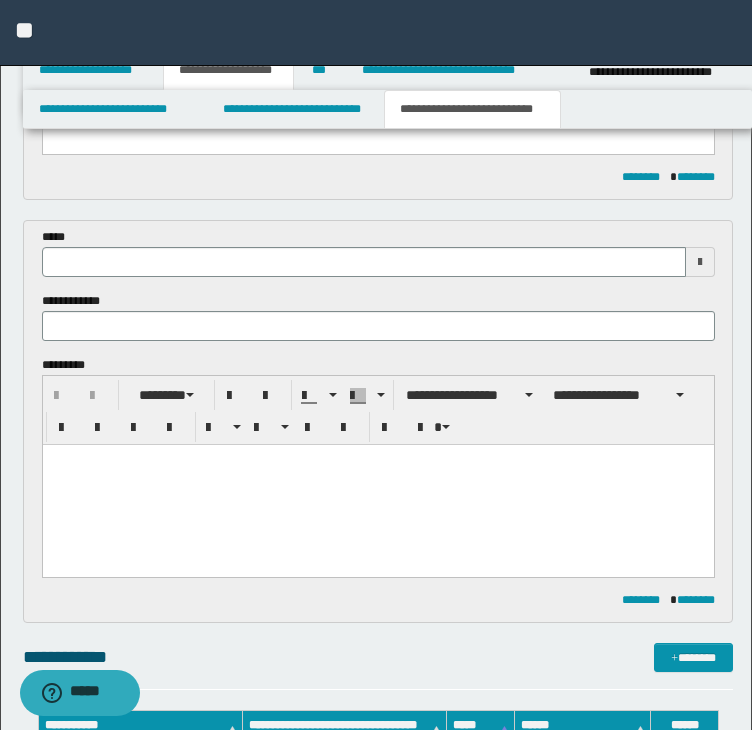 scroll, scrollTop: 391, scrollLeft: 0, axis: vertical 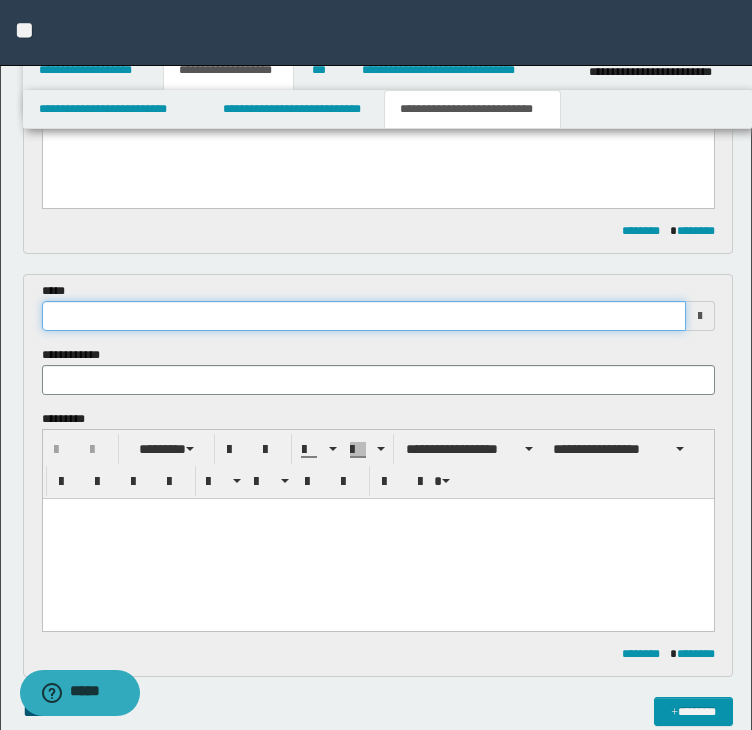 click at bounding box center (364, 316) 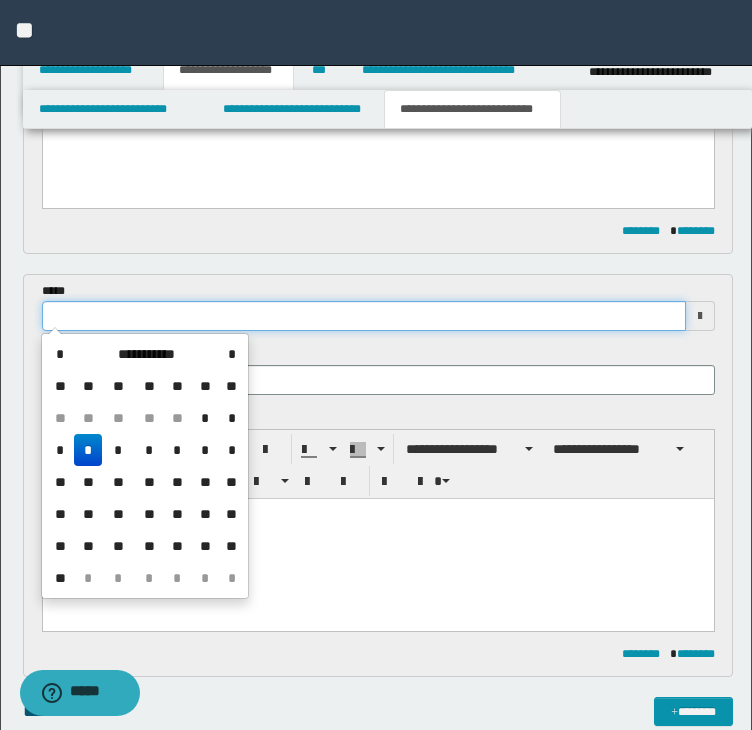 type on "**********" 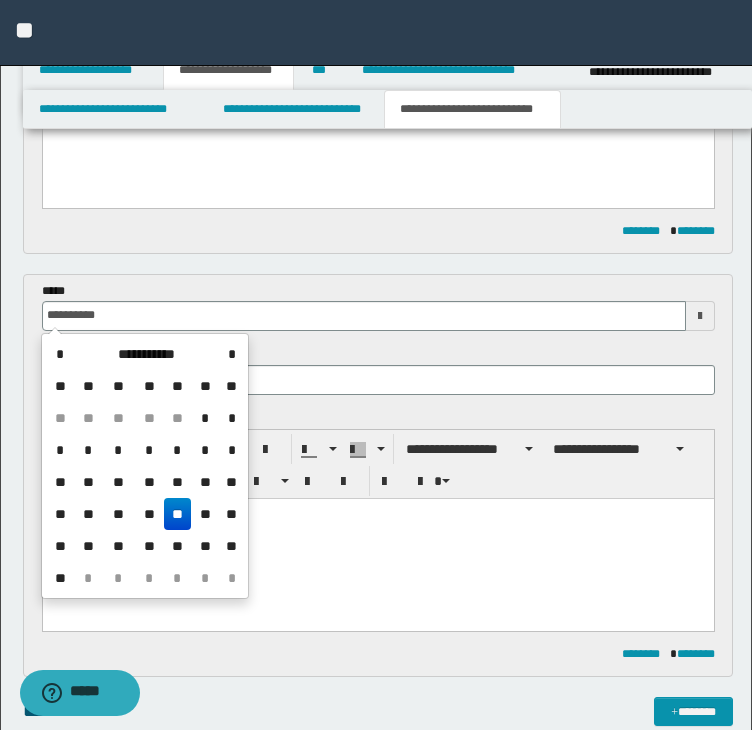 click at bounding box center [377, 538] 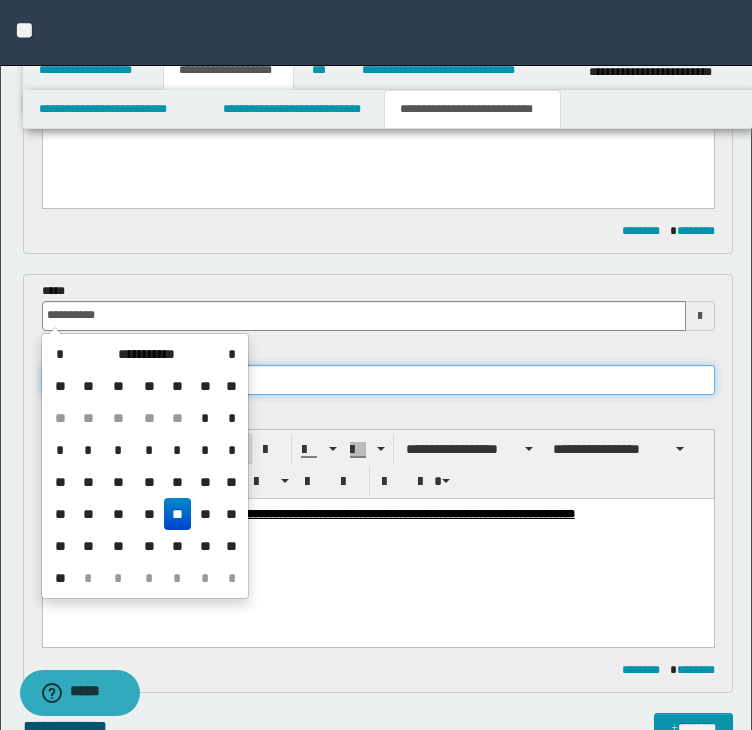 type on "**********" 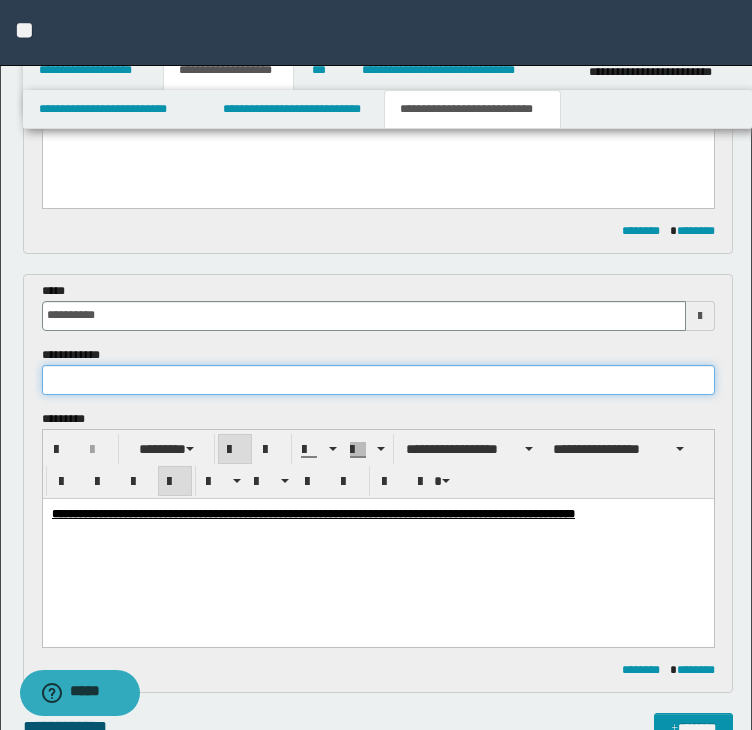 click at bounding box center [378, 380] 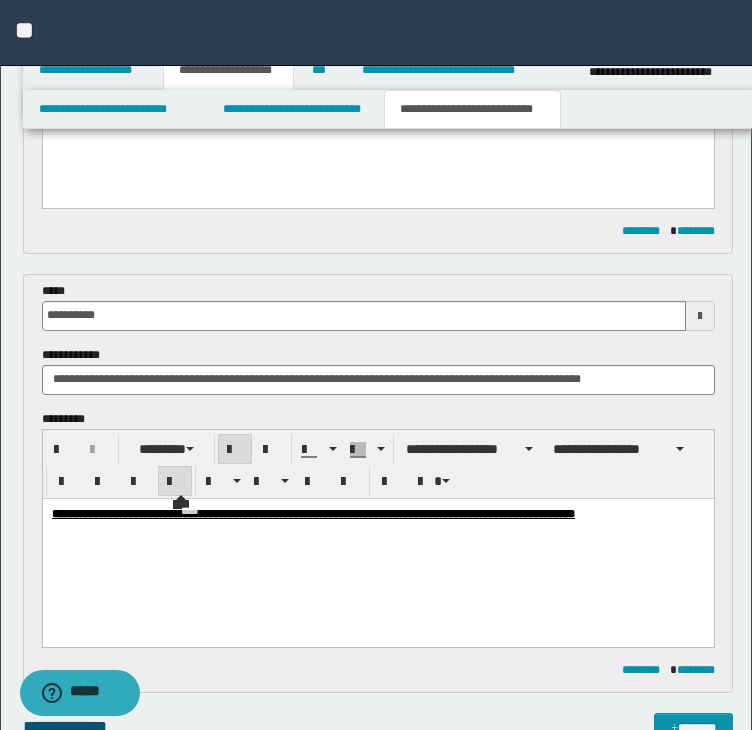 click on "**********" at bounding box center [377, 513] 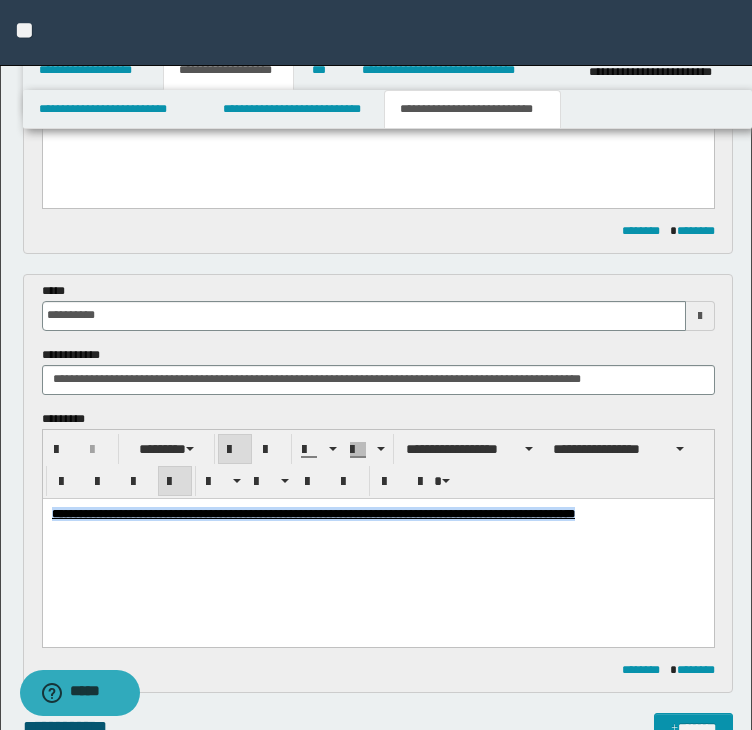 drag, startPoint x: 71, startPoint y: 517, endPoint x: -91, endPoint y: 472, distance: 168.13388 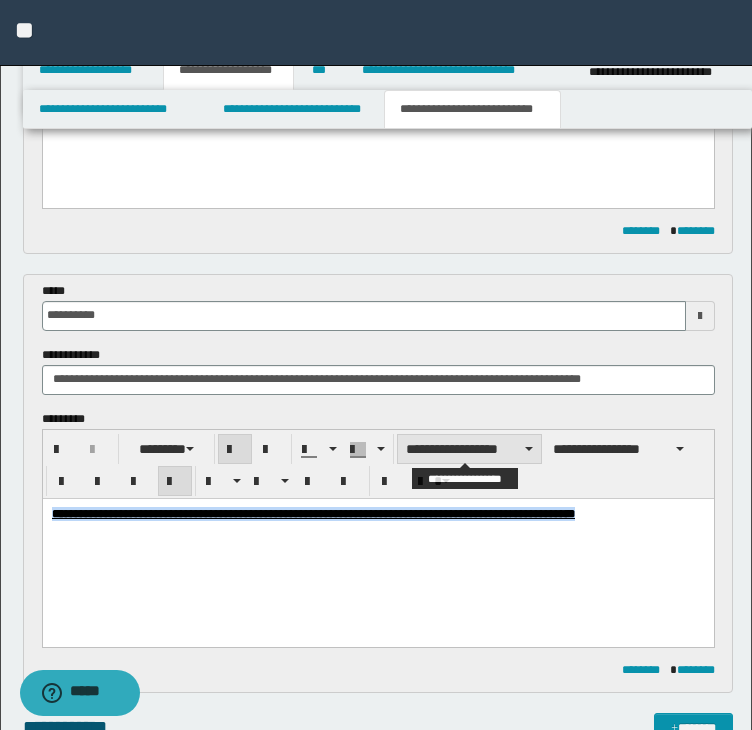 click on "**********" at bounding box center (469, 449) 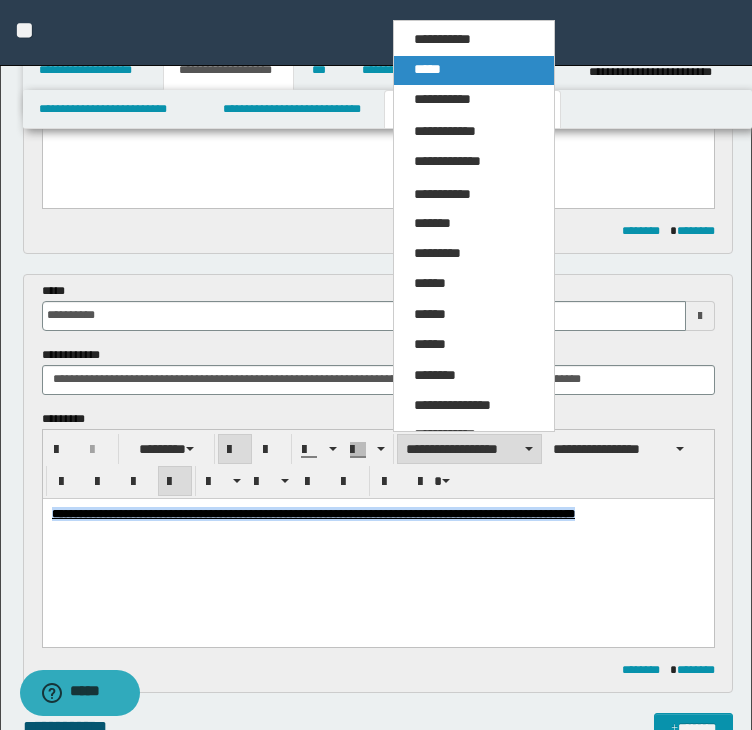click on "*****" at bounding box center (474, 70) 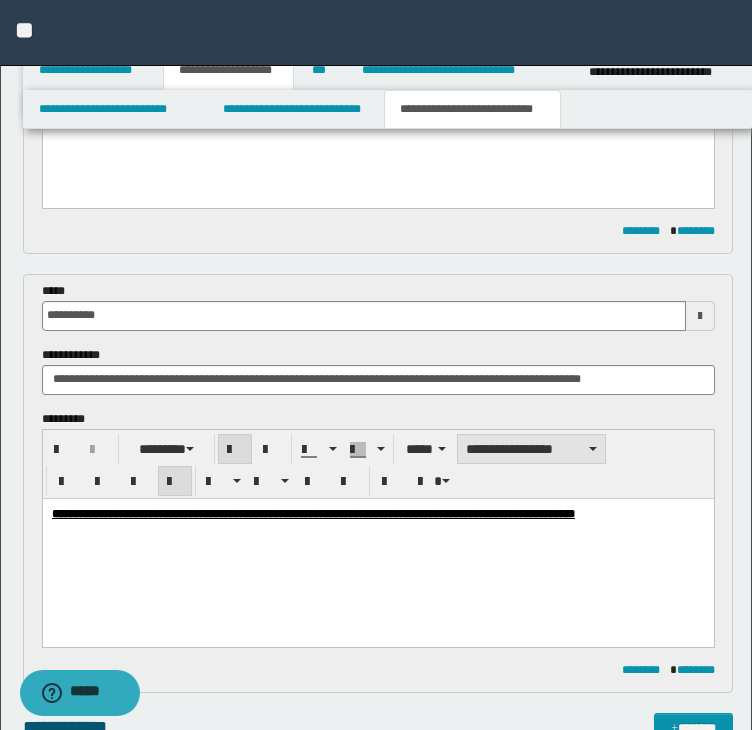 click on "**********" at bounding box center (531, 449) 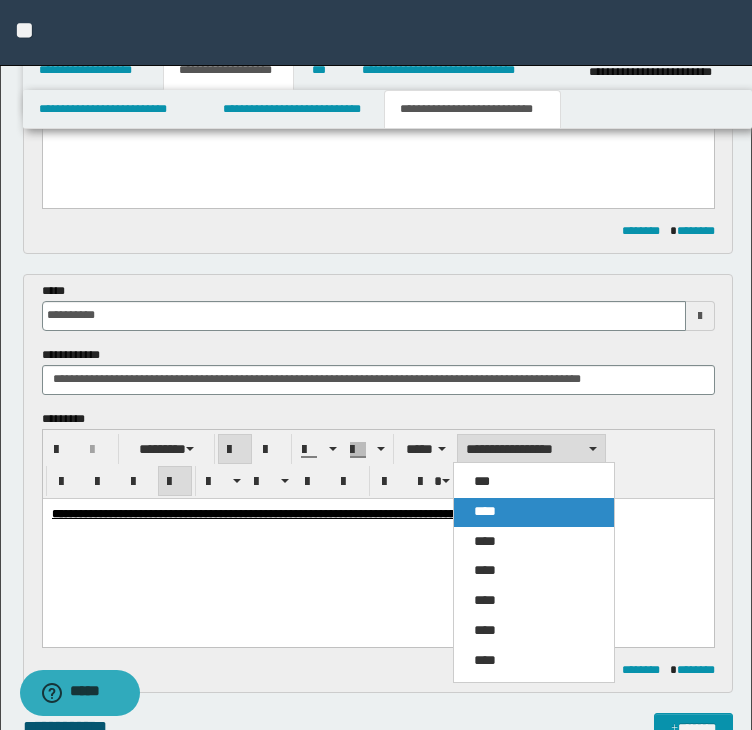 click on "****" at bounding box center (534, 512) 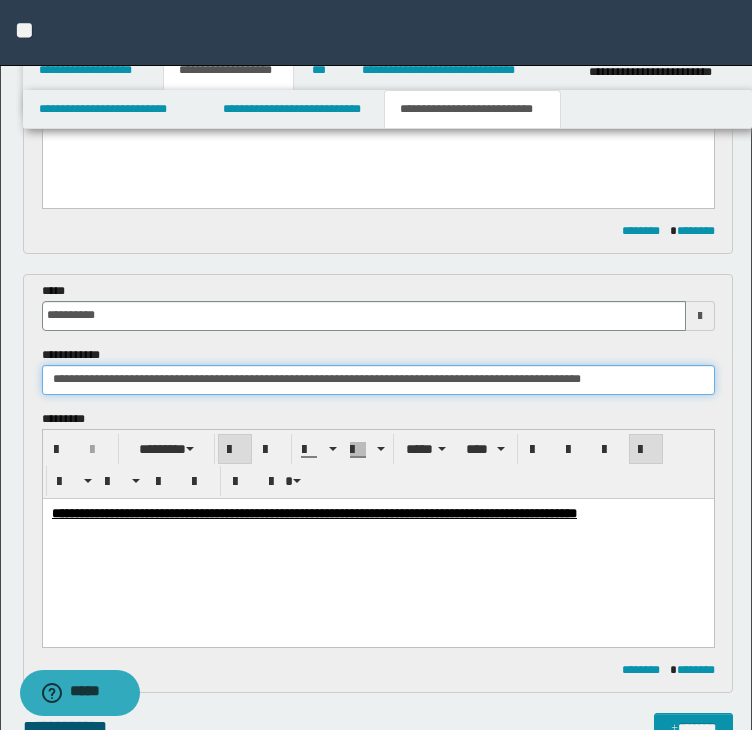 drag, startPoint x: 374, startPoint y: 373, endPoint x: -19, endPoint y: 350, distance: 393.67245 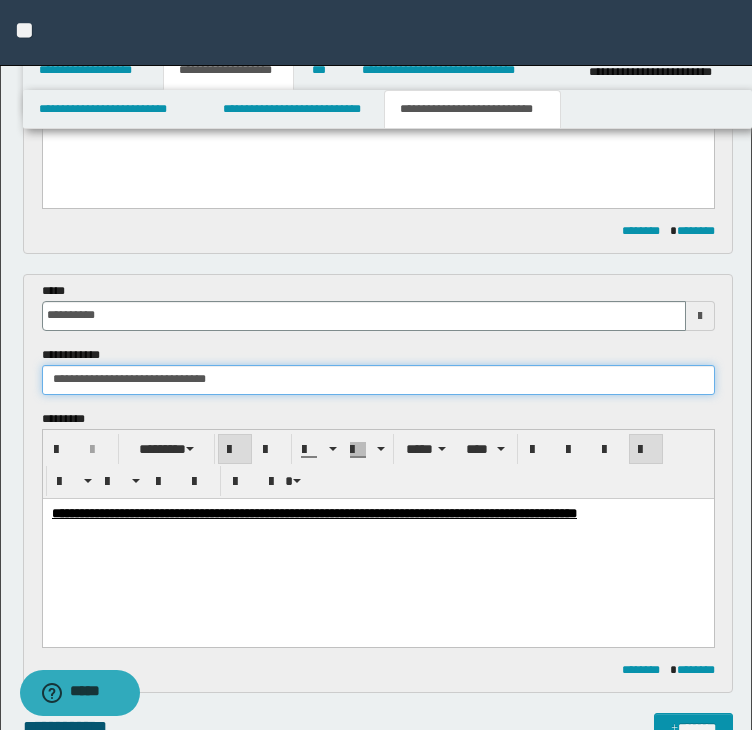 drag, startPoint x: 150, startPoint y: 378, endPoint x: 338, endPoint y: 382, distance: 188.04254 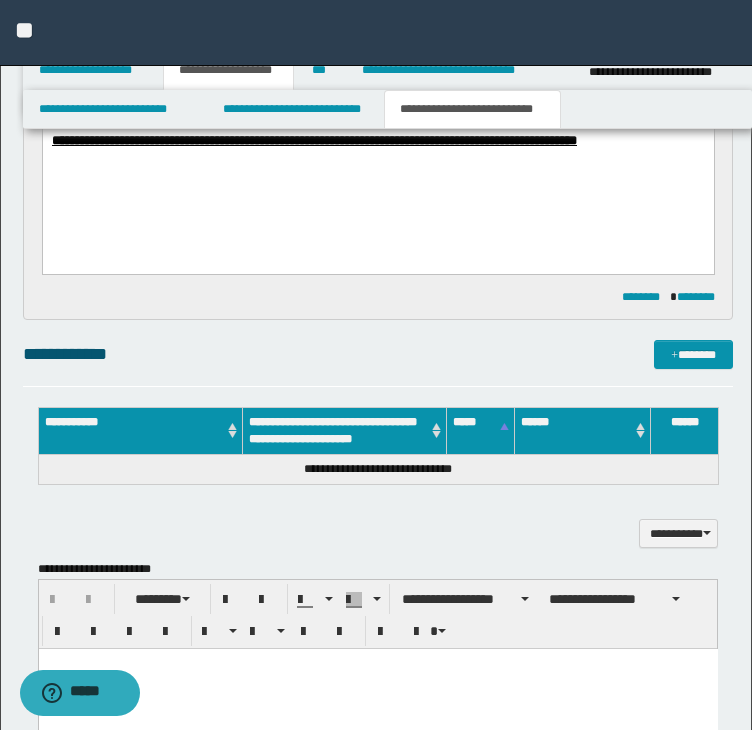 scroll, scrollTop: 791, scrollLeft: 0, axis: vertical 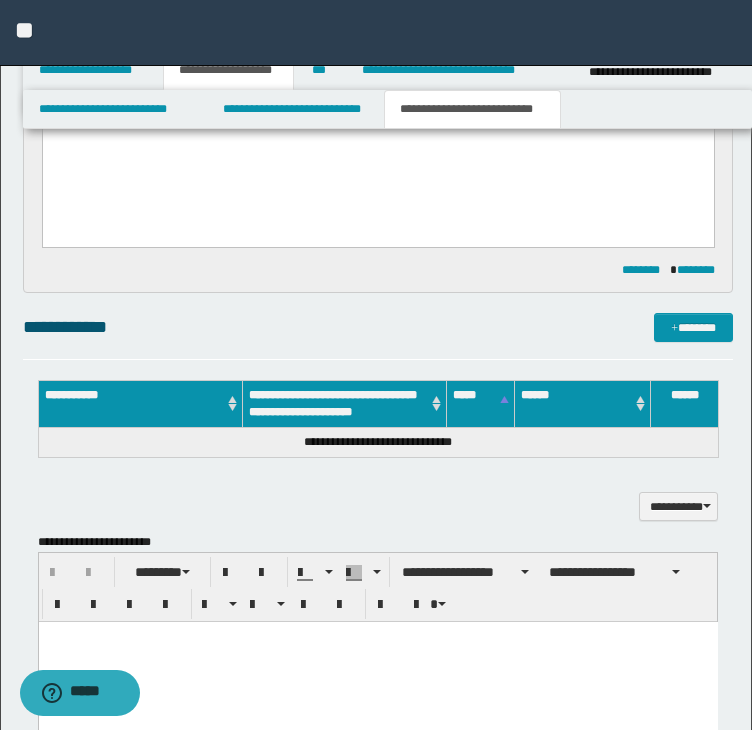 type on "**********" 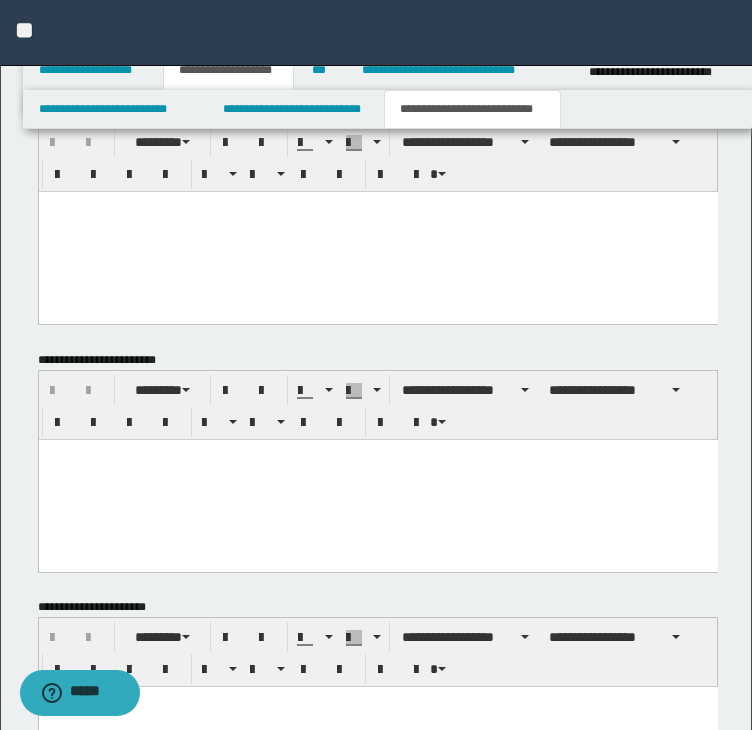 scroll, scrollTop: 1384, scrollLeft: 0, axis: vertical 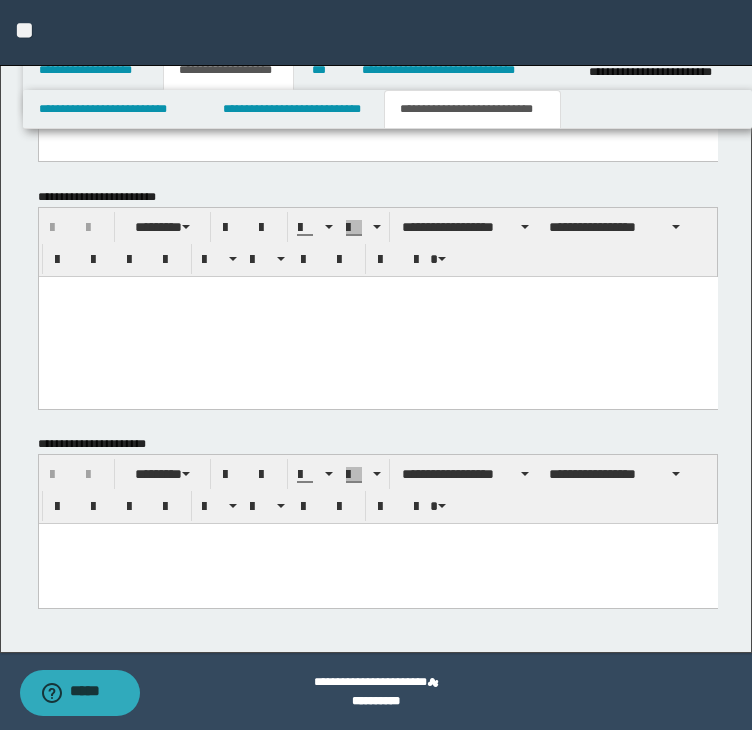 click at bounding box center [377, 539] 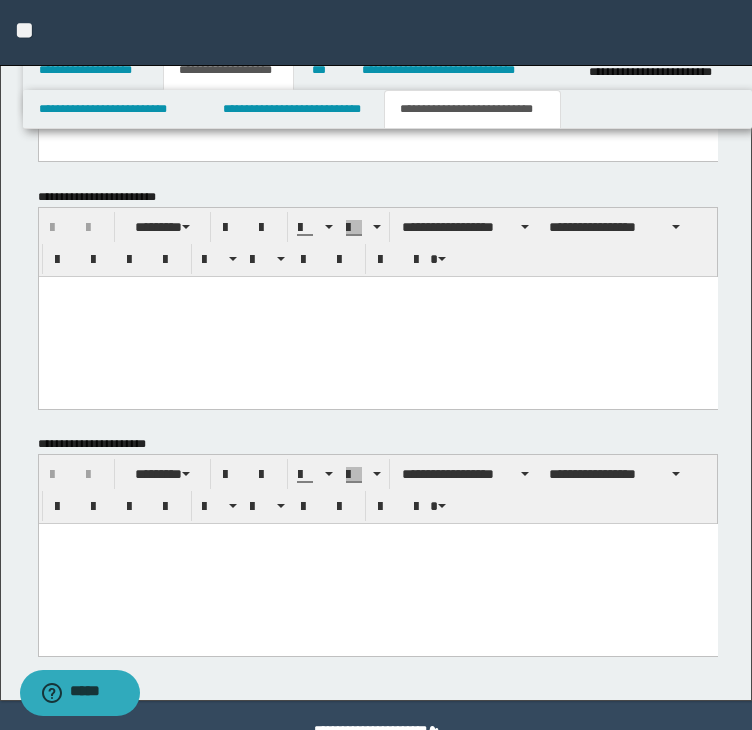paste 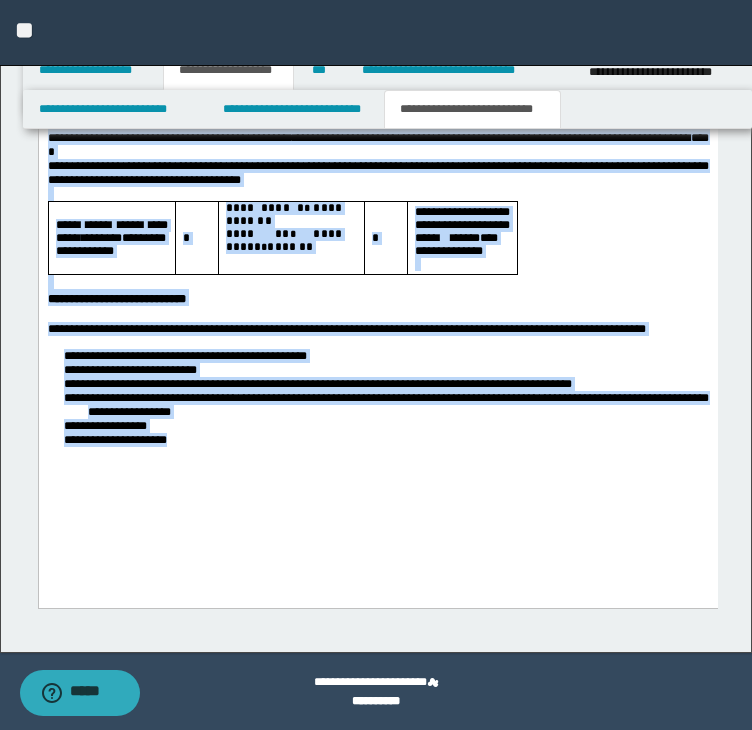 drag, startPoint x: 48, startPoint y: -151, endPoint x: 247, endPoint y: 552, distance: 730.62305 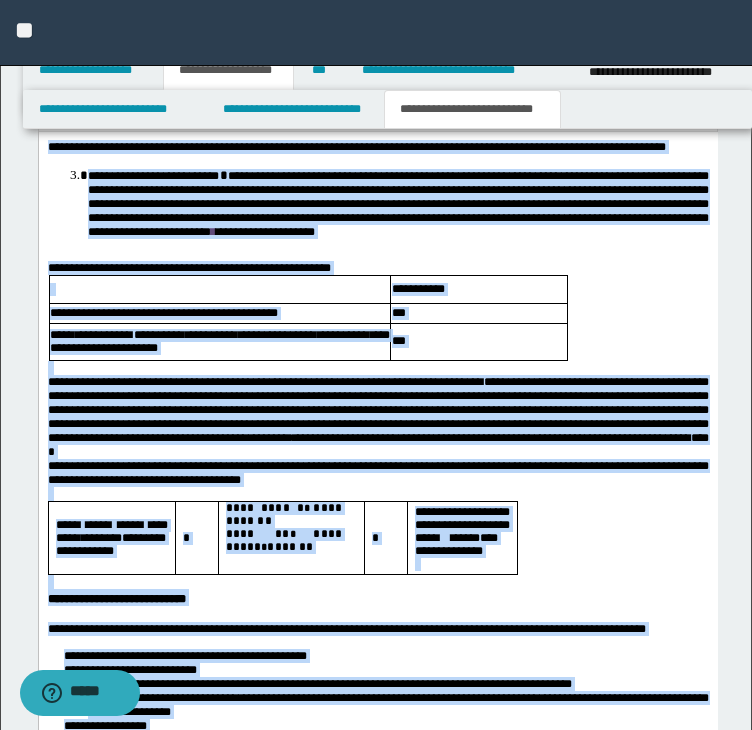 scroll, scrollTop: 1476, scrollLeft: 0, axis: vertical 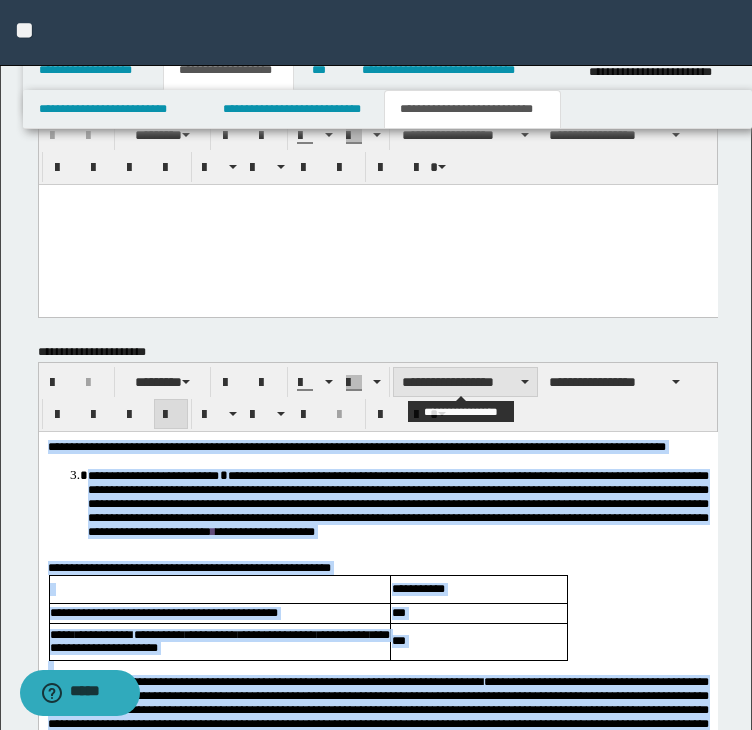 click on "**********" at bounding box center (465, 382) 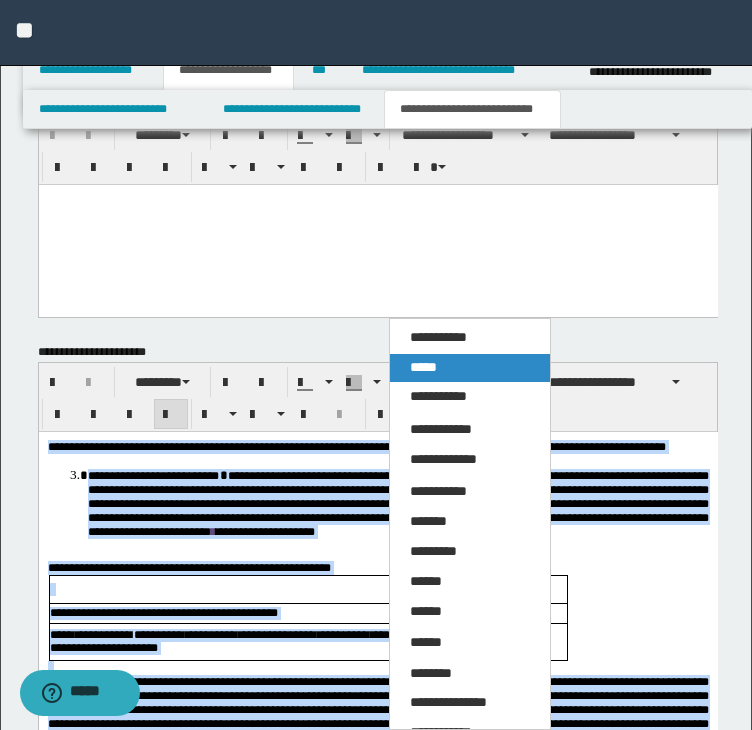 click on "*****" at bounding box center [470, 368] 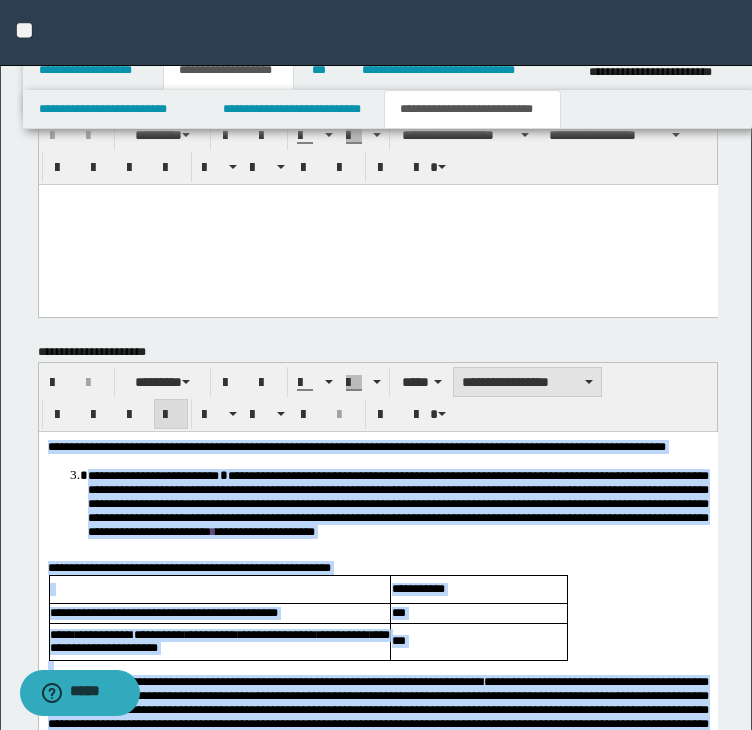 click on "**********" at bounding box center [527, 382] 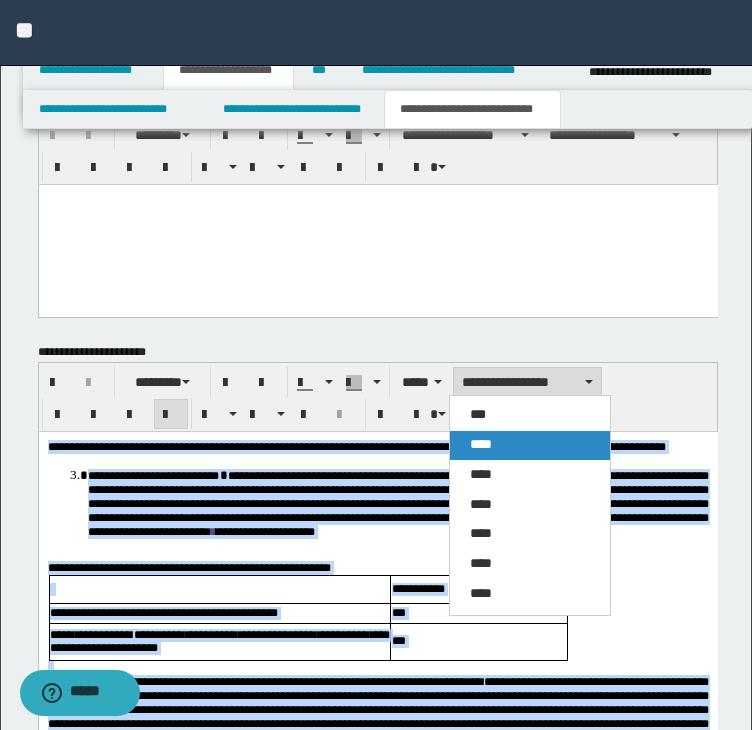 click on "****" at bounding box center (481, 444) 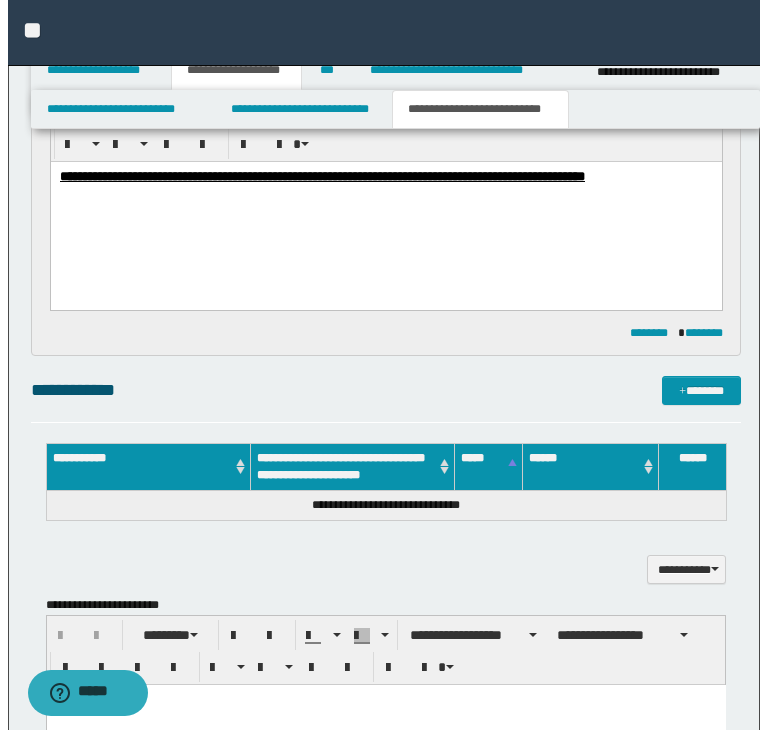 scroll, scrollTop: 867, scrollLeft: 0, axis: vertical 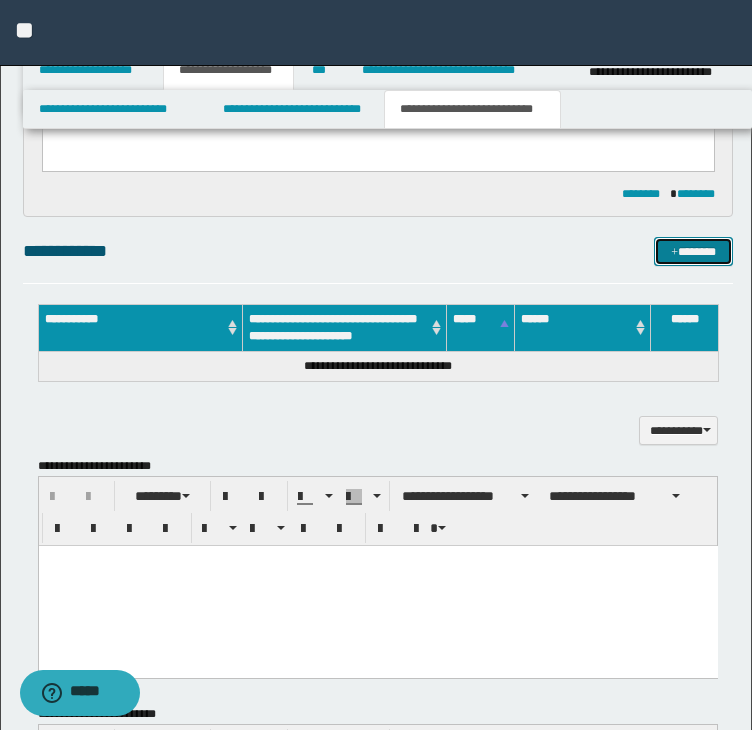 click on "*******" at bounding box center (693, 252) 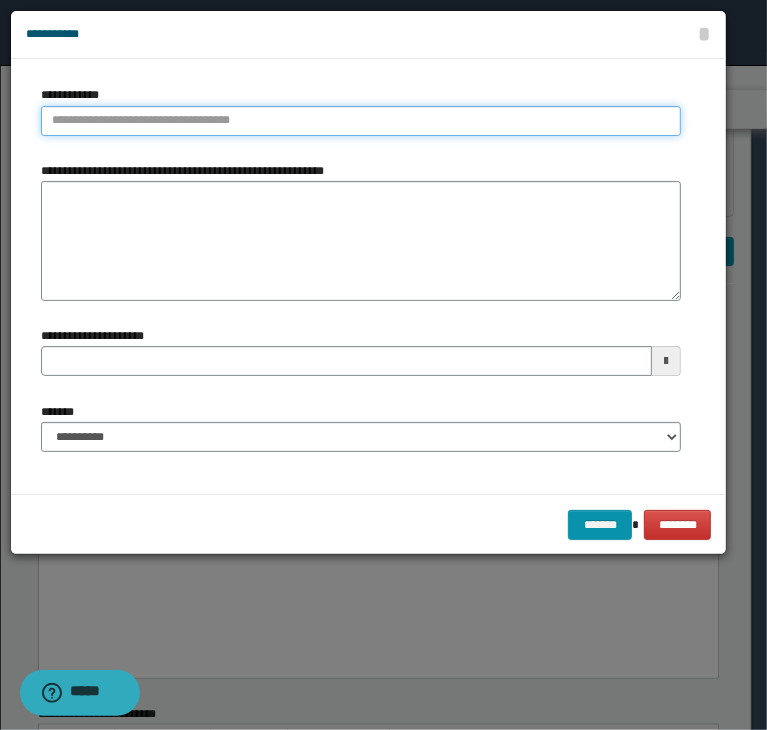 type on "**********" 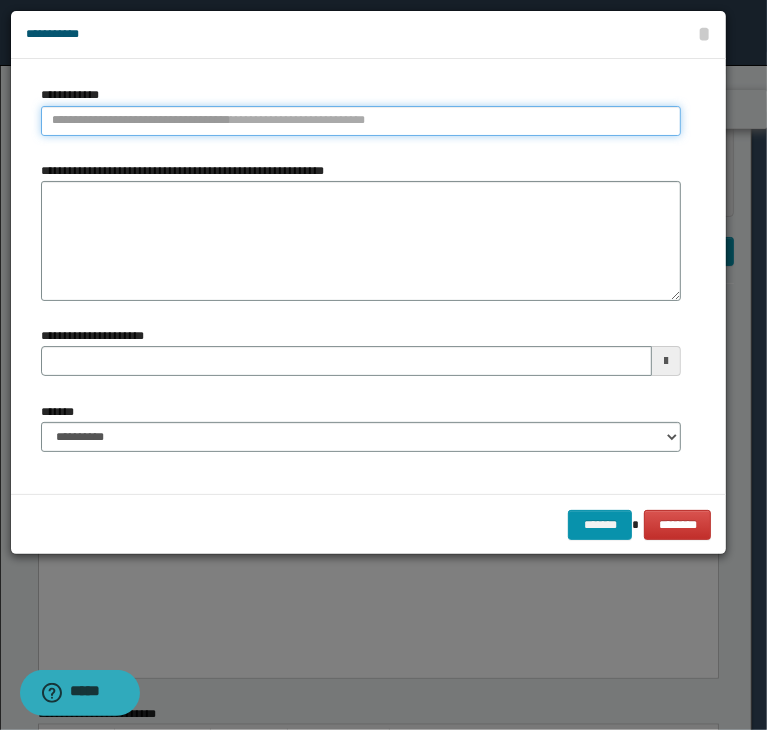 click on "**********" at bounding box center [361, 121] 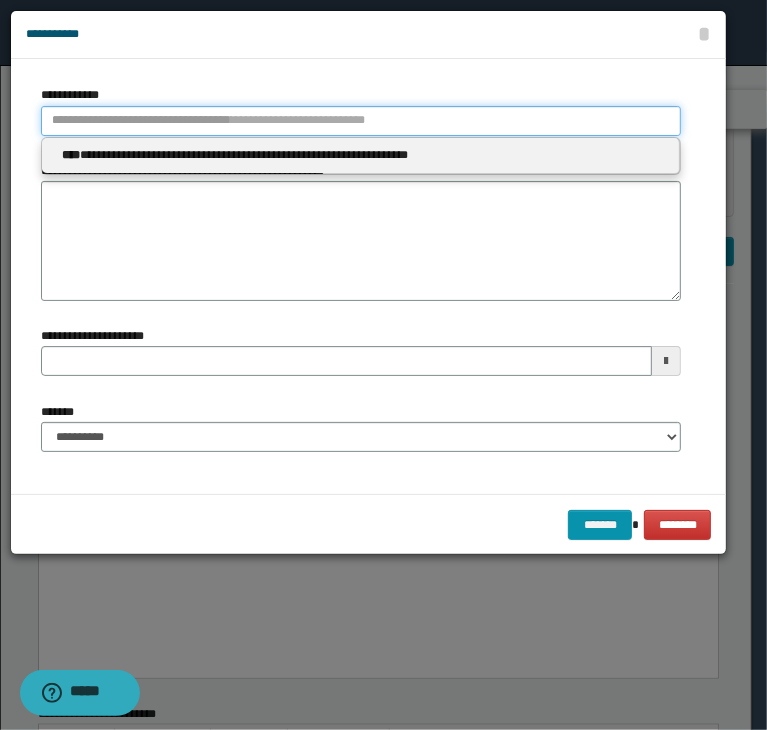 paste on "**********" 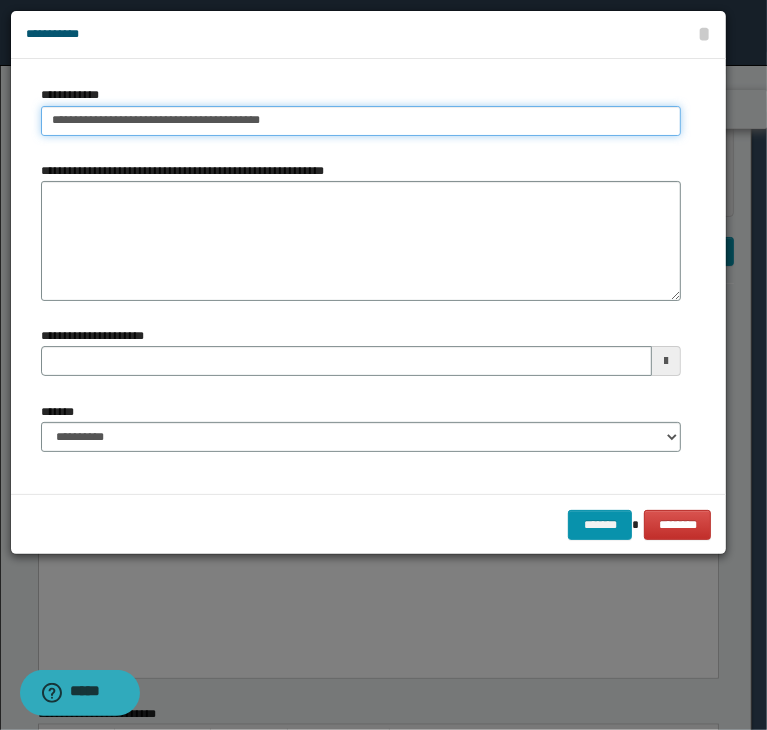 drag, startPoint x: 73, startPoint y: 120, endPoint x: 11, endPoint y: 129, distance: 62.649822 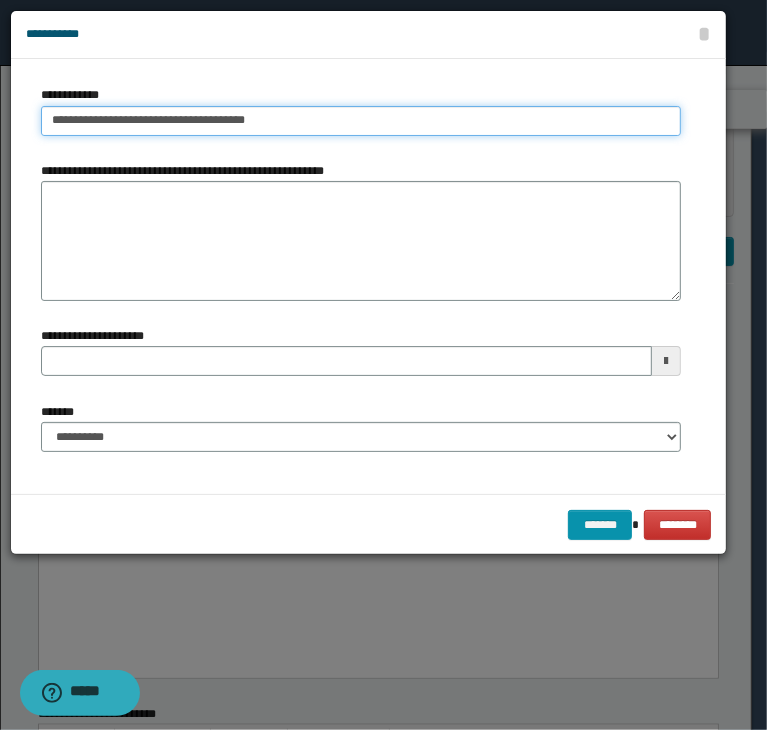 type on "**********" 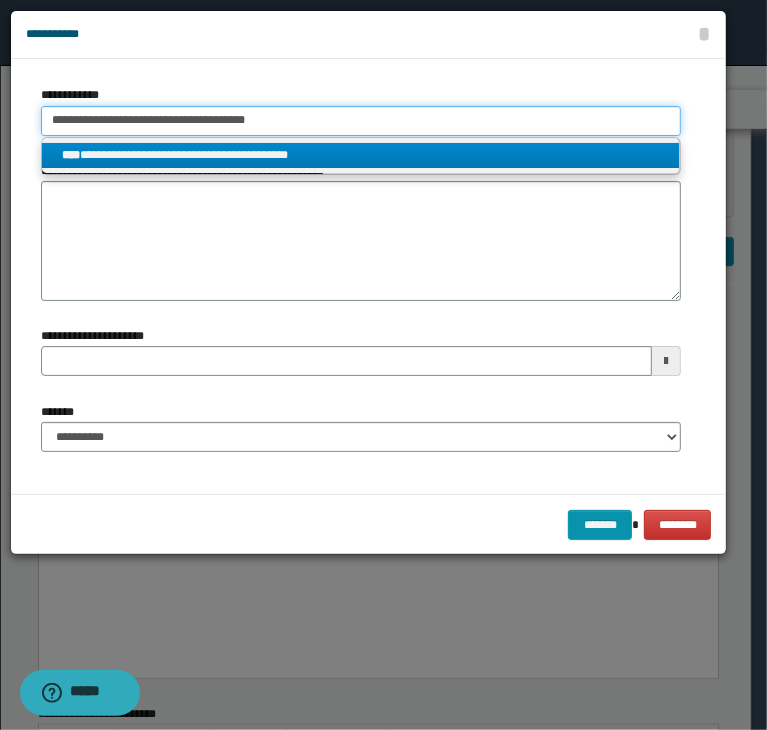 type on "**********" 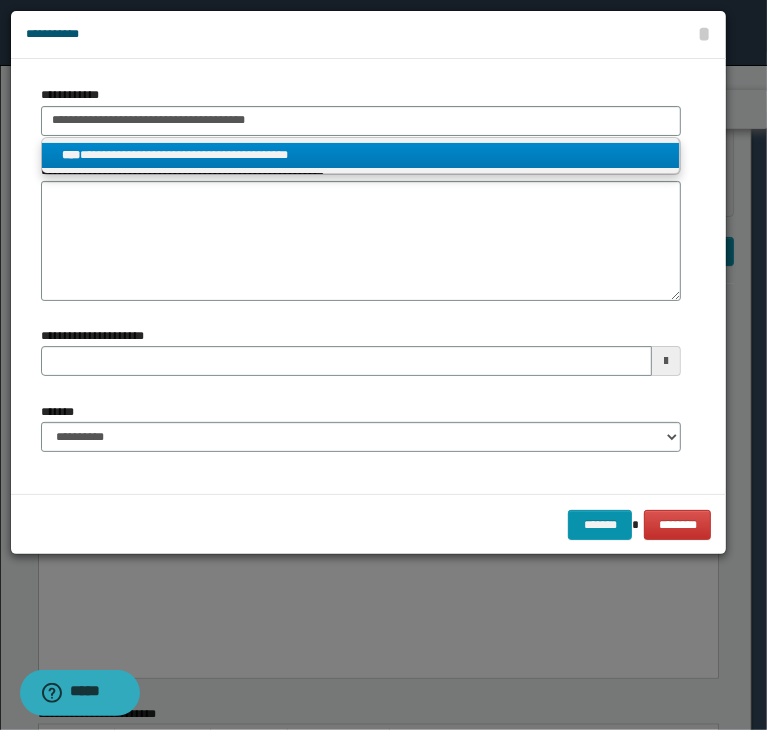 click on "**********" at bounding box center [361, 155] 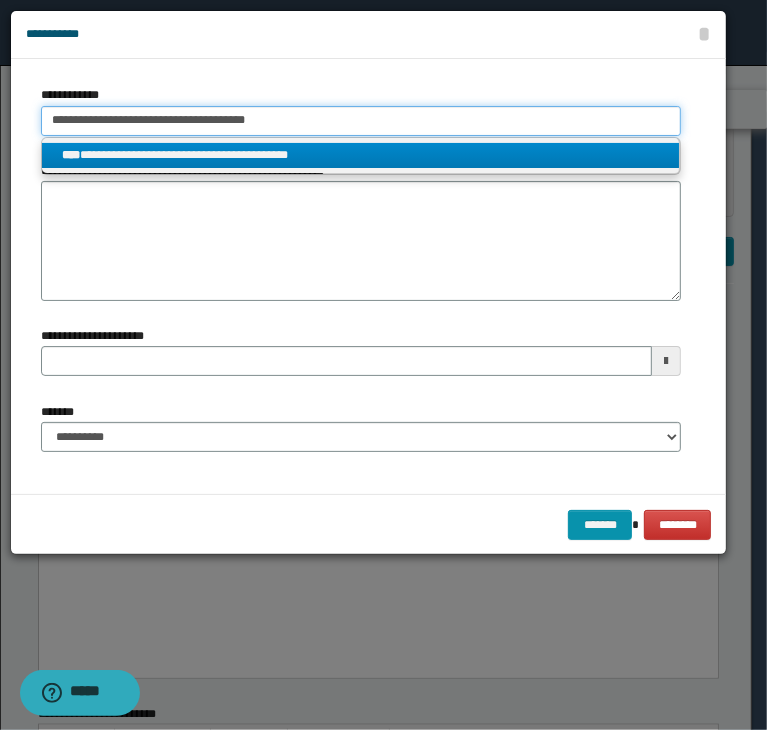 type 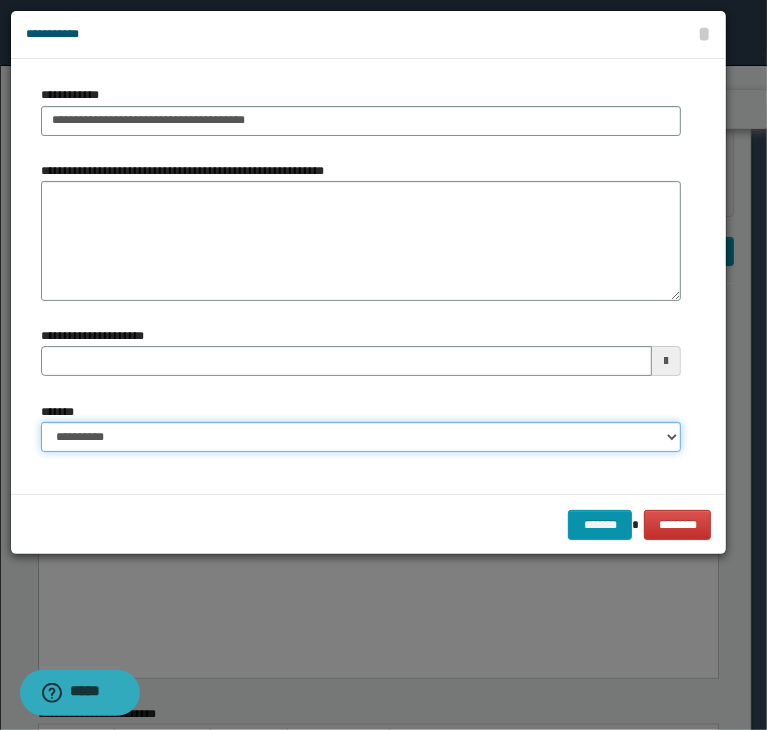 click on "**********" at bounding box center [361, 437] 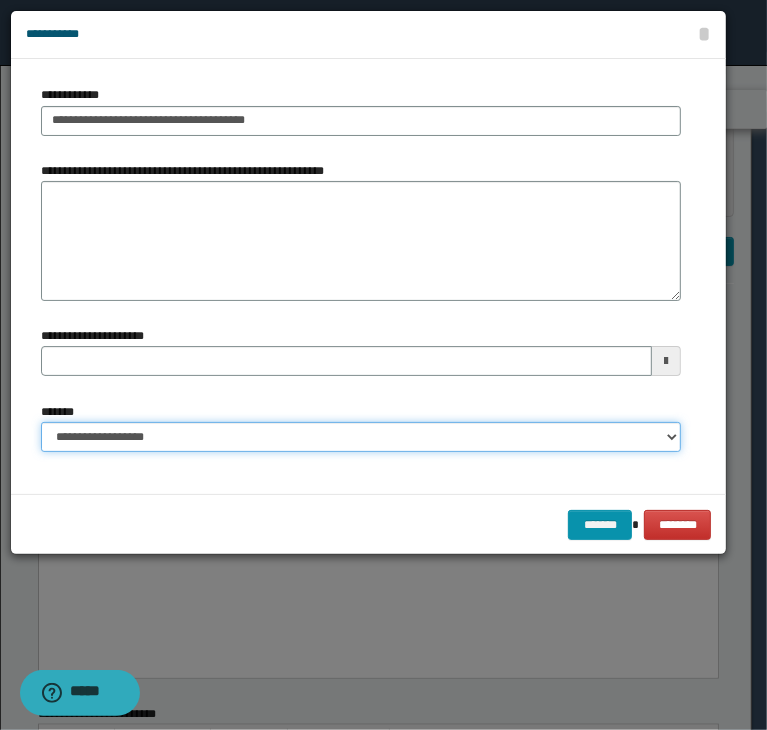 click on "**********" at bounding box center (361, 437) 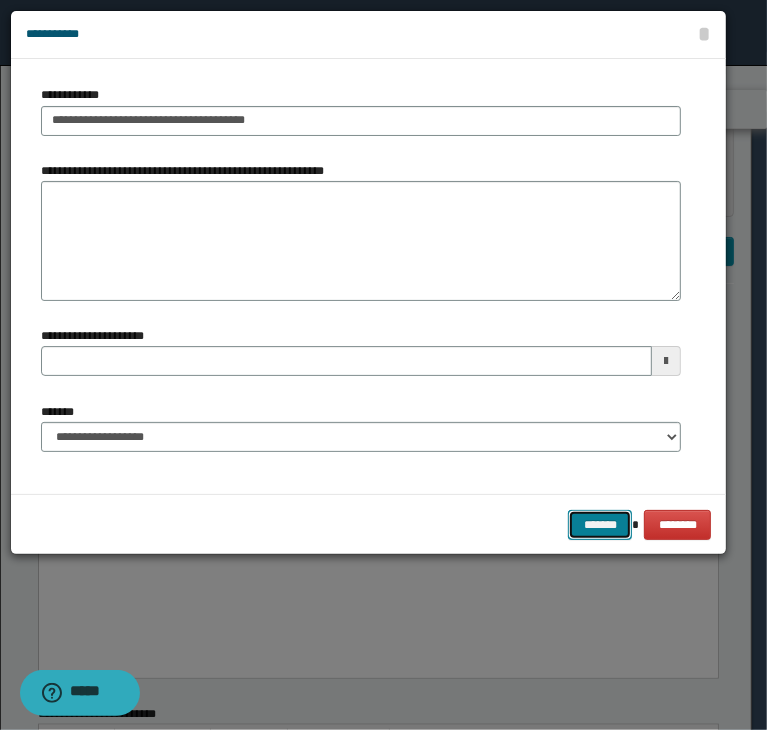 click on "*******" at bounding box center (600, 525) 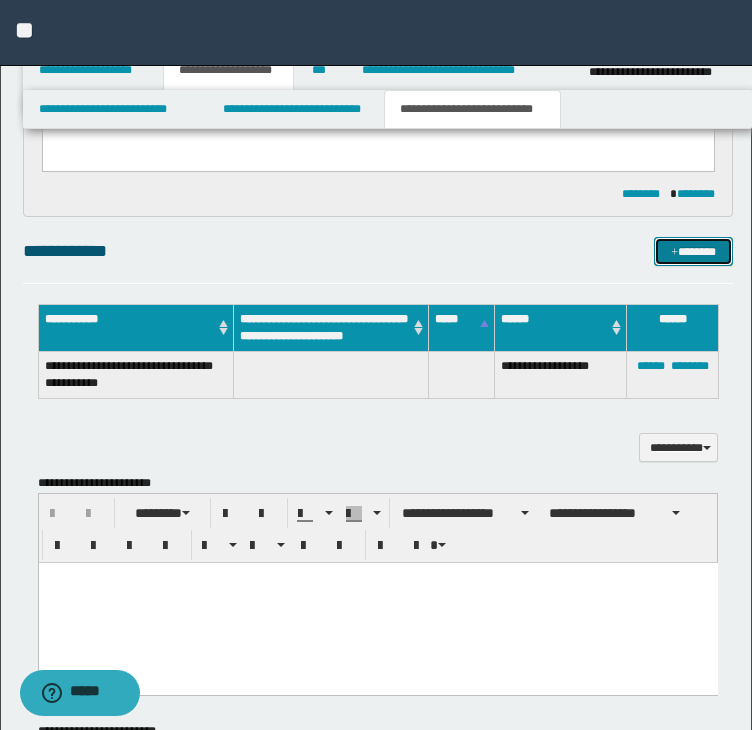 click on "*******" at bounding box center [693, 252] 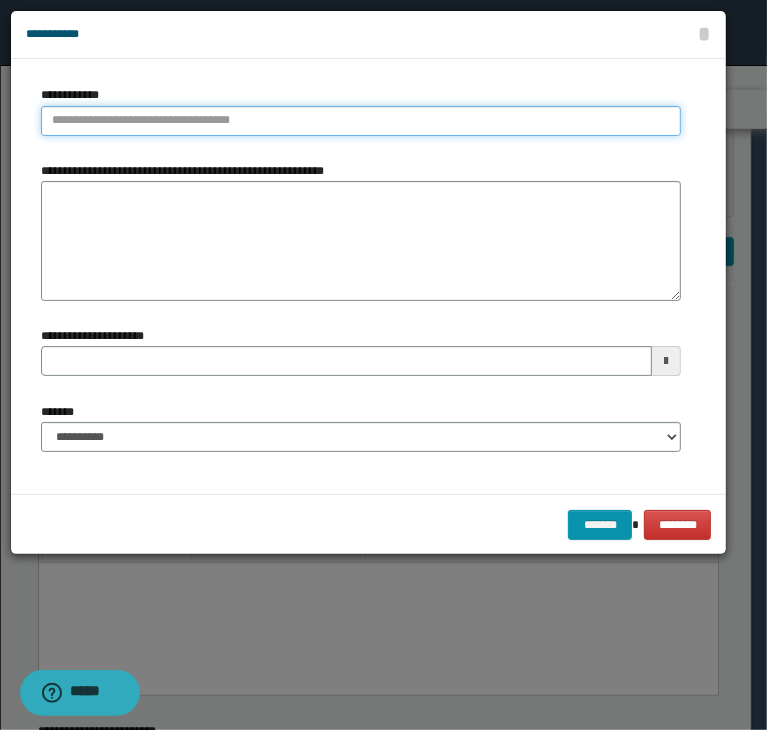 type on "**********" 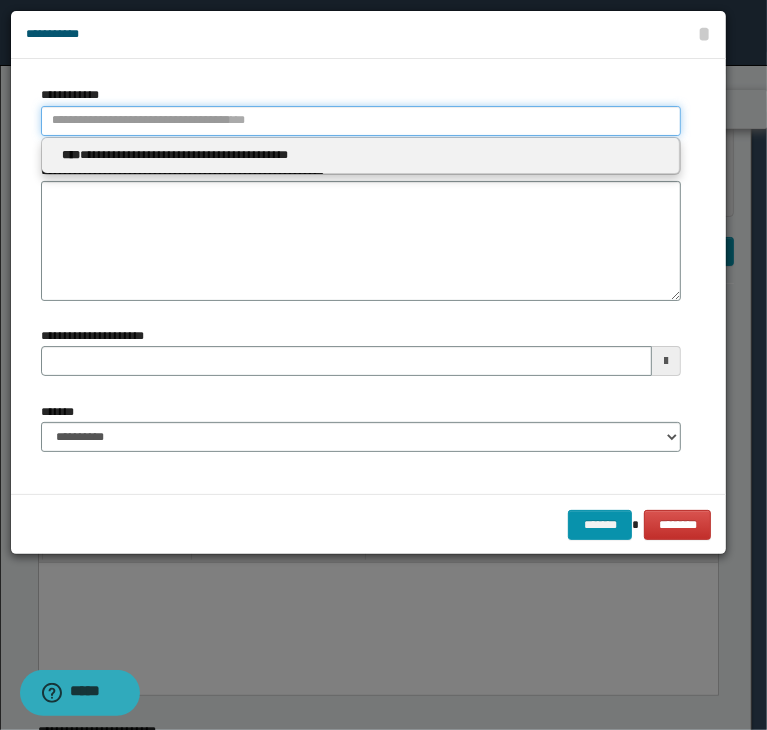 click on "**********" at bounding box center [361, 121] 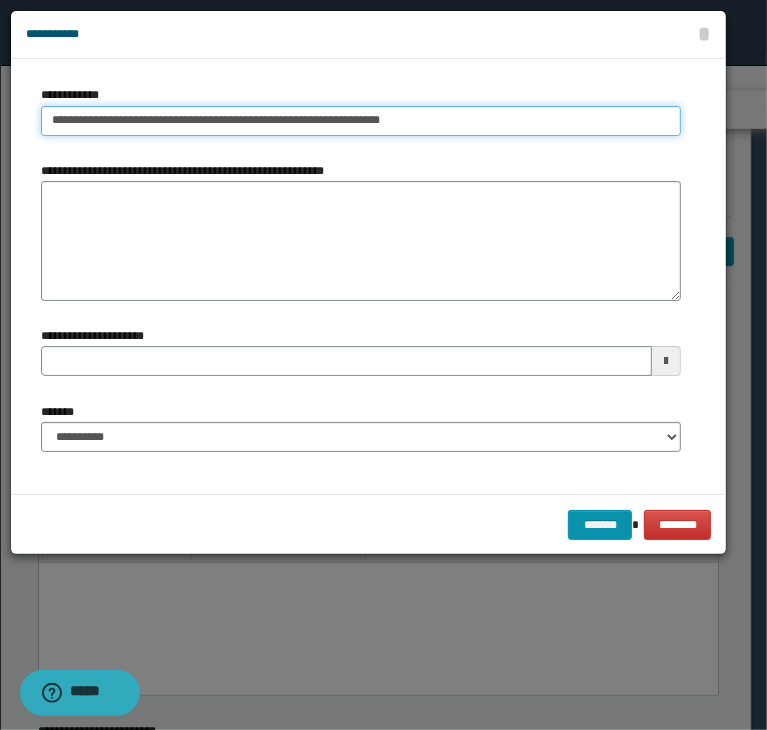 drag, startPoint x: 76, startPoint y: 121, endPoint x: -62, endPoint y: 117, distance: 138.05795 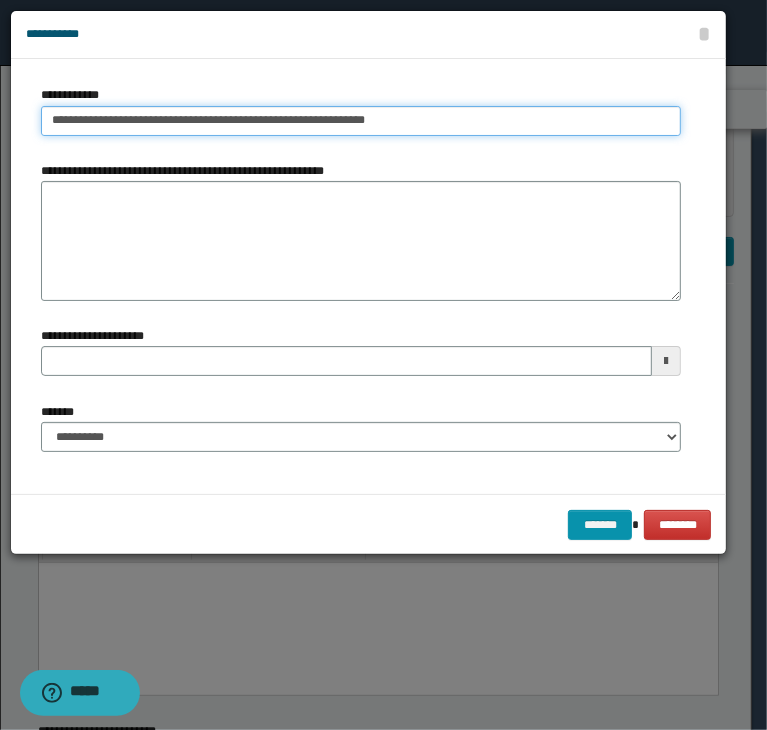 type on "**********" 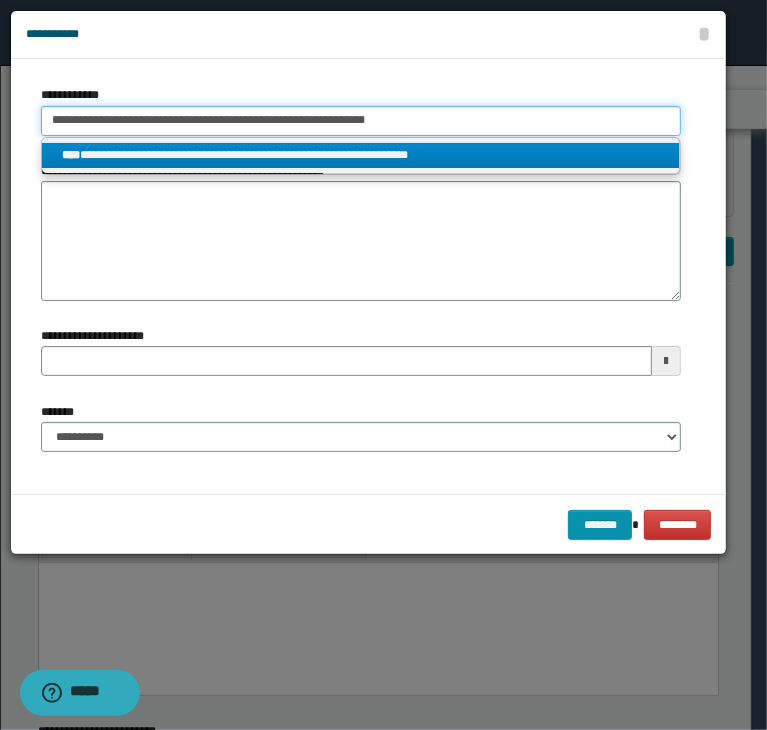 type on "**********" 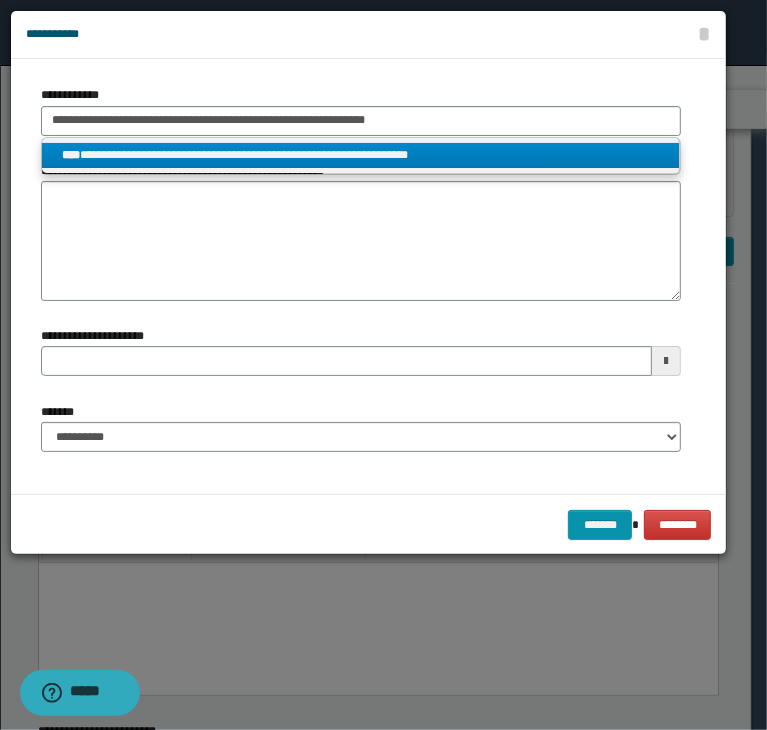 click on "**********" at bounding box center [361, 155] 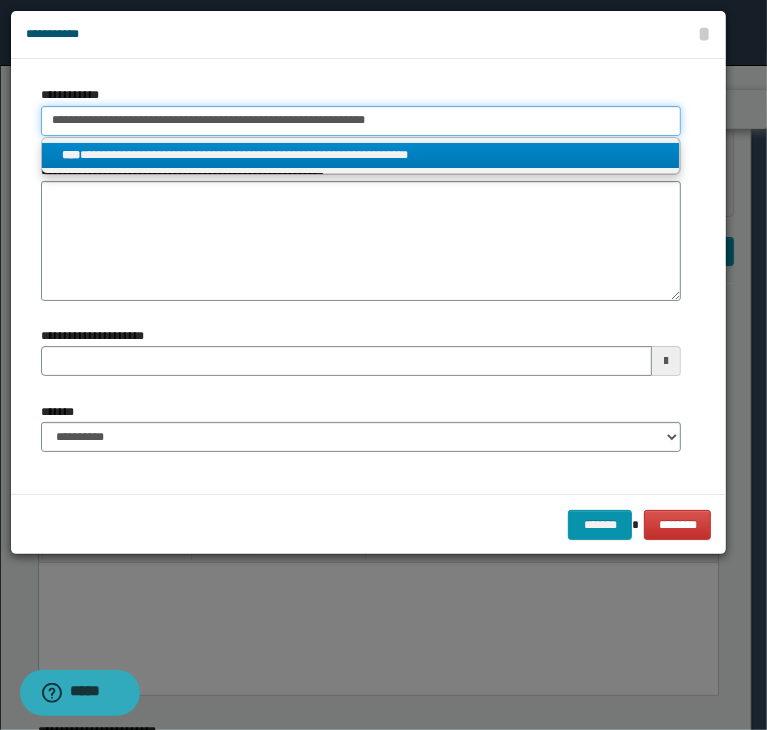 type 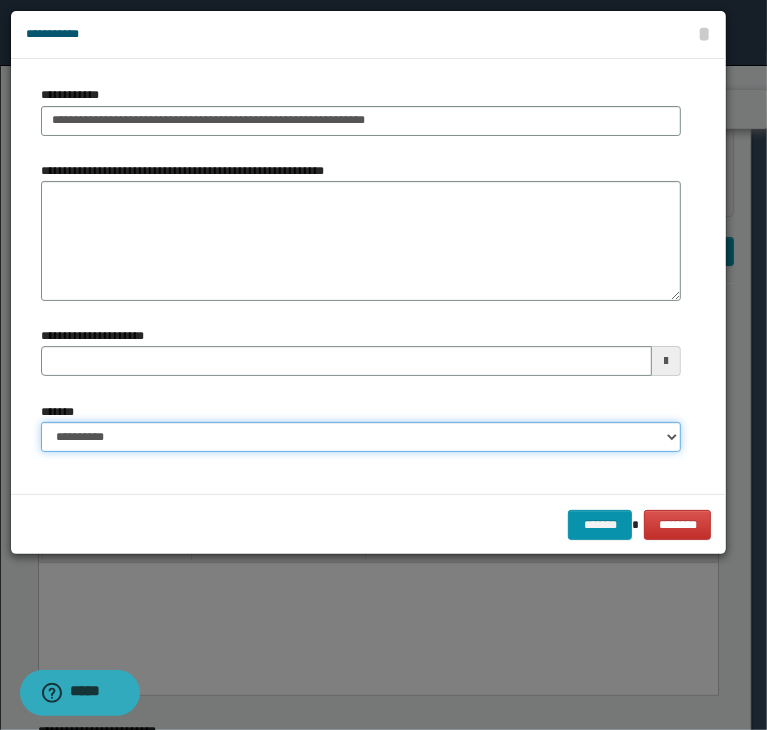 click on "**********" at bounding box center [361, 437] 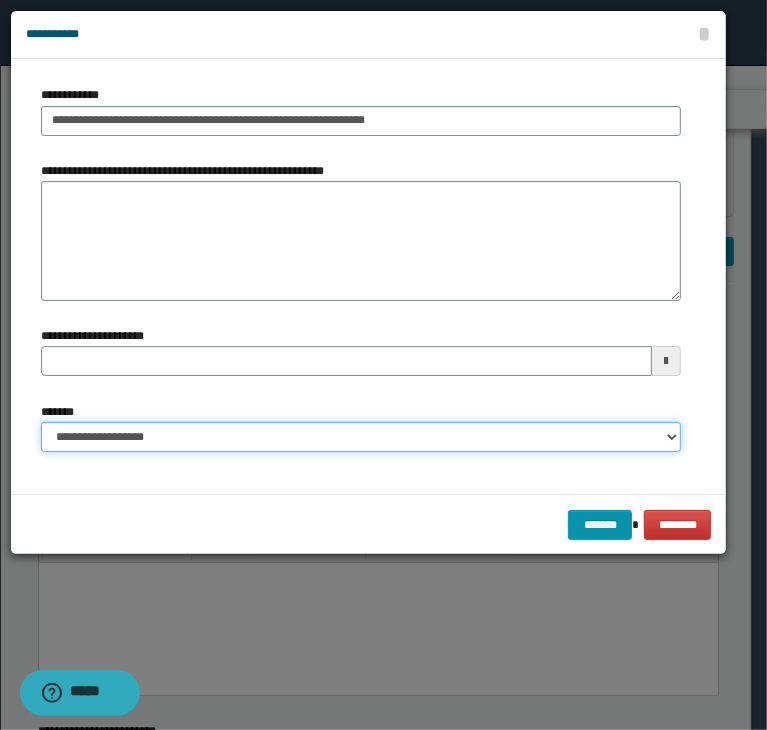 click on "**********" at bounding box center [361, 437] 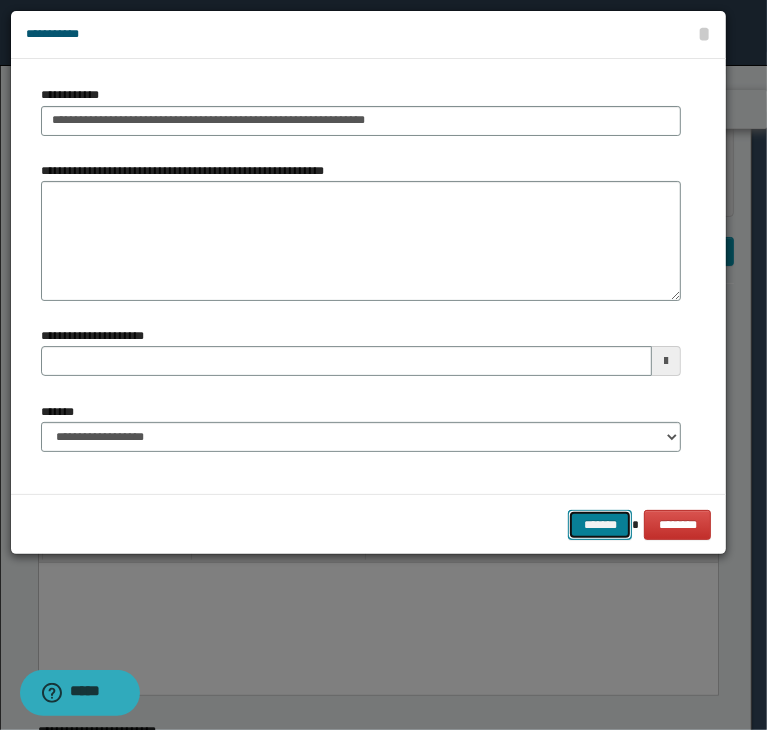 click on "*******" at bounding box center [600, 525] 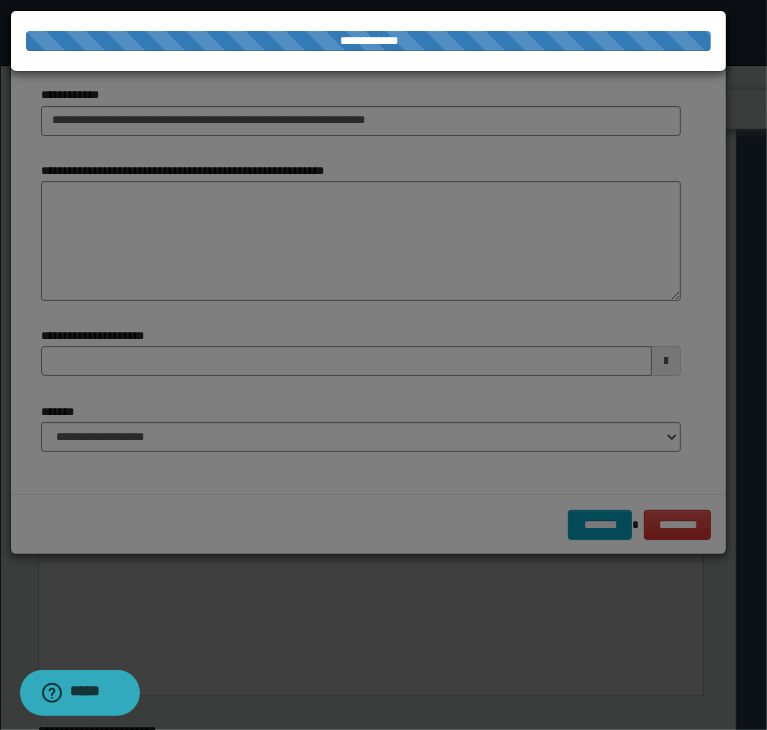 click at bounding box center [383, 365] 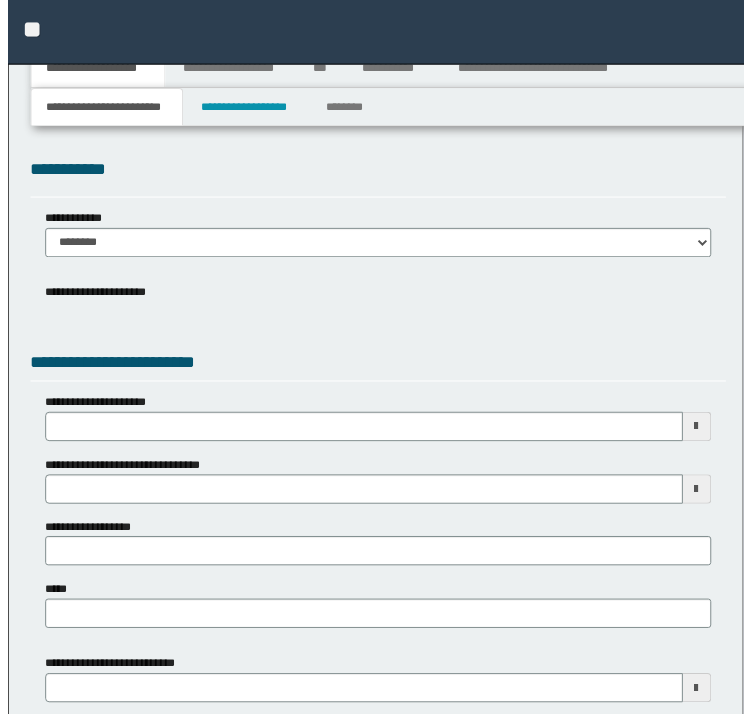 scroll, scrollTop: 0, scrollLeft: 0, axis: both 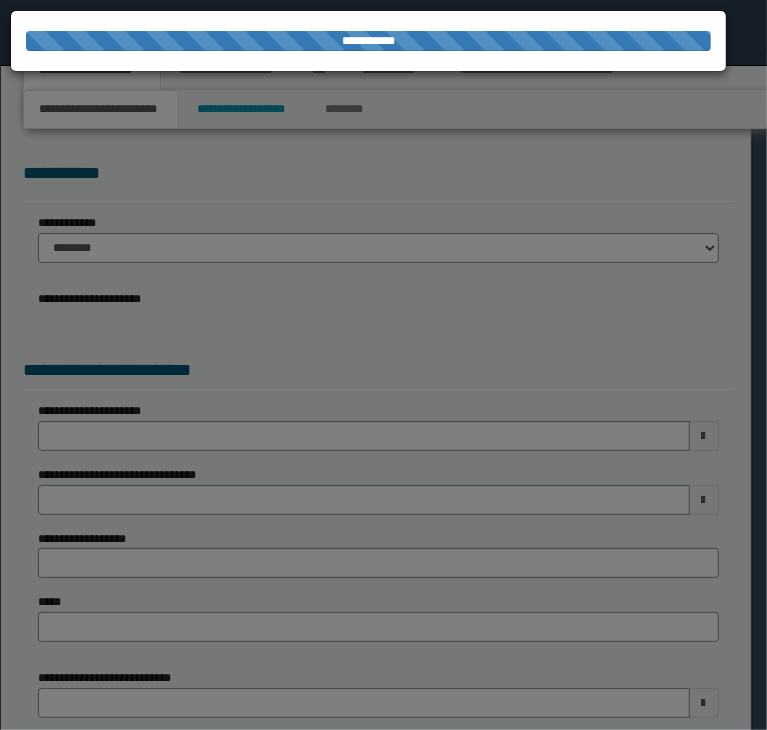 select on "*" 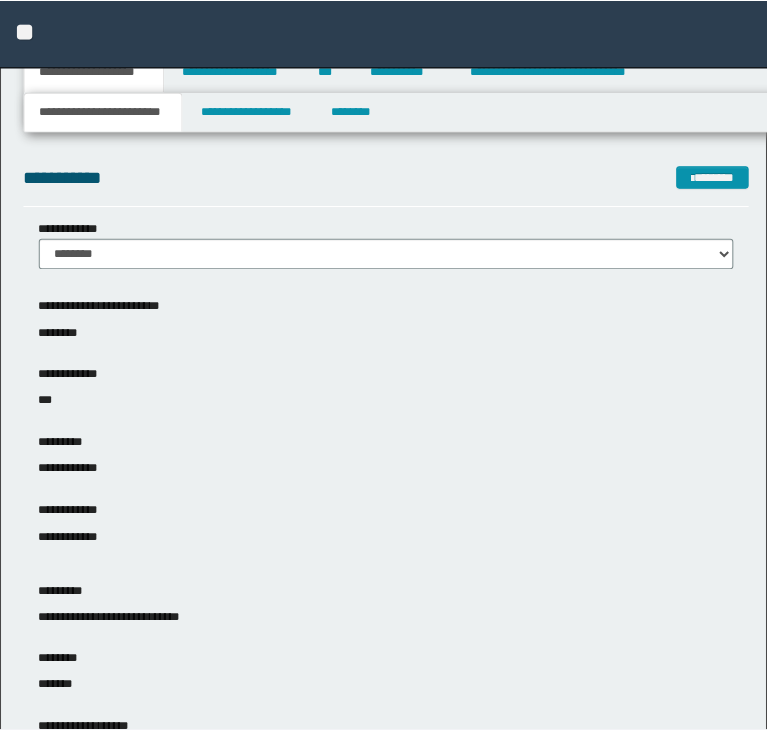 scroll, scrollTop: 0, scrollLeft: 0, axis: both 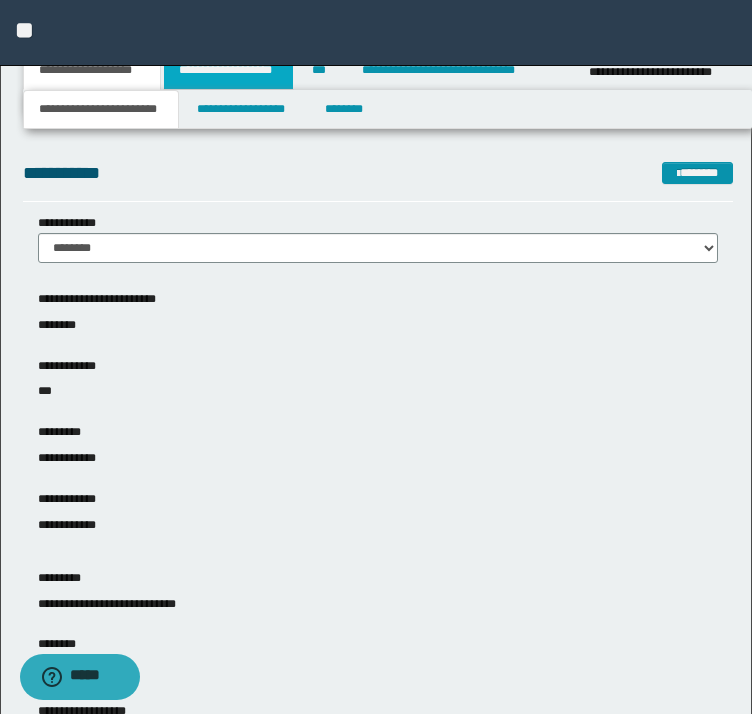 click on "**********" at bounding box center (228, 70) 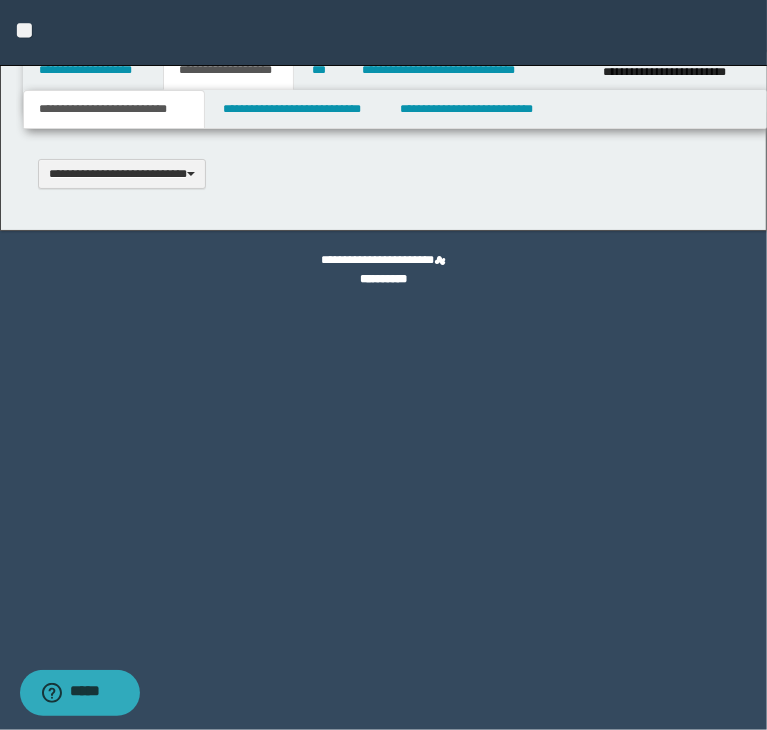 type 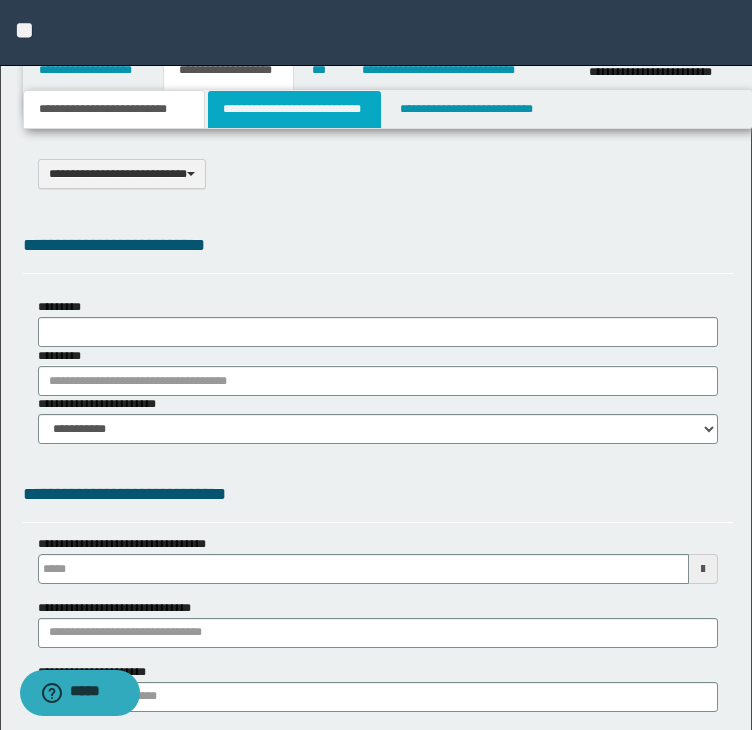 click on "**********" at bounding box center (294, 109) 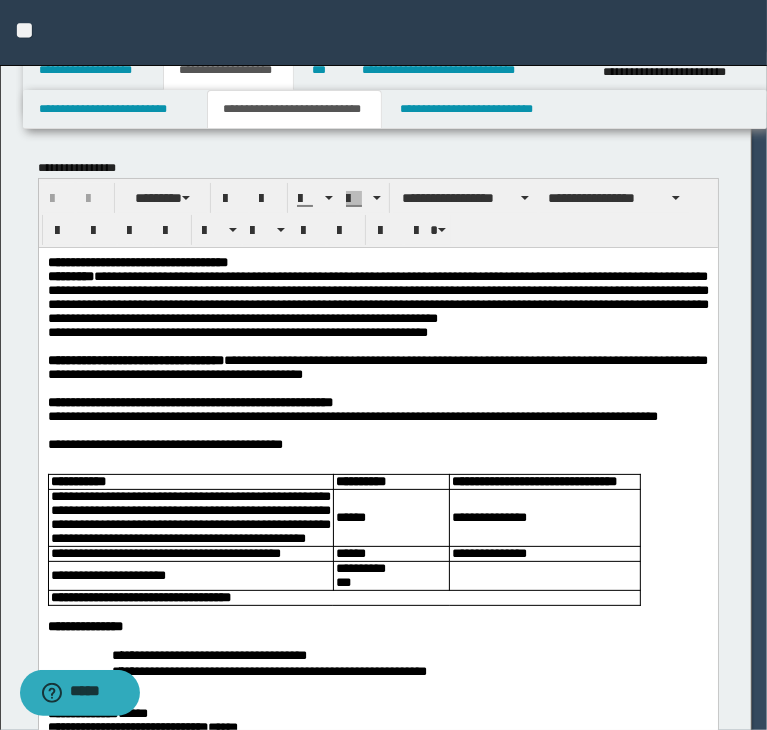 scroll, scrollTop: 0, scrollLeft: 0, axis: both 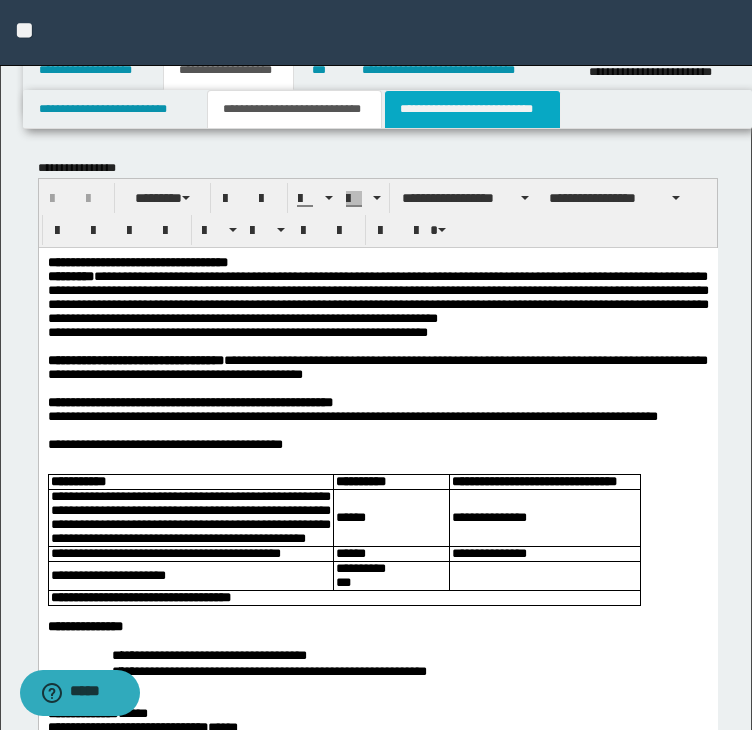 click on "**********" at bounding box center (472, 109) 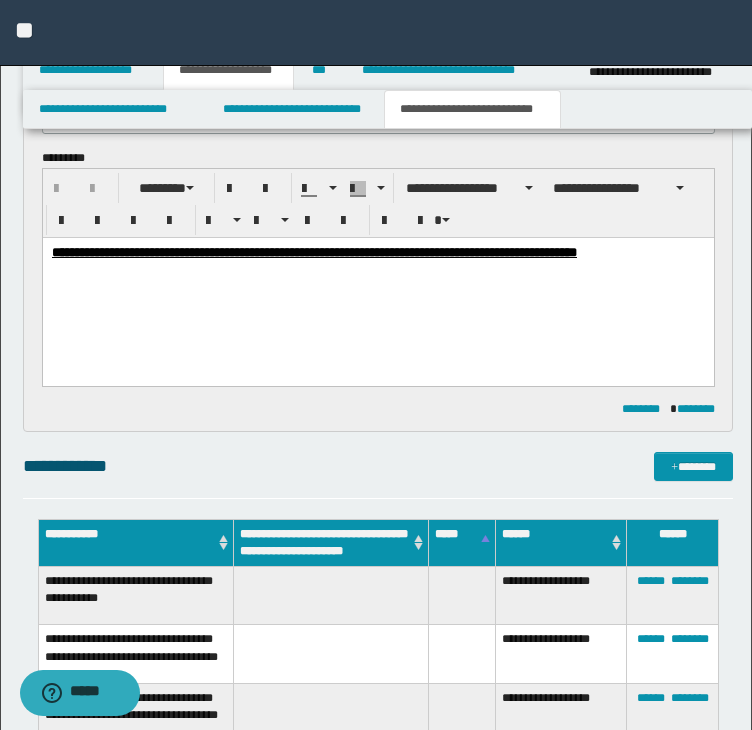 scroll, scrollTop: 800, scrollLeft: 0, axis: vertical 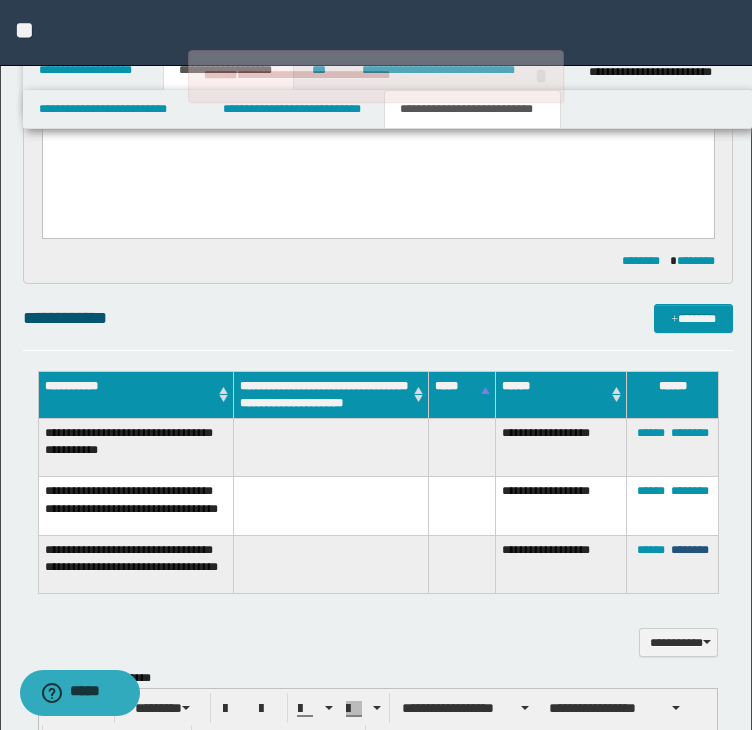 click on "******    ********" at bounding box center (673, 564) 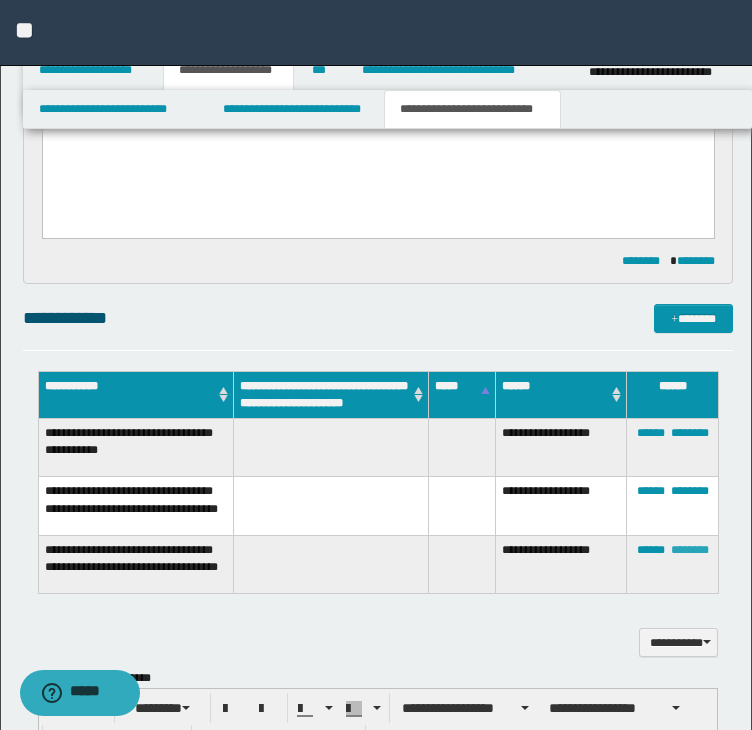 click on "********" at bounding box center (690, 550) 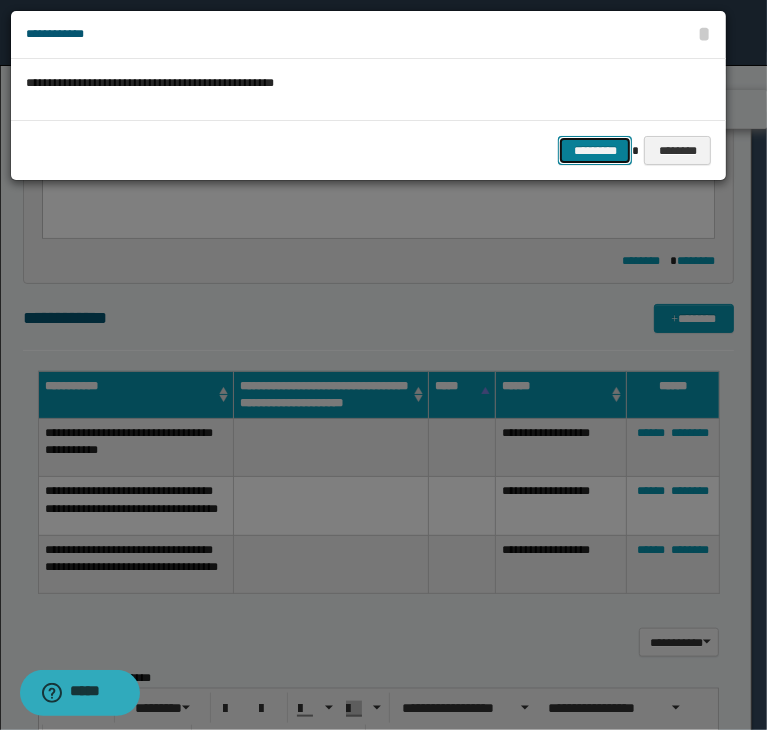 click on "*********" at bounding box center (595, 151) 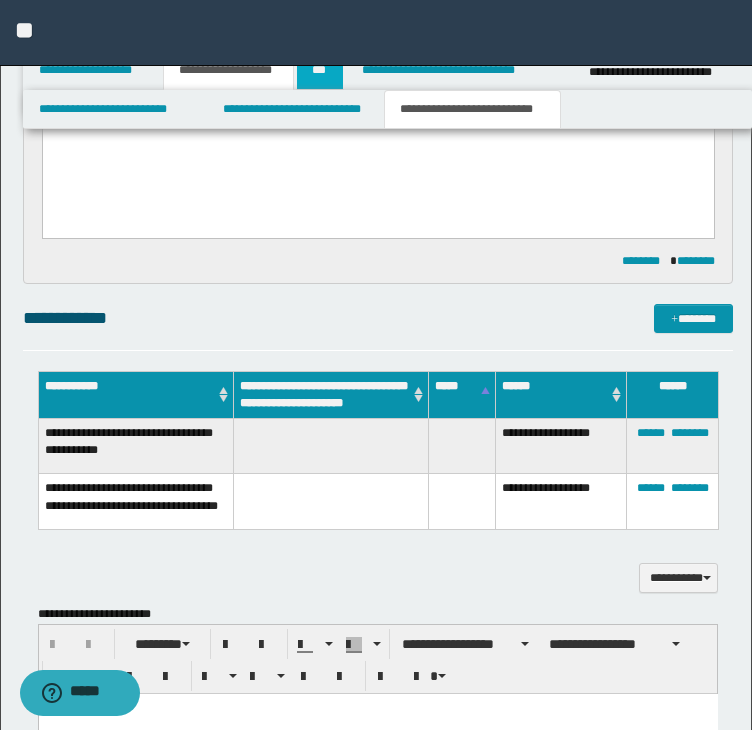 click on "***" at bounding box center [320, 70] 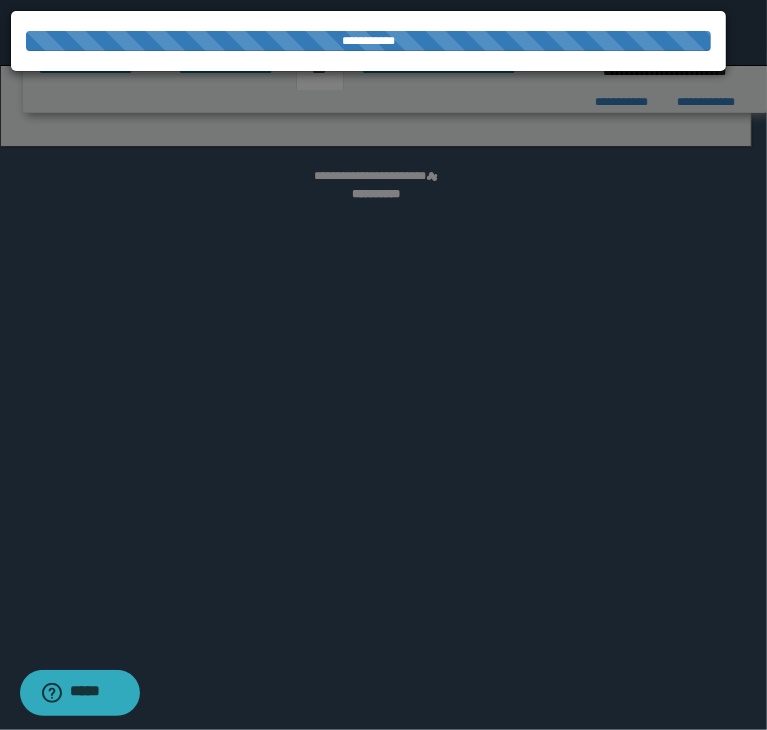 select on "*" 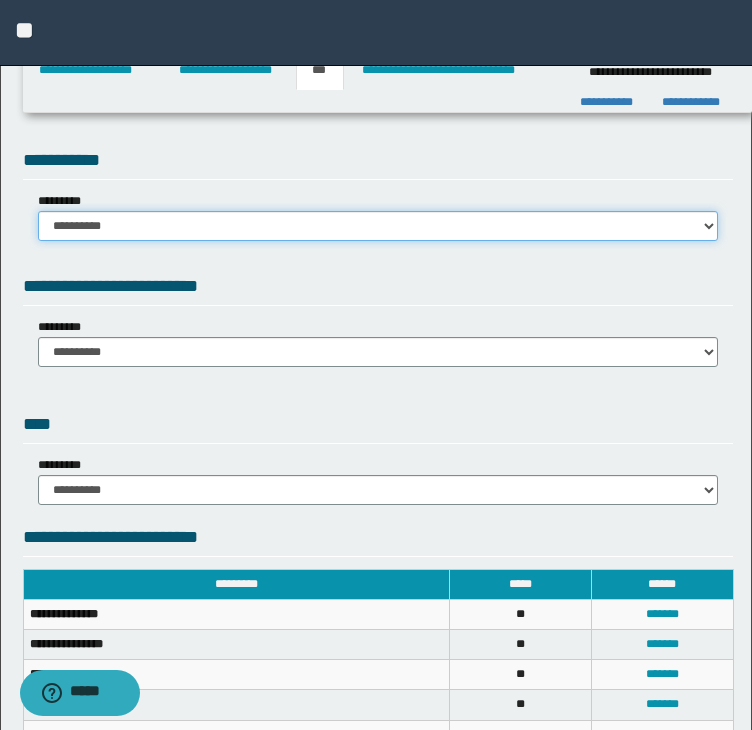 click on "**********" at bounding box center [378, 226] 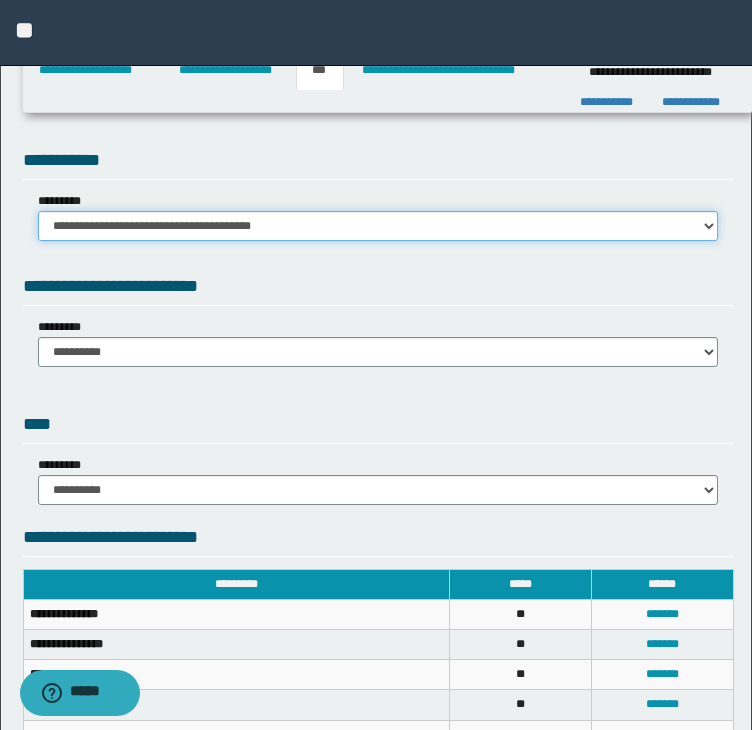 click on "**********" at bounding box center (378, 226) 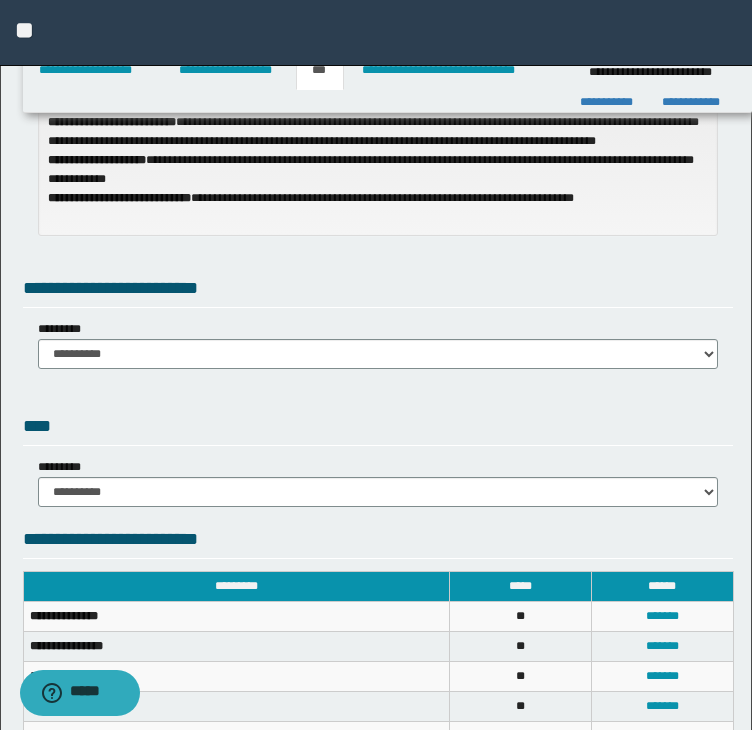 scroll, scrollTop: 300, scrollLeft: 0, axis: vertical 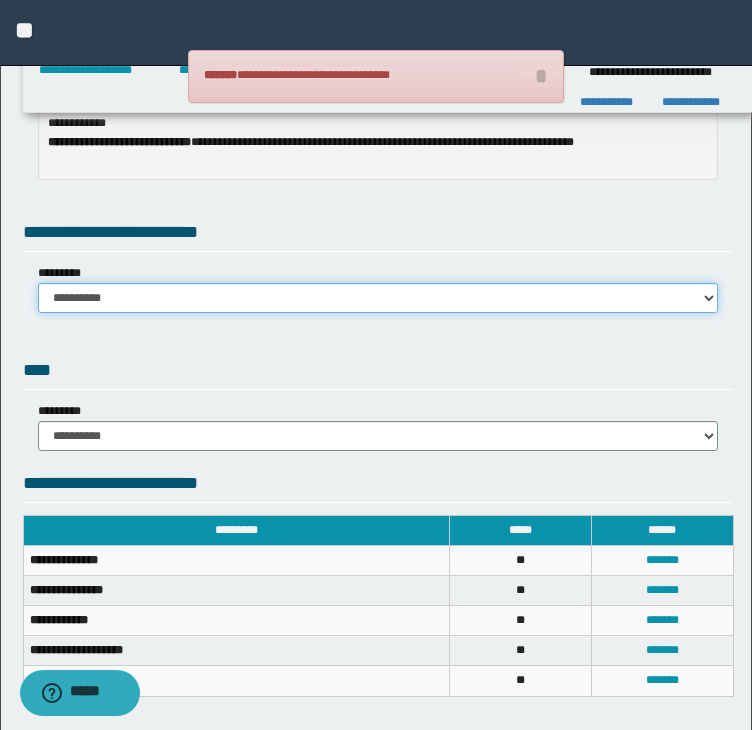click on "**********" at bounding box center [378, 298] 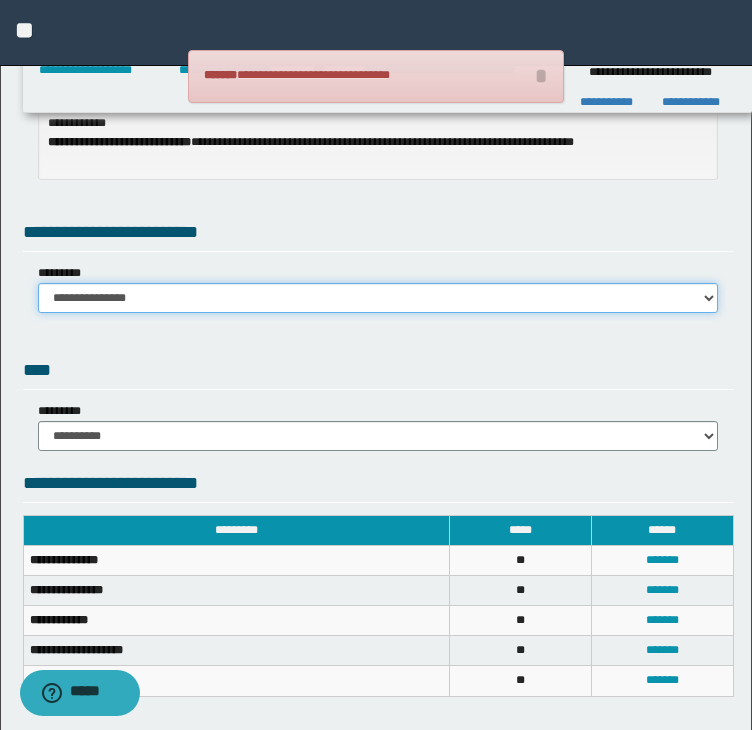 click on "**********" at bounding box center [378, 298] 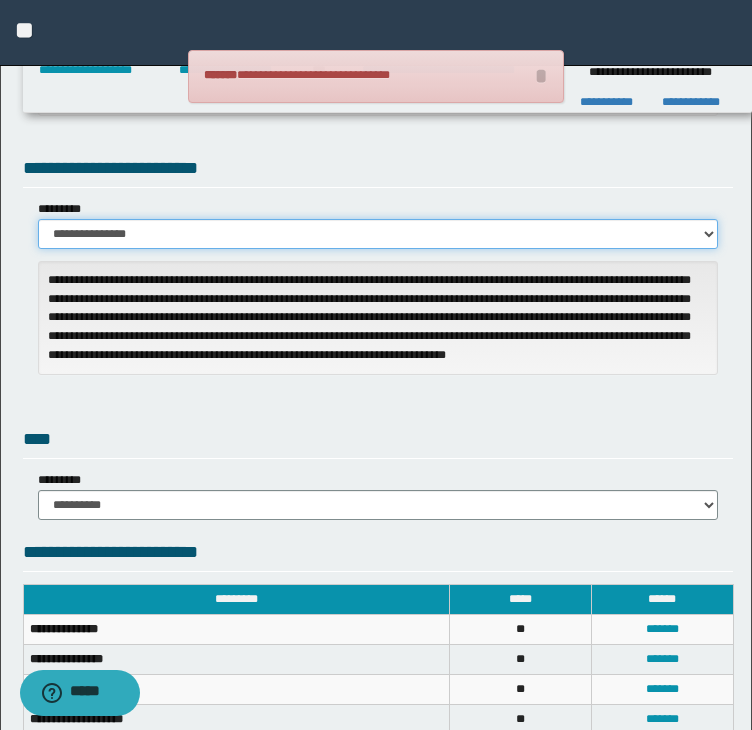 scroll, scrollTop: 400, scrollLeft: 0, axis: vertical 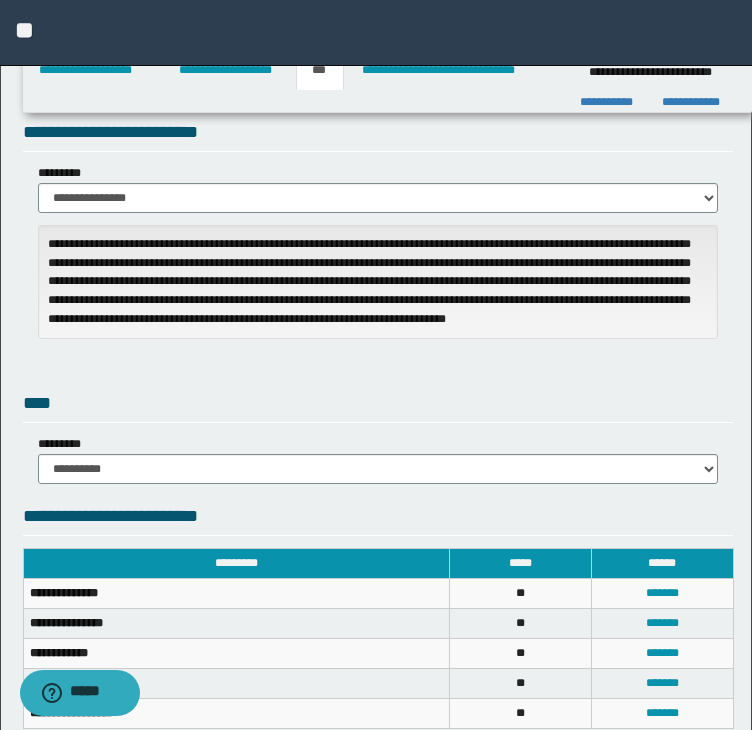 click on "**********" at bounding box center (378, 559) 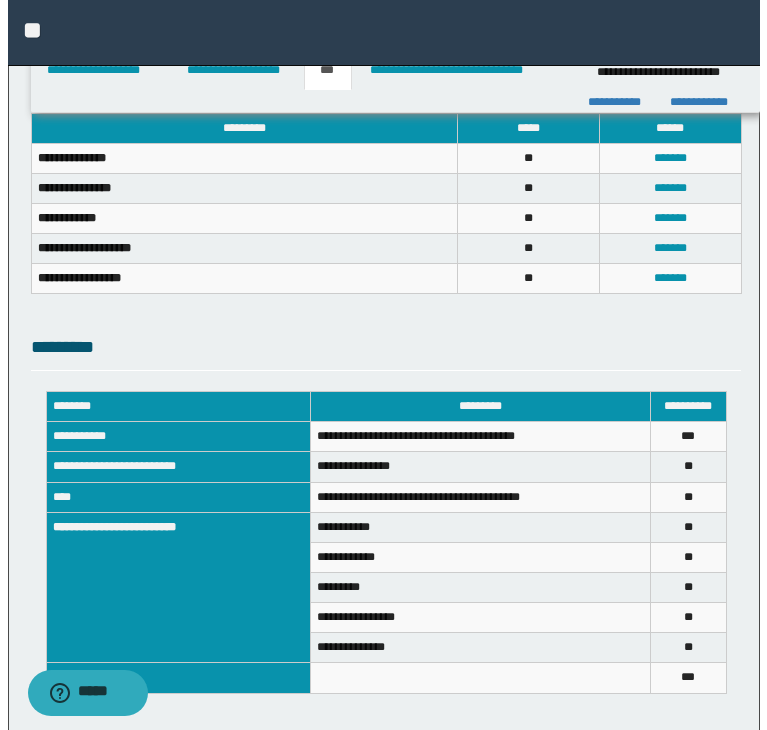 scroll, scrollTop: 800, scrollLeft: 0, axis: vertical 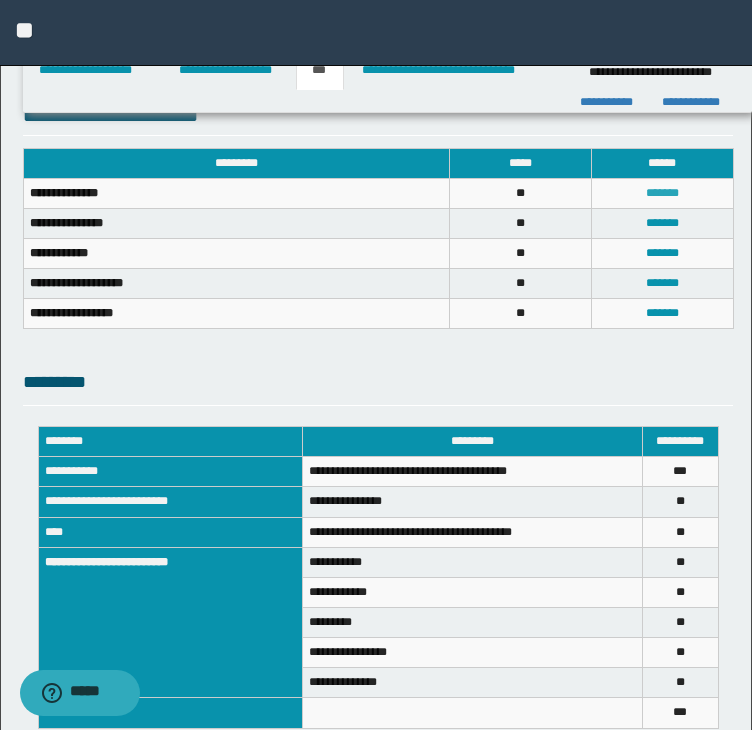 click on "*******" at bounding box center [662, 193] 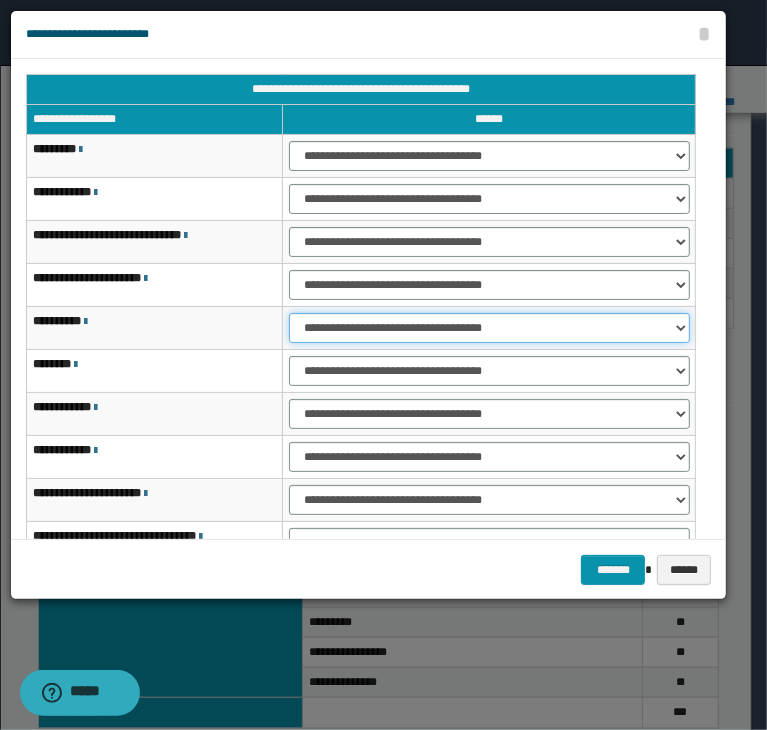 click on "**********" at bounding box center (489, 328) 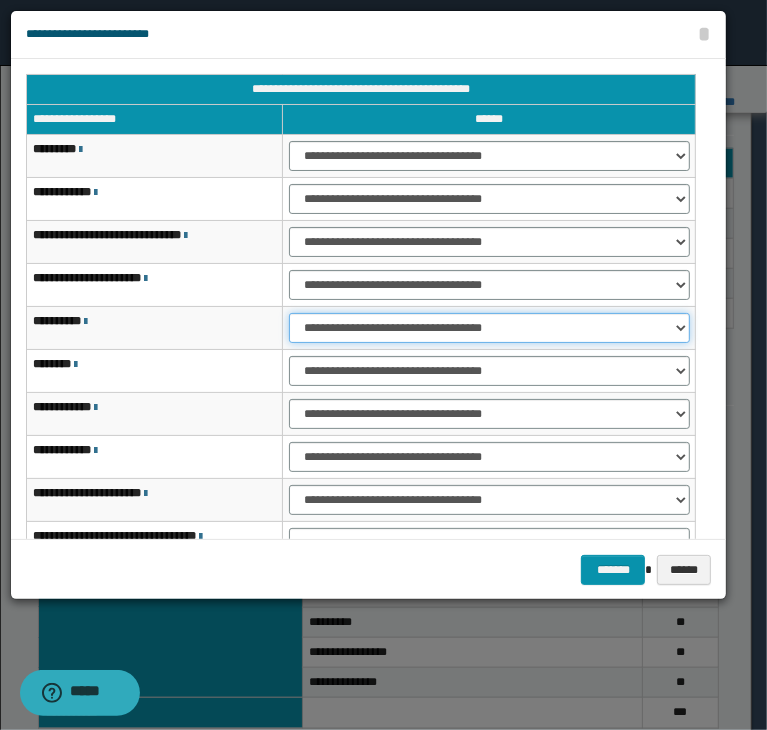 select on "***" 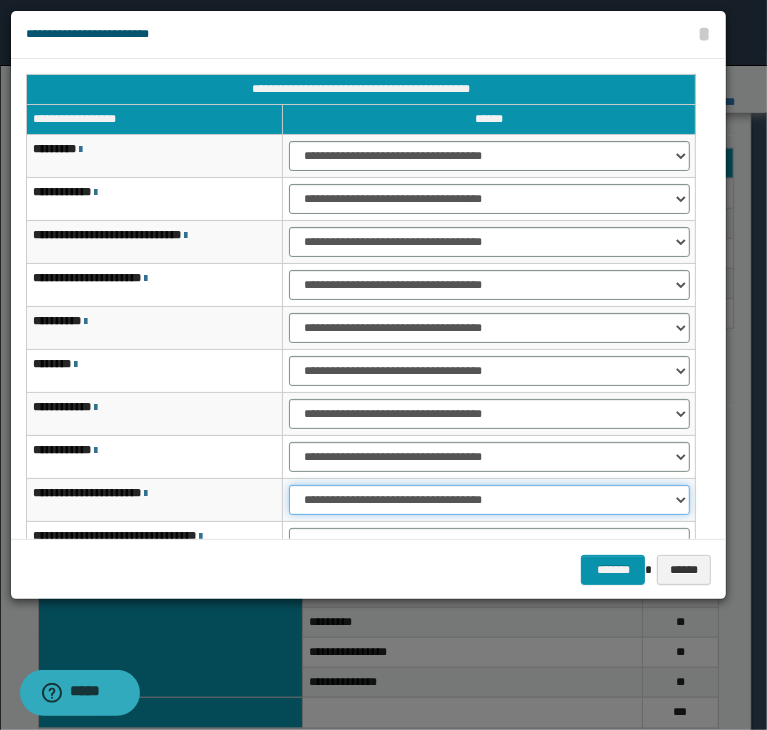 select on "***" 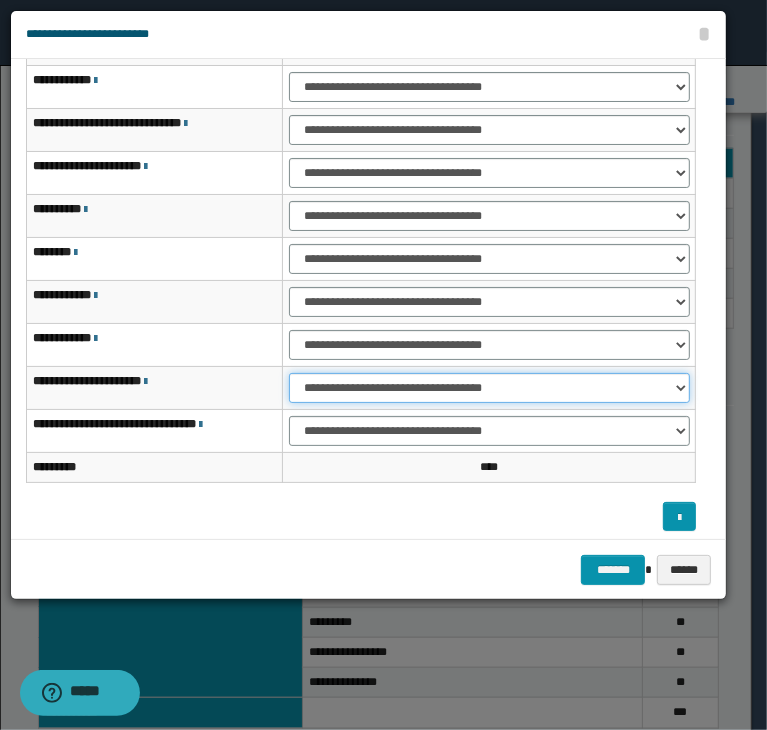 scroll, scrollTop: 119, scrollLeft: 0, axis: vertical 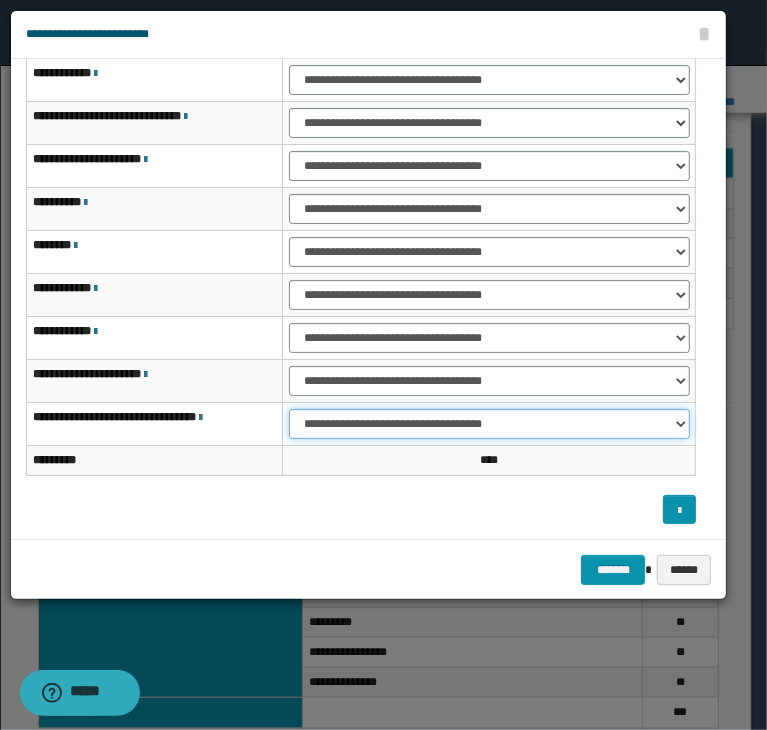 select on "***" 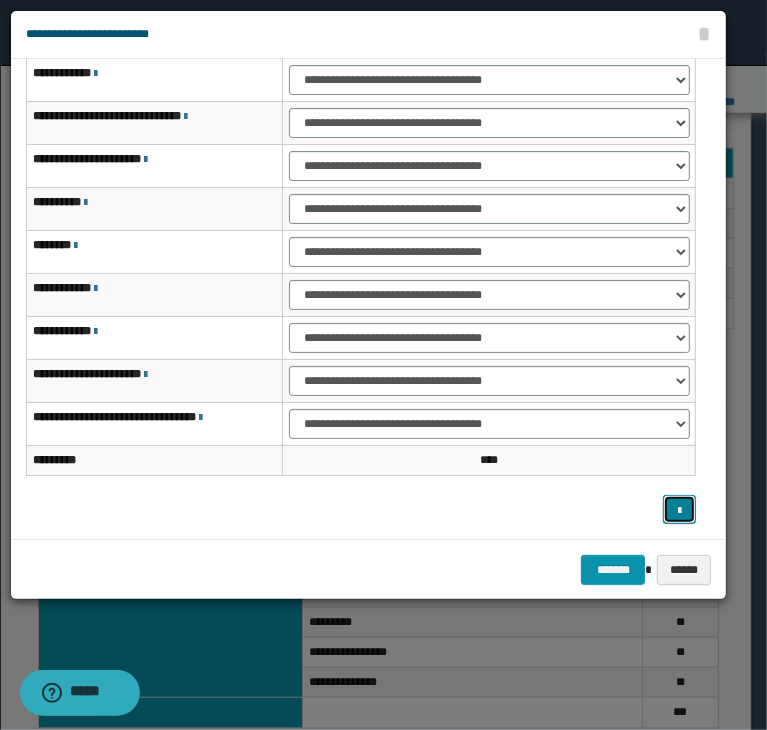 click at bounding box center [679, 511] 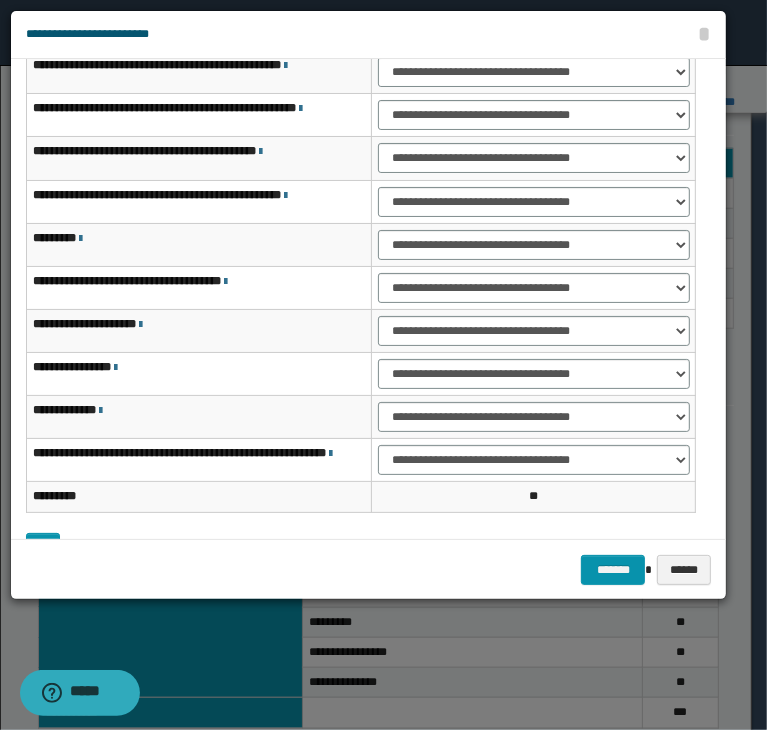 scroll, scrollTop: 152, scrollLeft: 0, axis: vertical 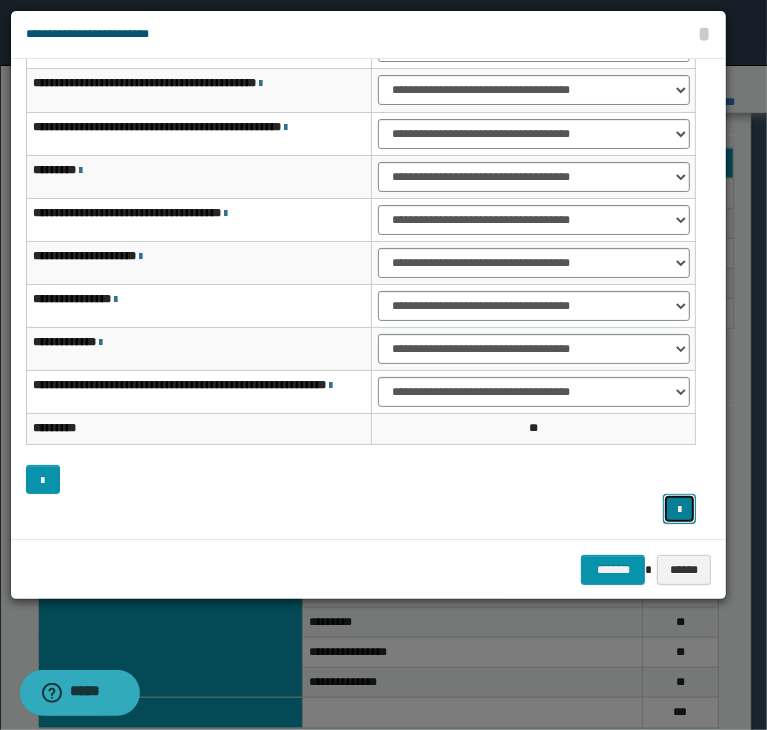 click at bounding box center (680, 509) 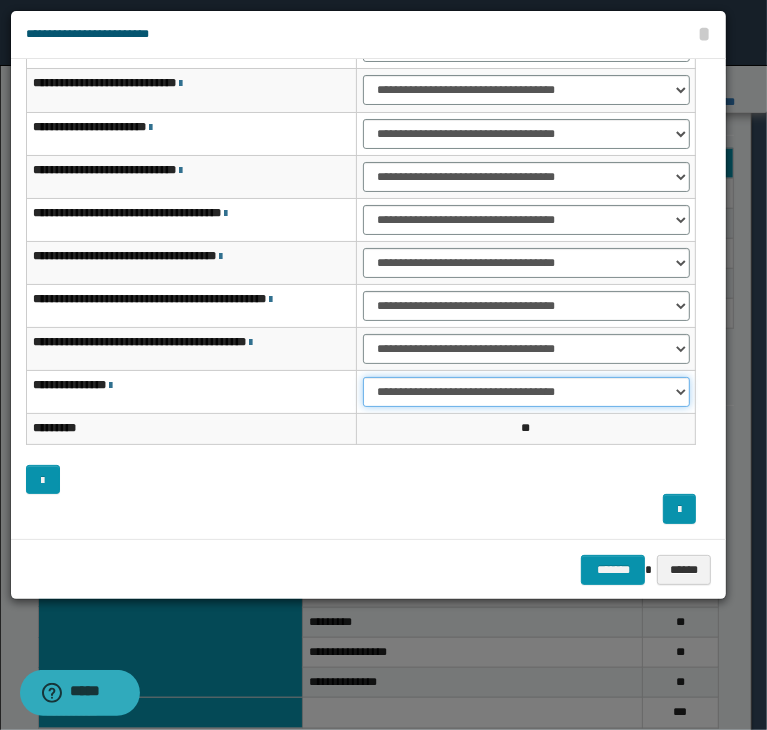 click on "**********" at bounding box center (526, 392) 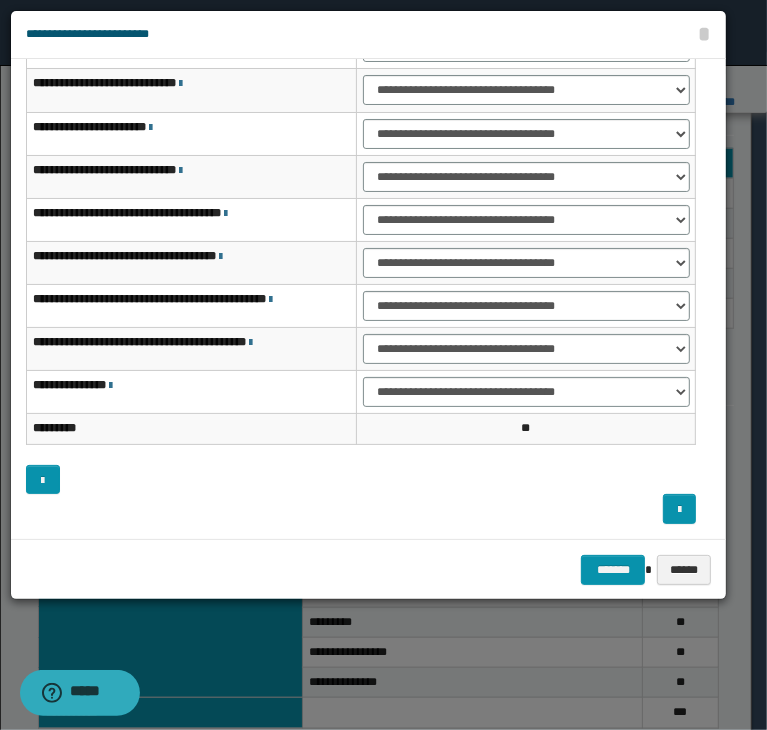 click on "*********" at bounding box center (192, 429) 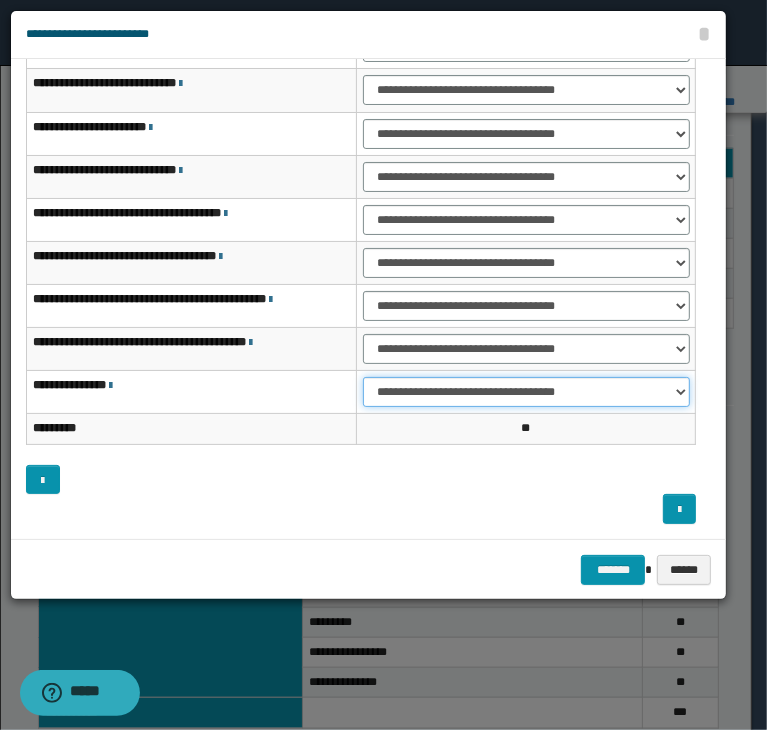 click on "**********" at bounding box center (526, 392) 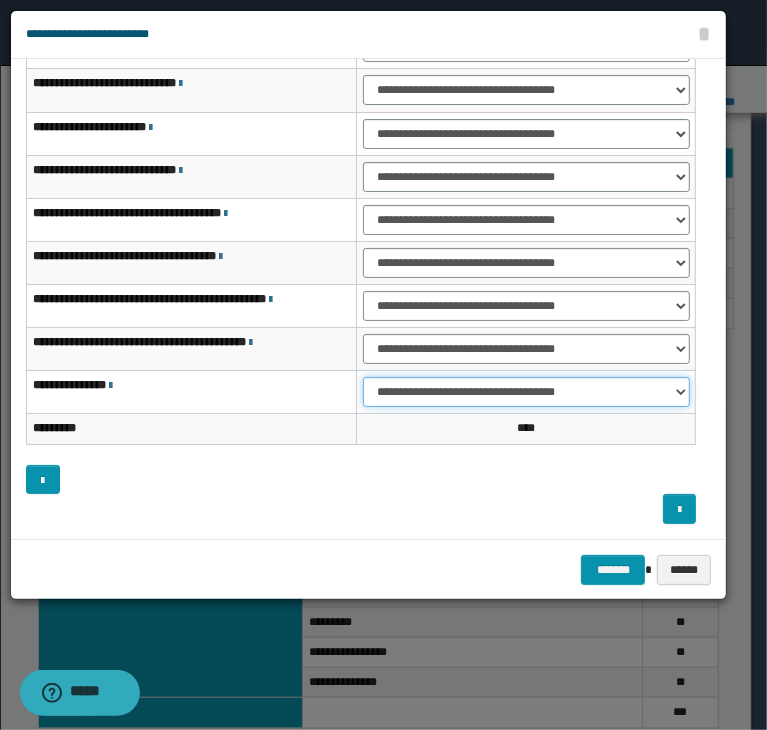 select on "***" 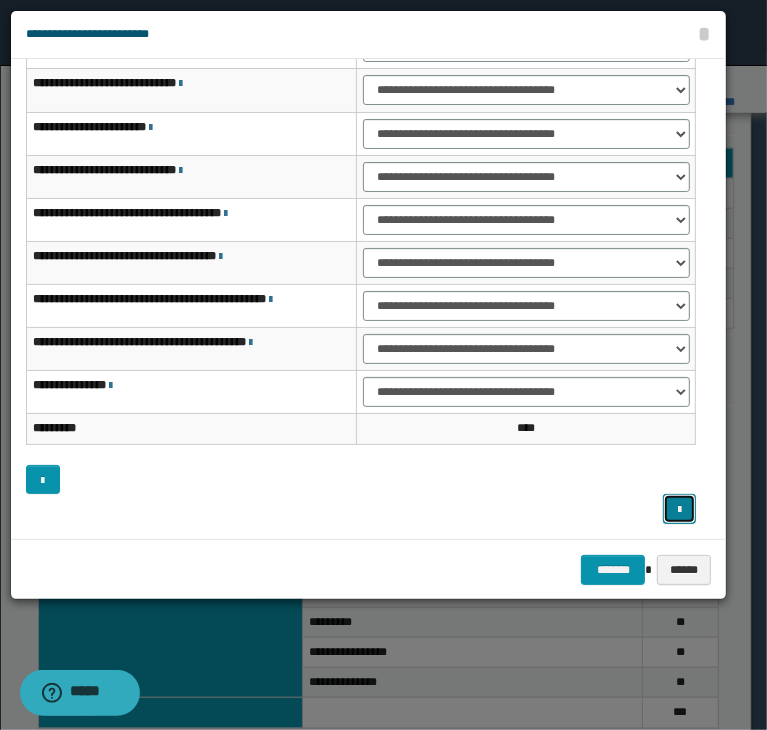 click at bounding box center [680, 509] 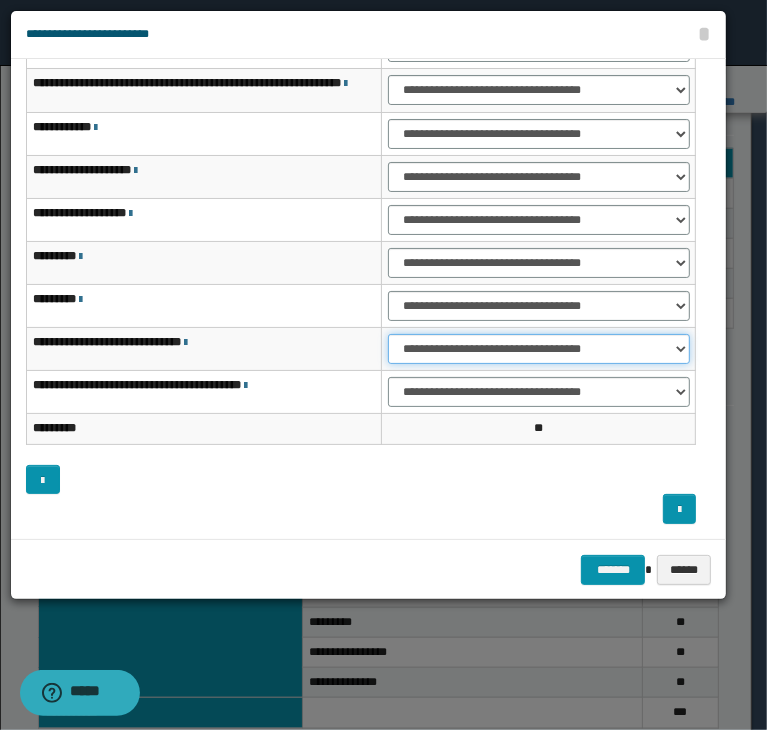 click on "**********" at bounding box center (539, 349) 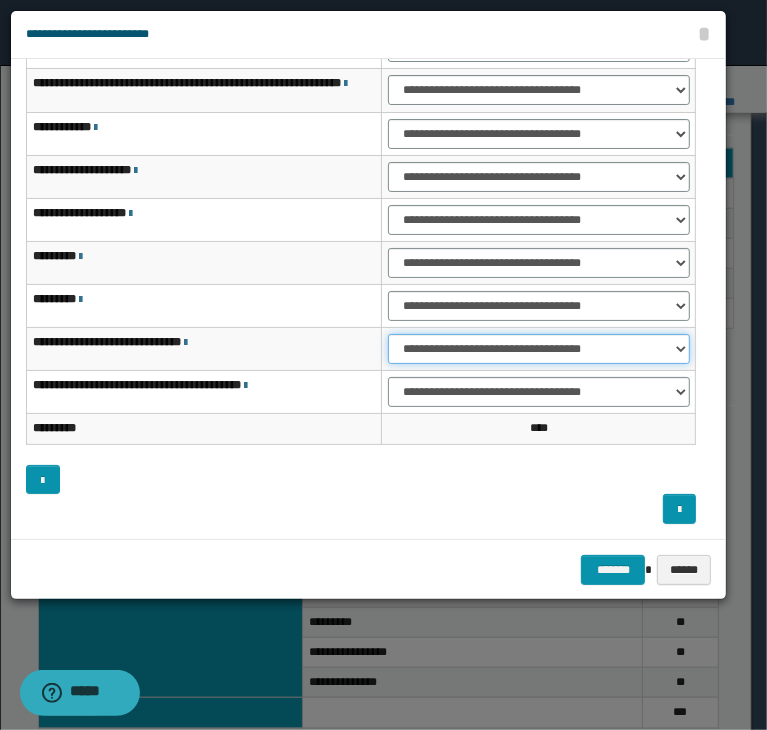 select on "***" 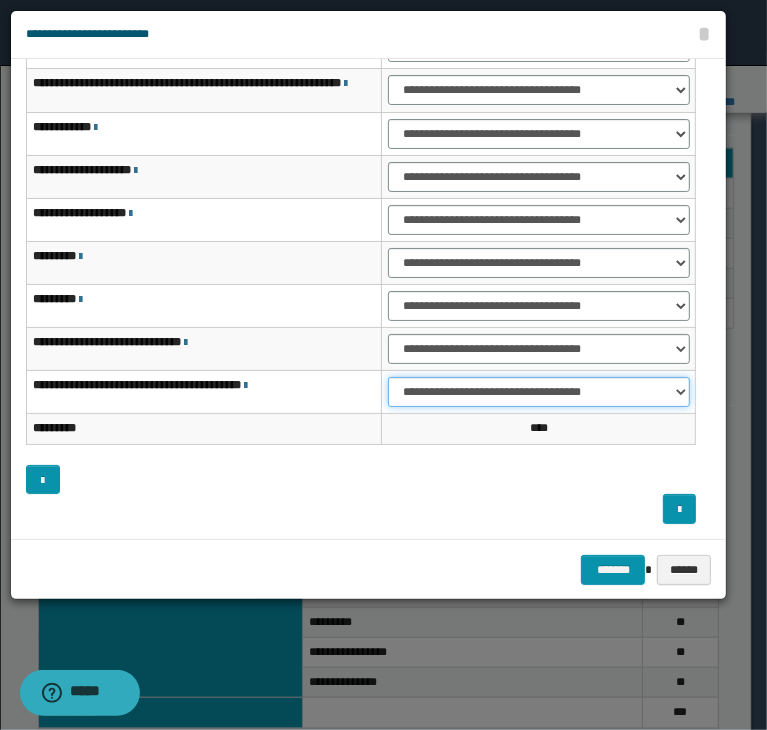 select on "***" 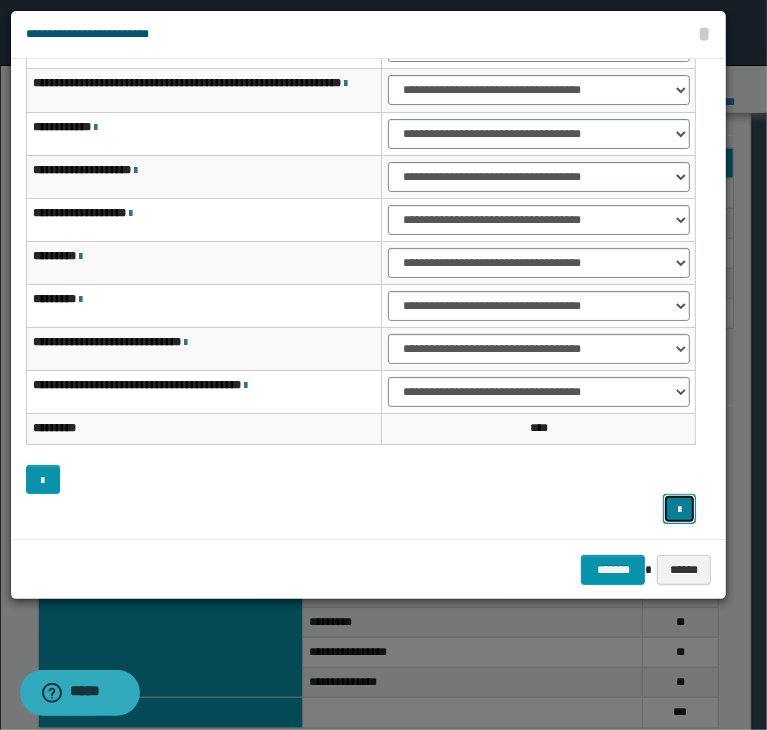 click at bounding box center (680, 509) 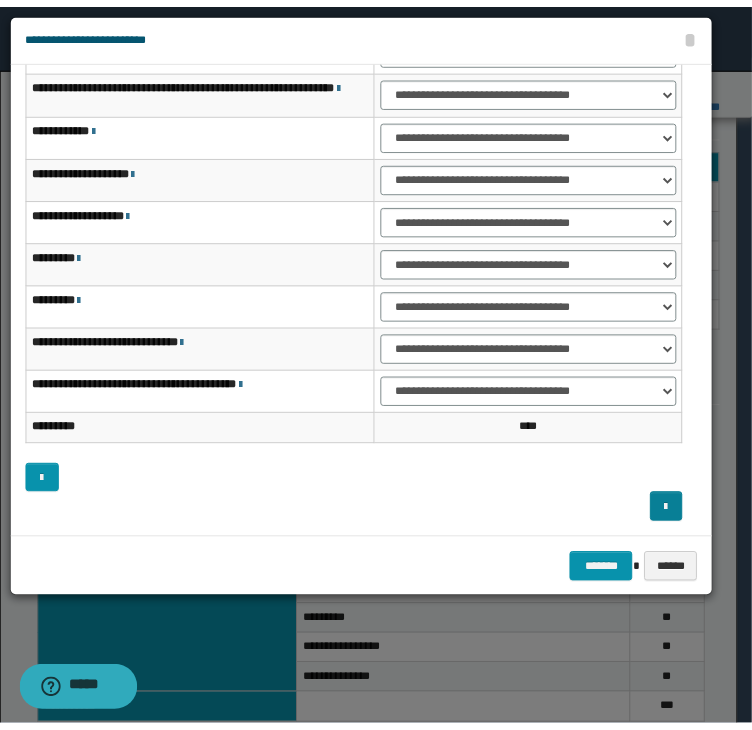 scroll, scrollTop: 119, scrollLeft: 0, axis: vertical 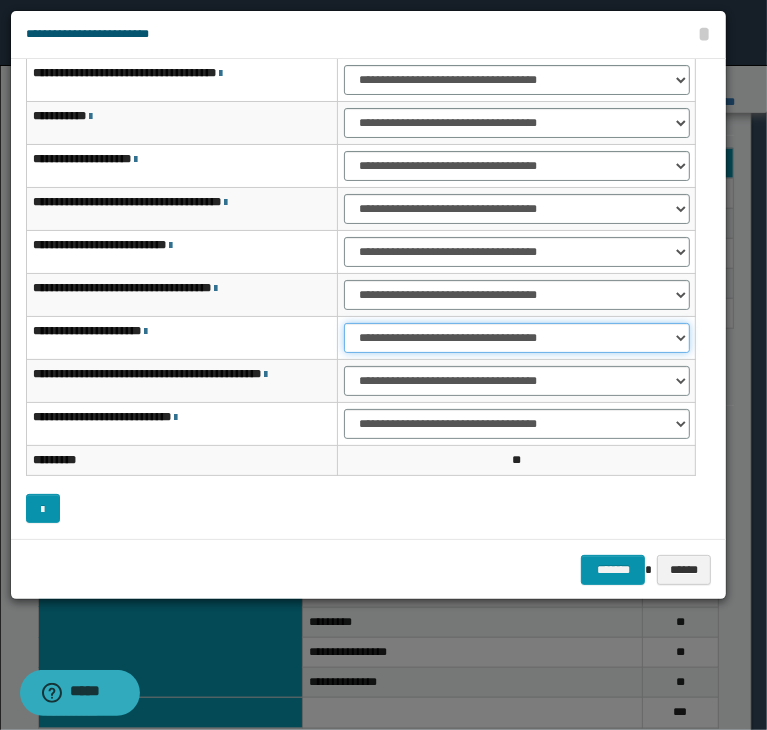 click on "**********" at bounding box center [516, 338] 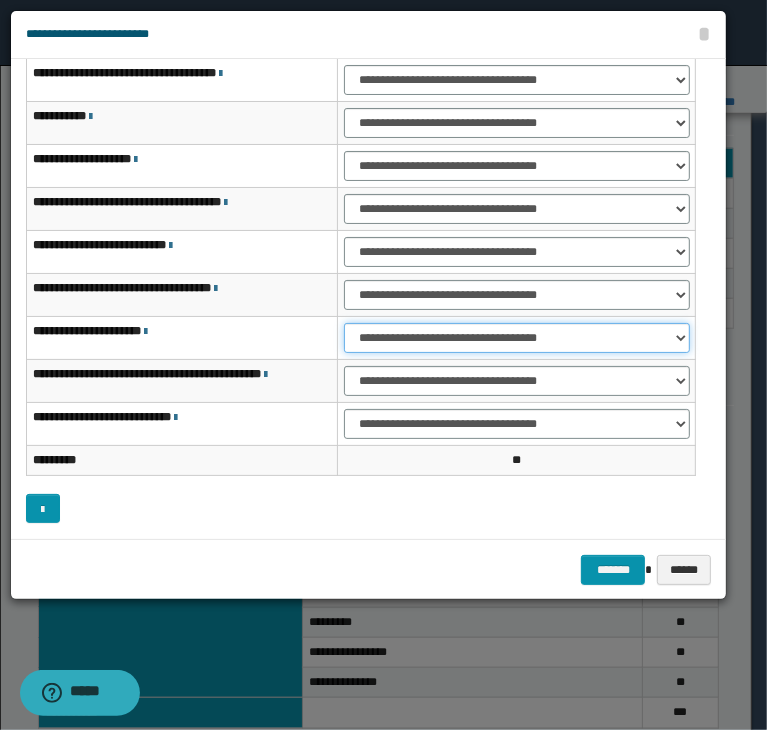 select on "***" 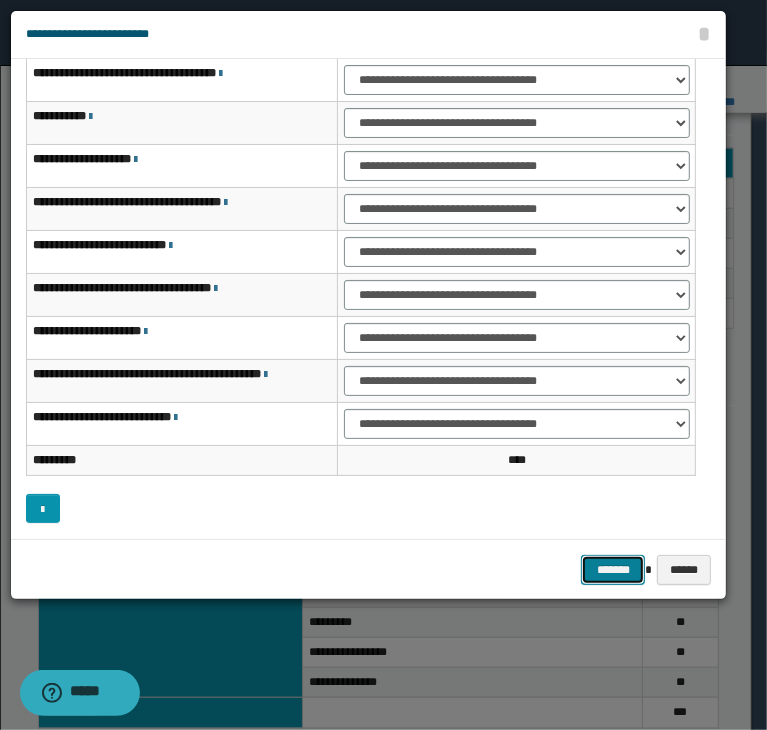 click on "*******" at bounding box center (613, 570) 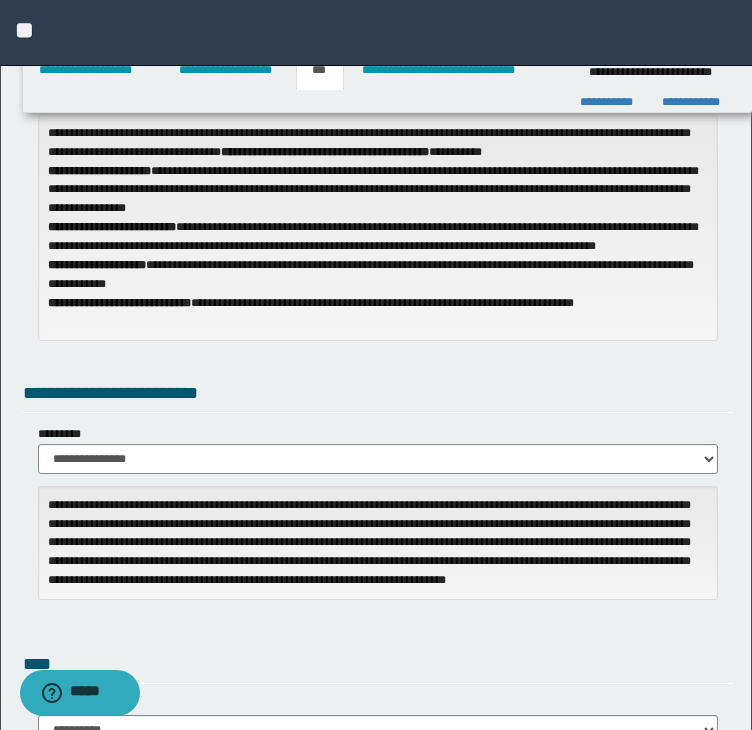 scroll, scrollTop: 124, scrollLeft: 0, axis: vertical 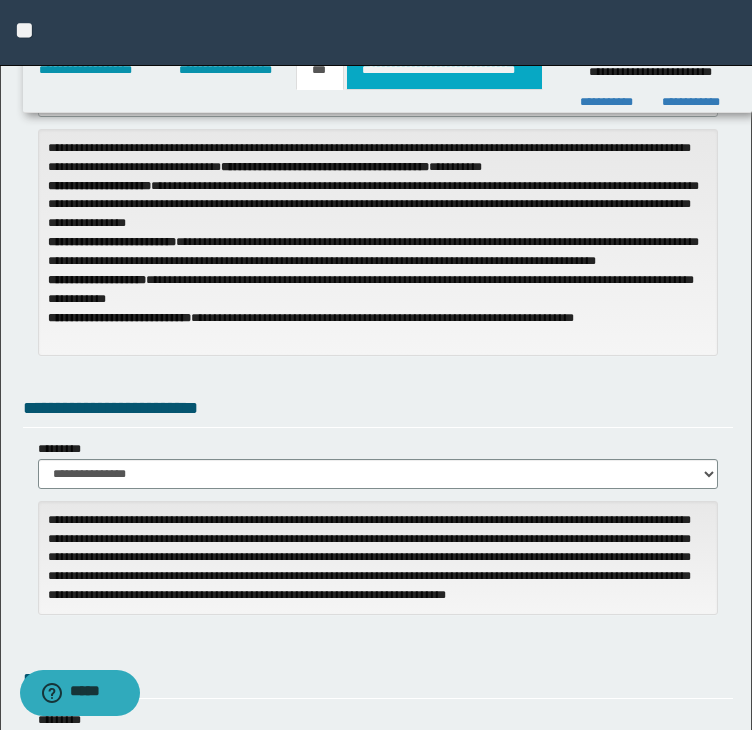 click on "**********" at bounding box center (444, 70) 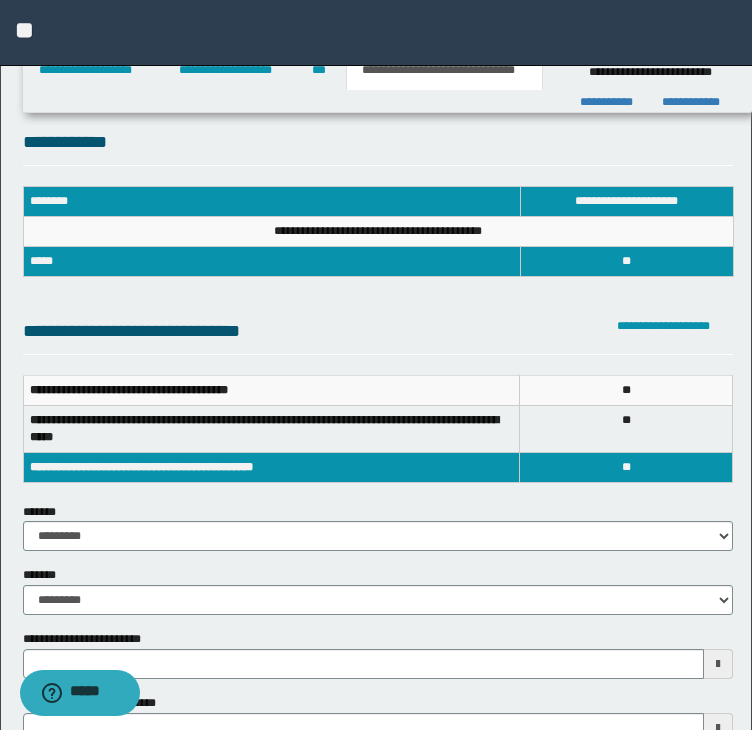 scroll, scrollTop: 200, scrollLeft: 0, axis: vertical 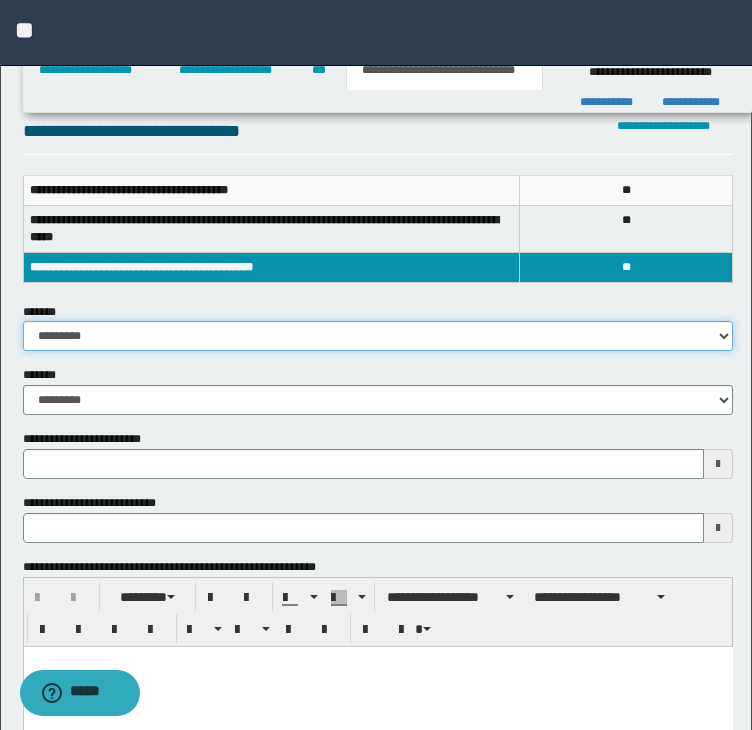click on "**********" at bounding box center (378, 336) 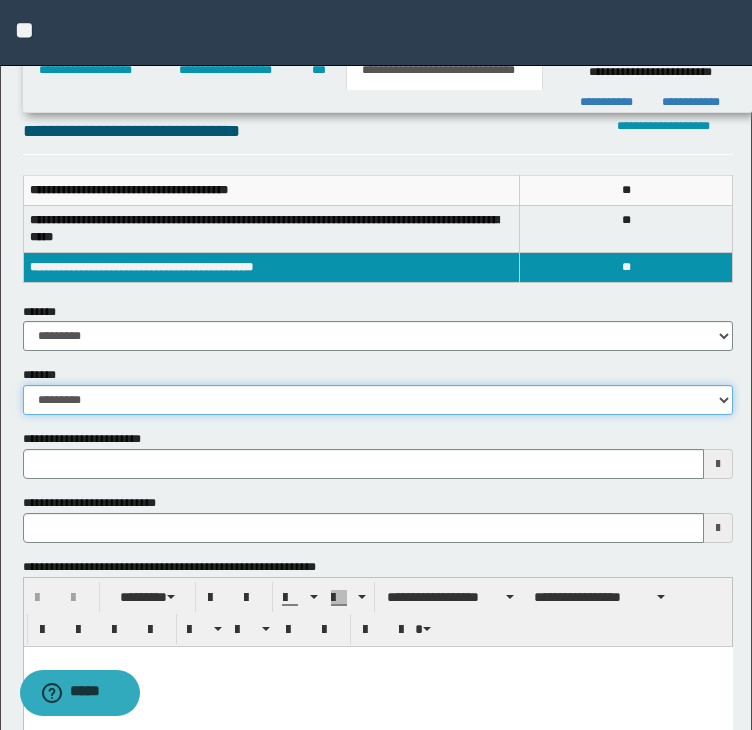click on "**********" at bounding box center (378, 400) 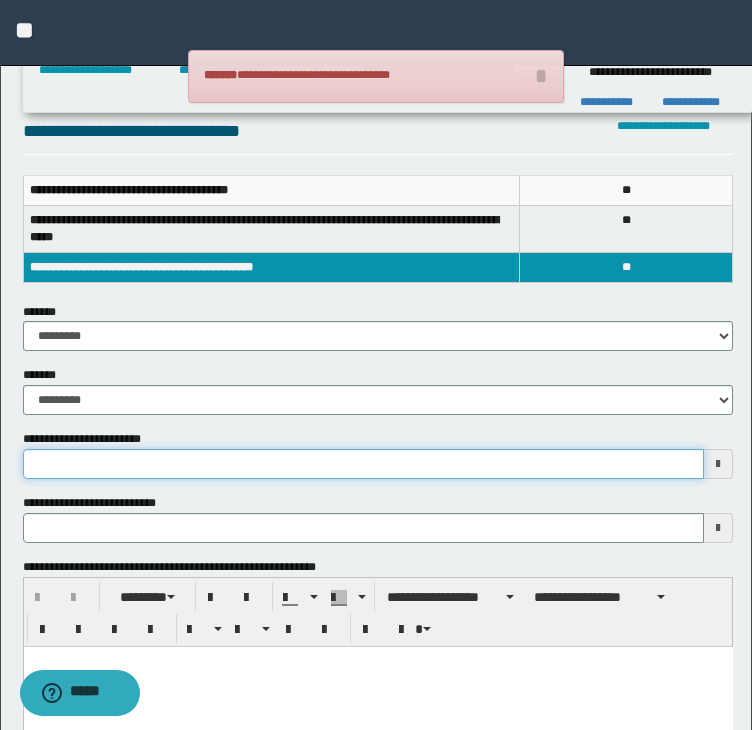 click on "**********" at bounding box center (364, 464) 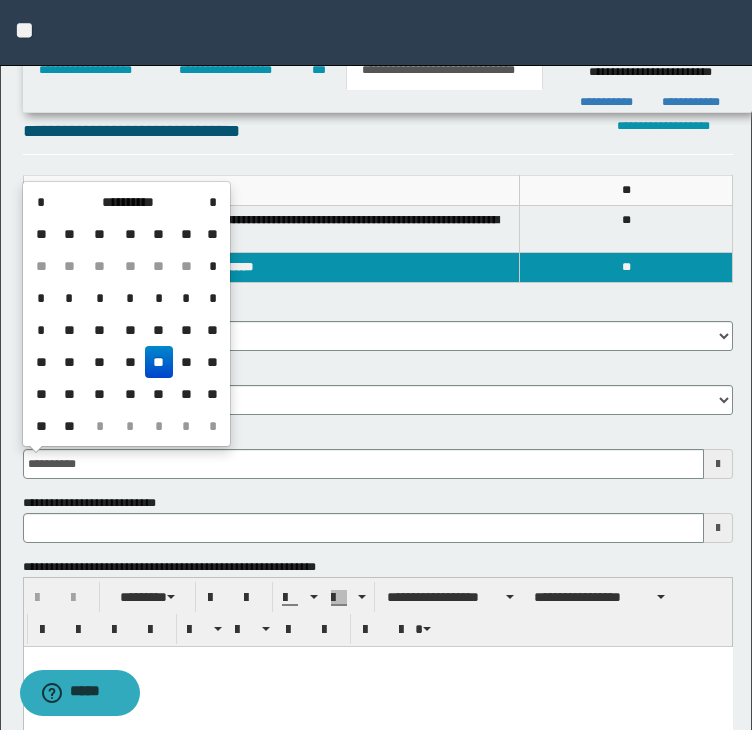 click on "**" at bounding box center [159, 362] 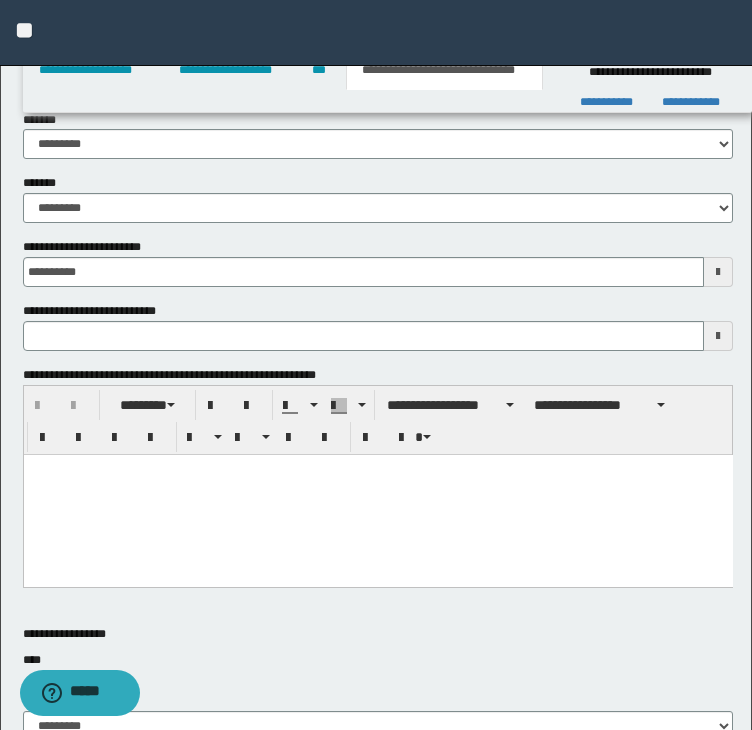 scroll, scrollTop: 400, scrollLeft: 0, axis: vertical 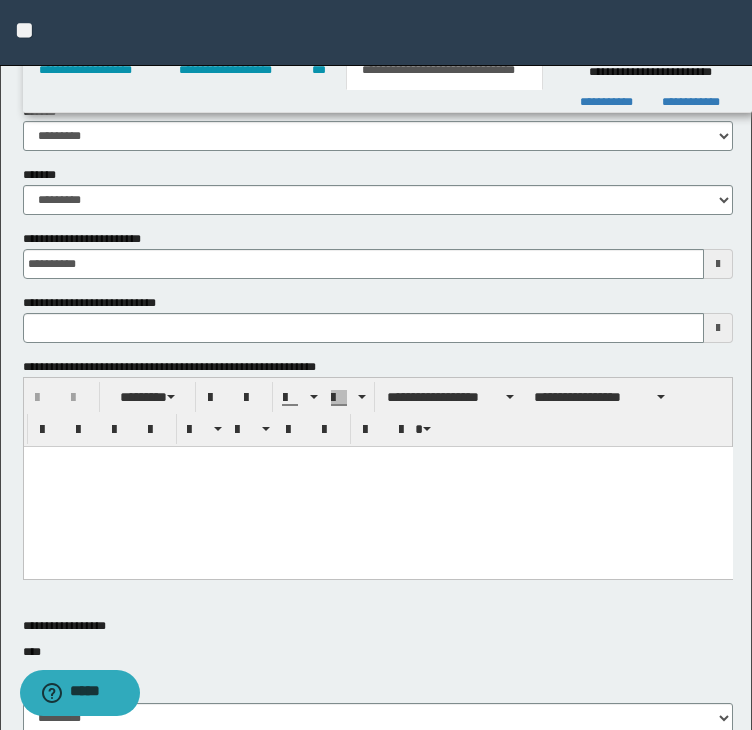 click at bounding box center [377, 486] 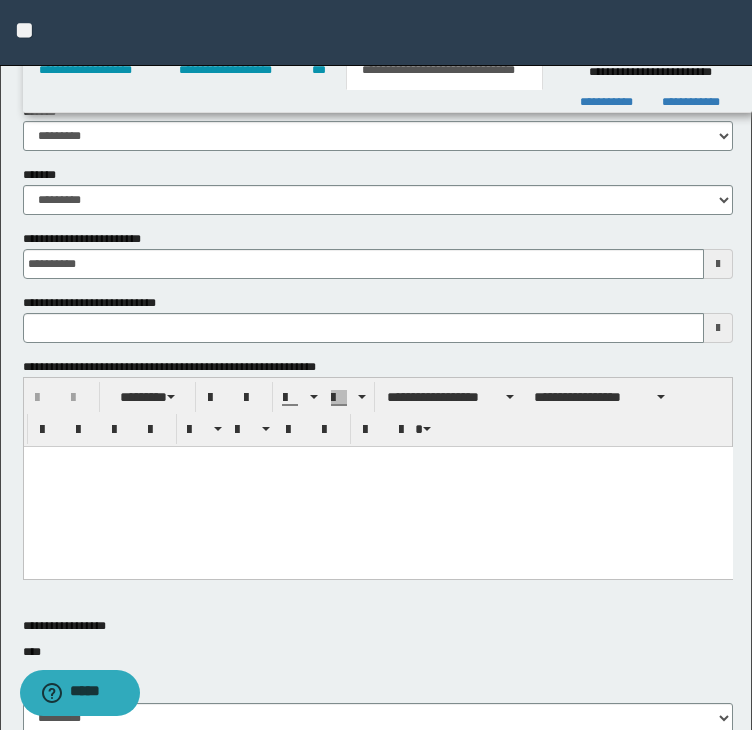 click at bounding box center [377, 486] 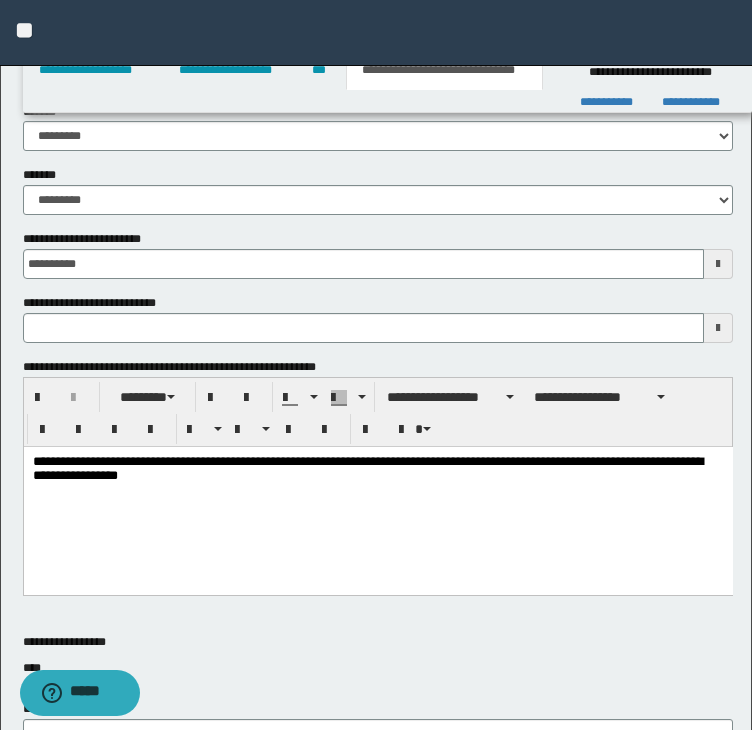 click on "**********" at bounding box center (377, 495) 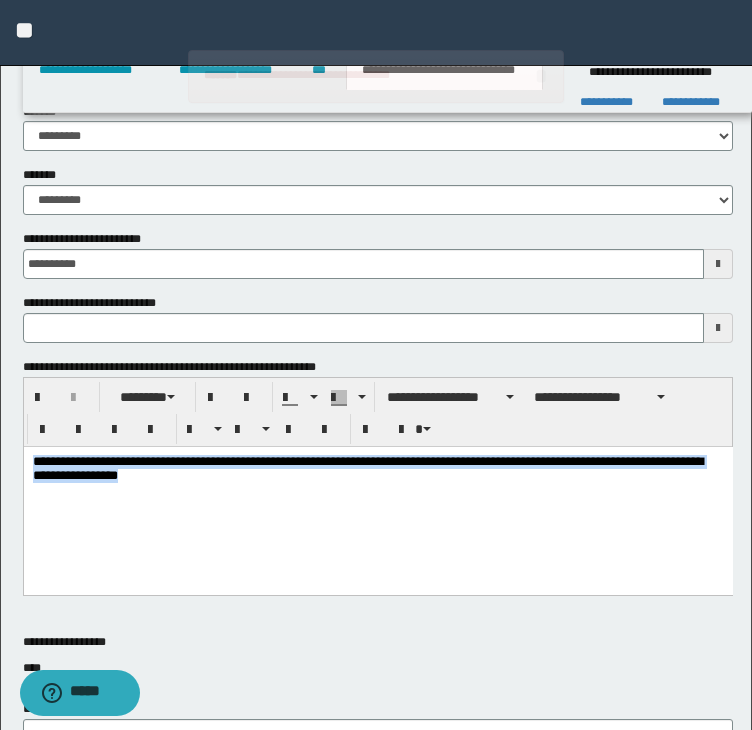 drag, startPoint x: 219, startPoint y: 478, endPoint x: -26, endPoint y: 441, distance: 247.77812 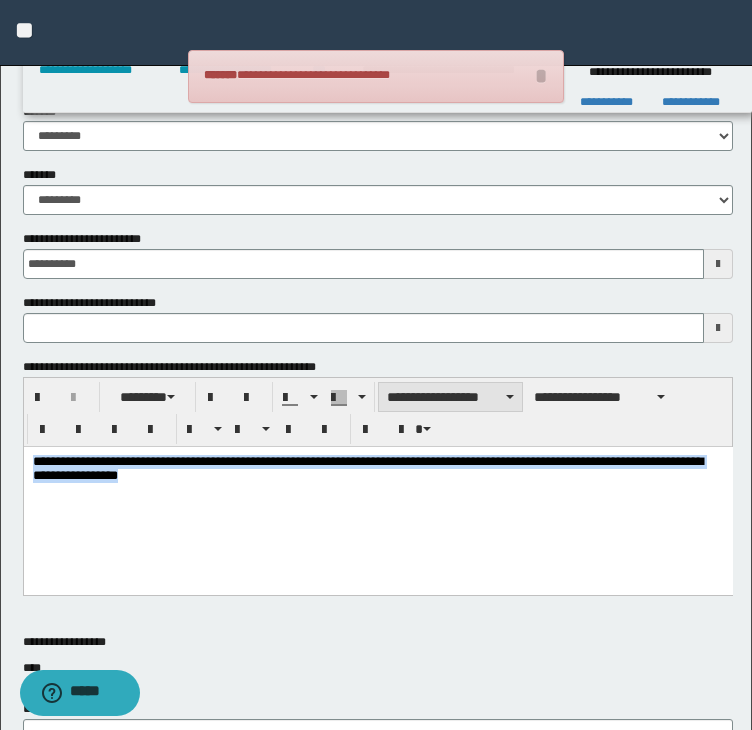click on "**********" at bounding box center (450, 397) 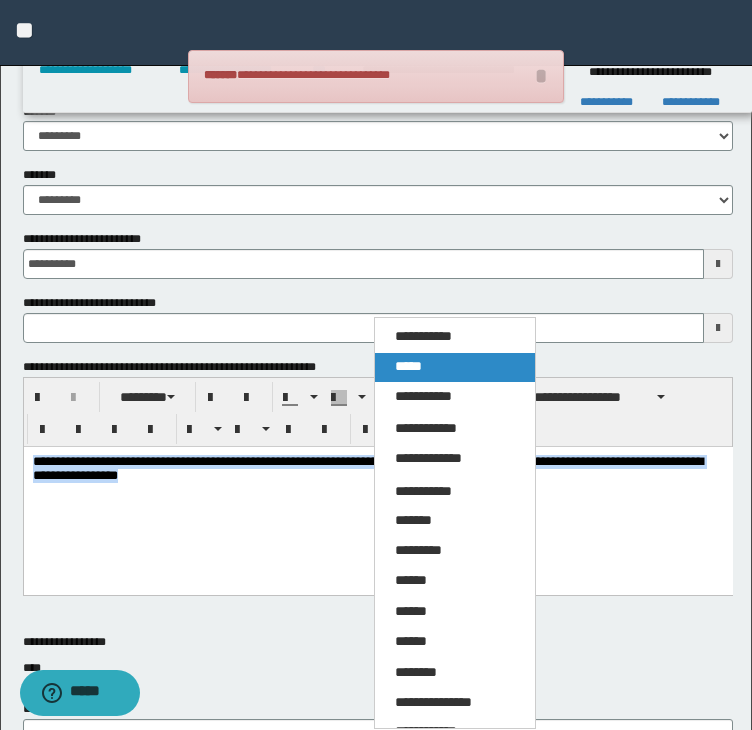 click on "*****" at bounding box center [408, 366] 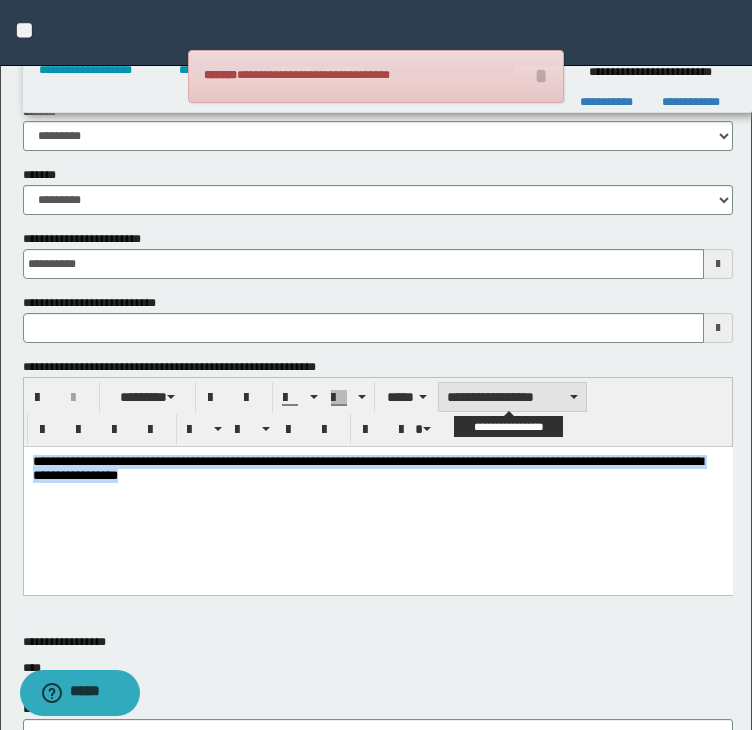 click on "**********" at bounding box center (512, 397) 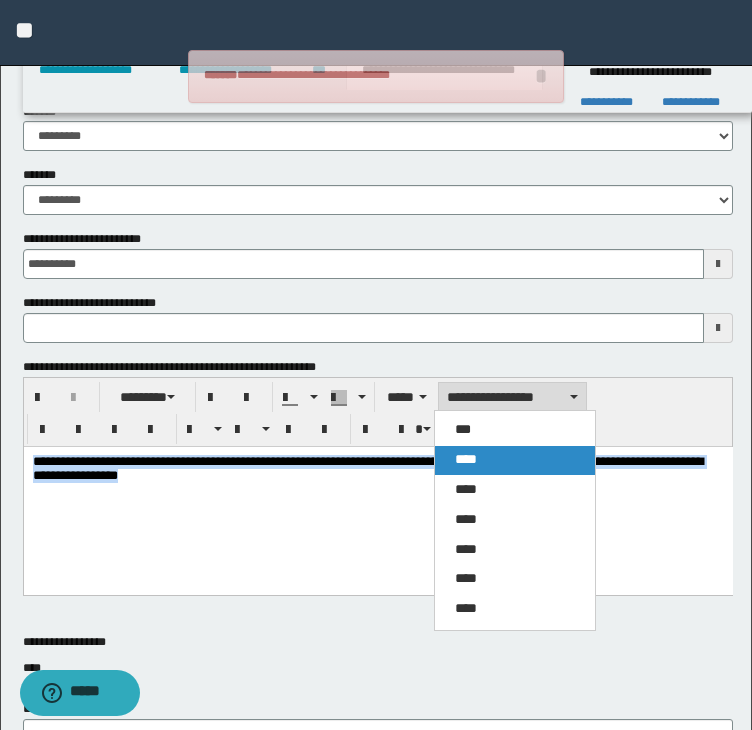 drag, startPoint x: 486, startPoint y: 453, endPoint x: 443, endPoint y: 43, distance: 412.24872 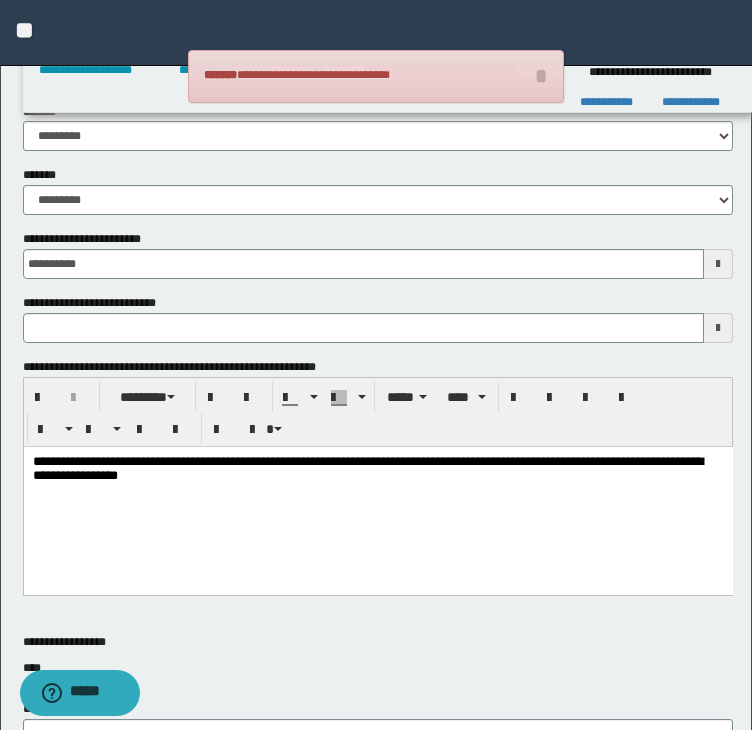 click on "**********" at bounding box center [377, 495] 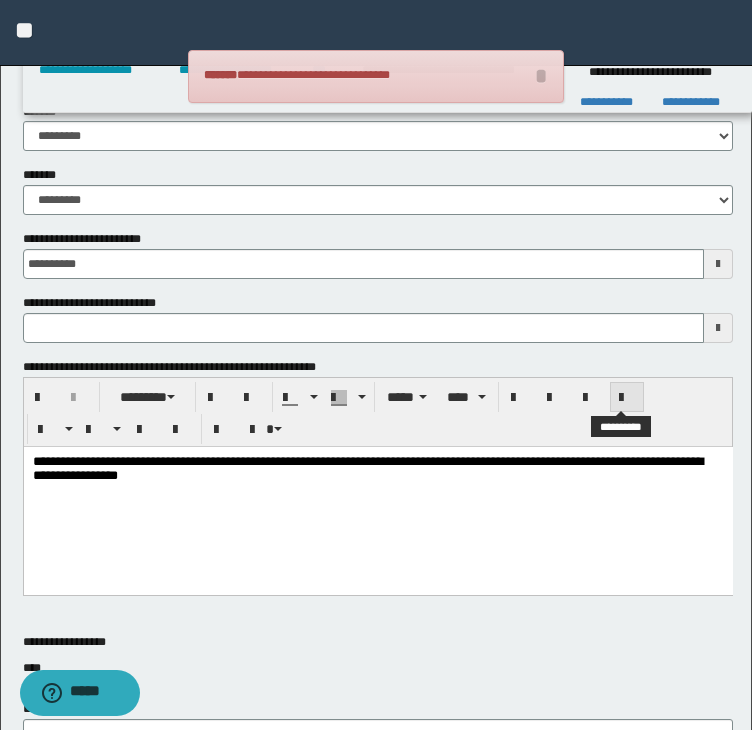 click at bounding box center (627, 398) 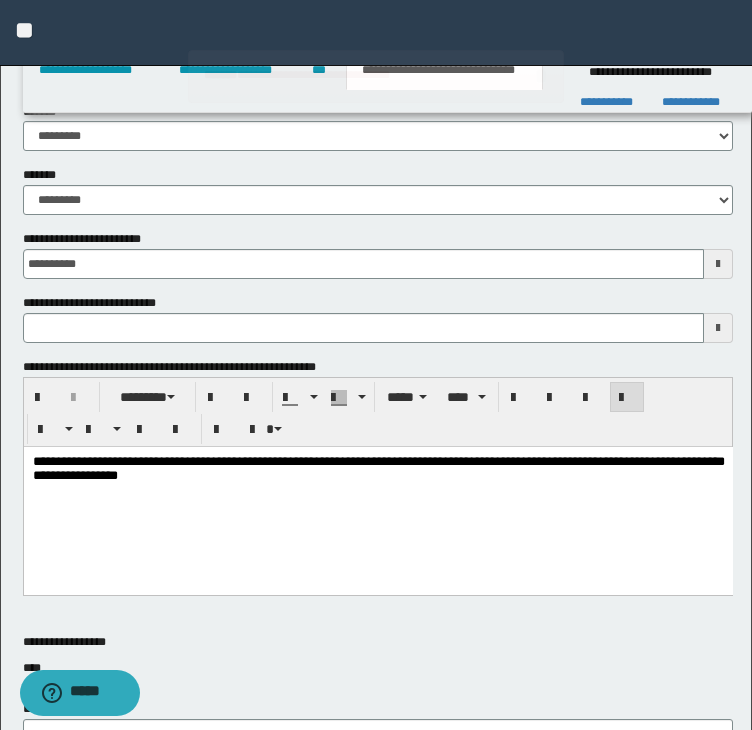 click on "****" at bounding box center [378, 668] 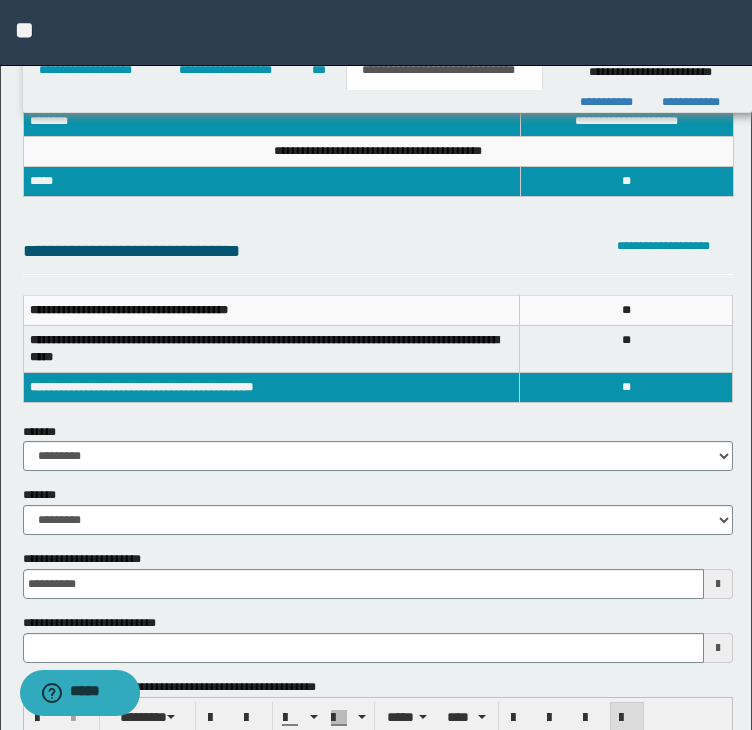 scroll, scrollTop: 0, scrollLeft: 0, axis: both 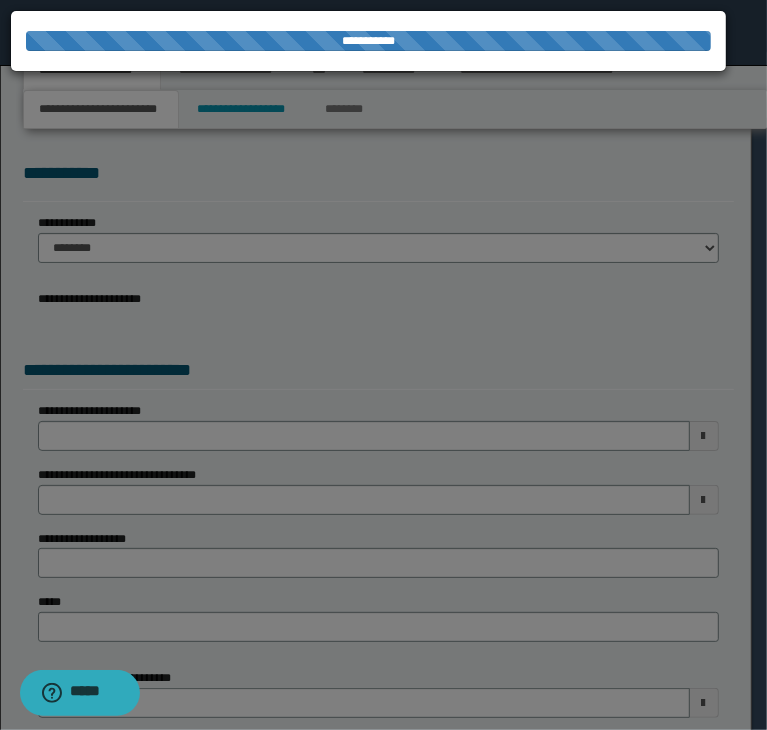 select on "*" 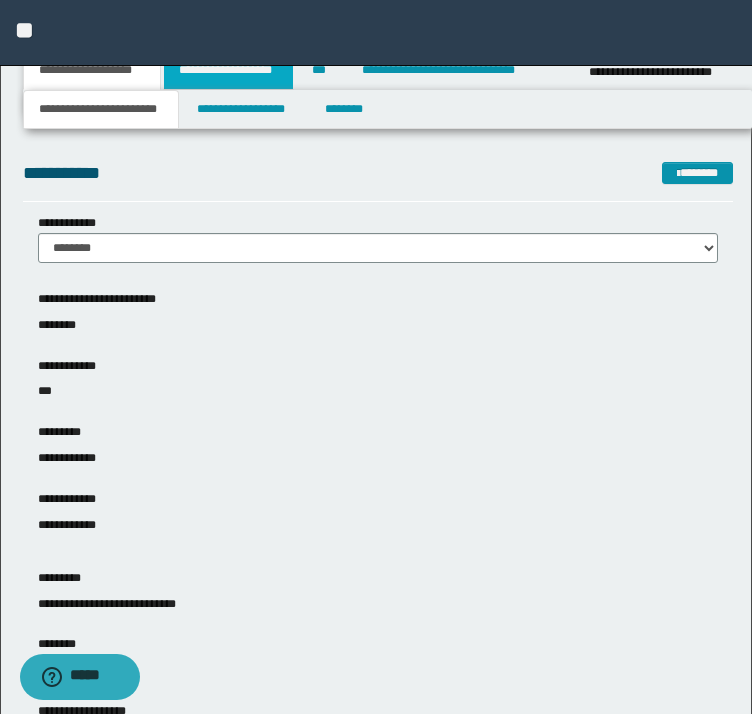 click on "**********" at bounding box center (228, 70) 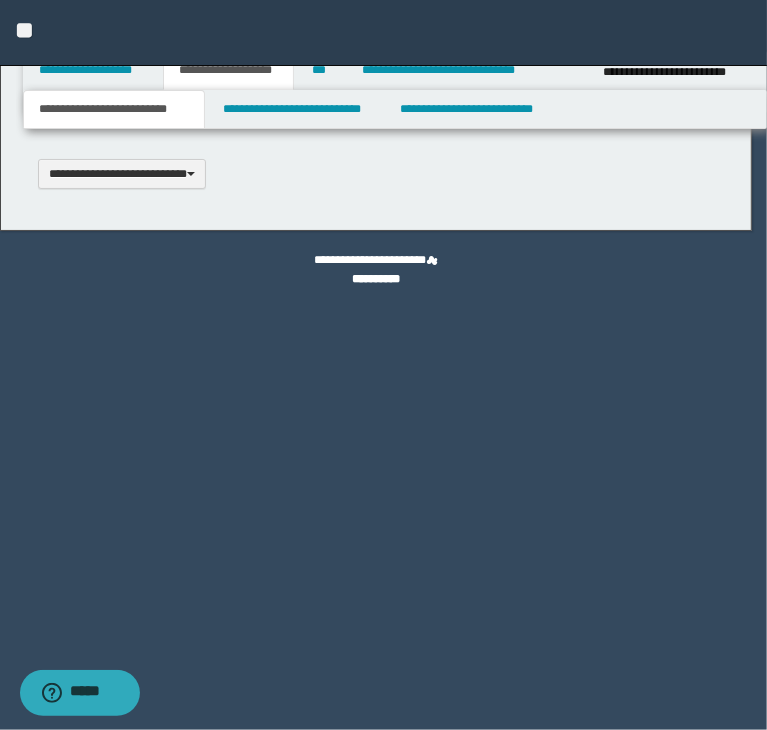 type 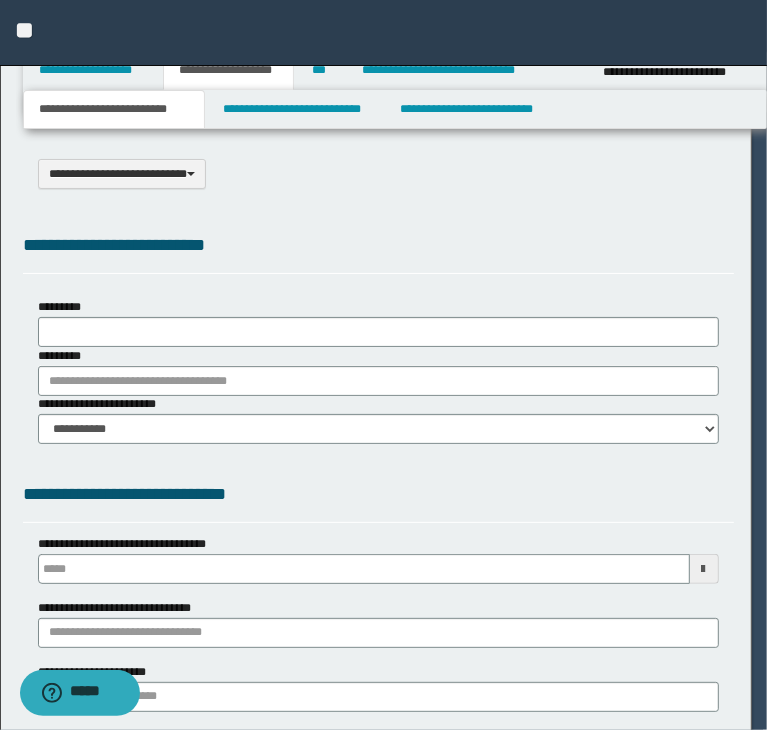 select on "*" 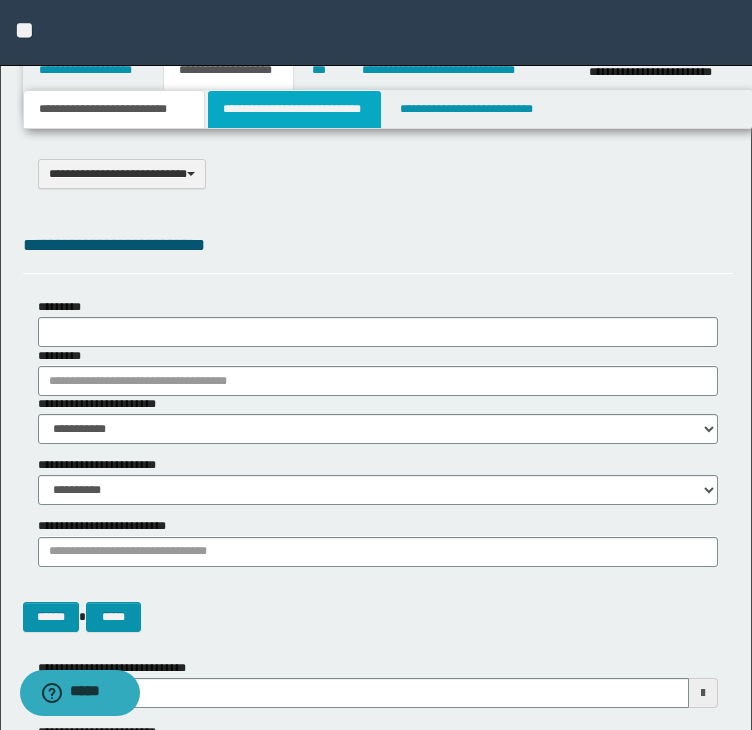 click on "**********" at bounding box center (294, 109) 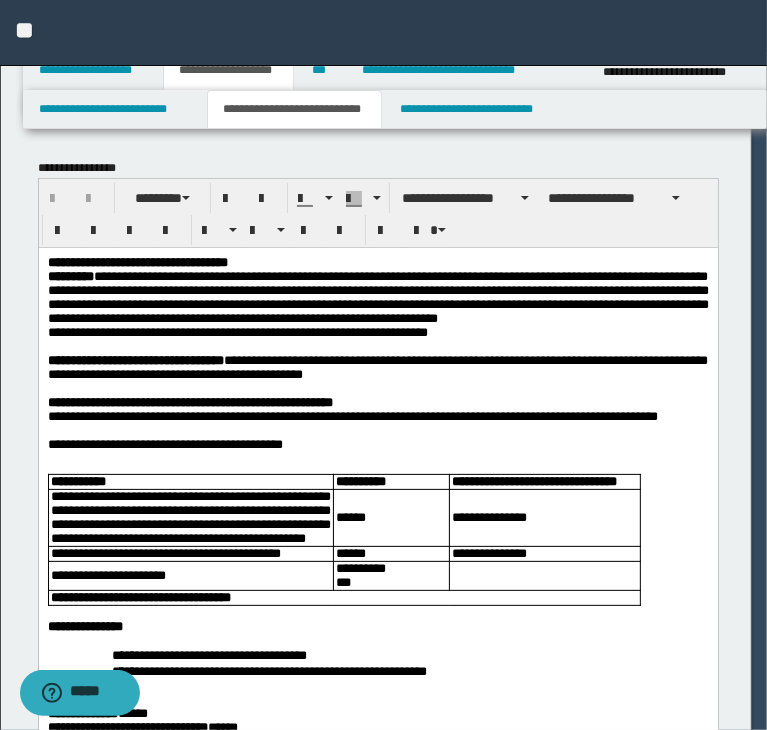 scroll, scrollTop: 0, scrollLeft: 0, axis: both 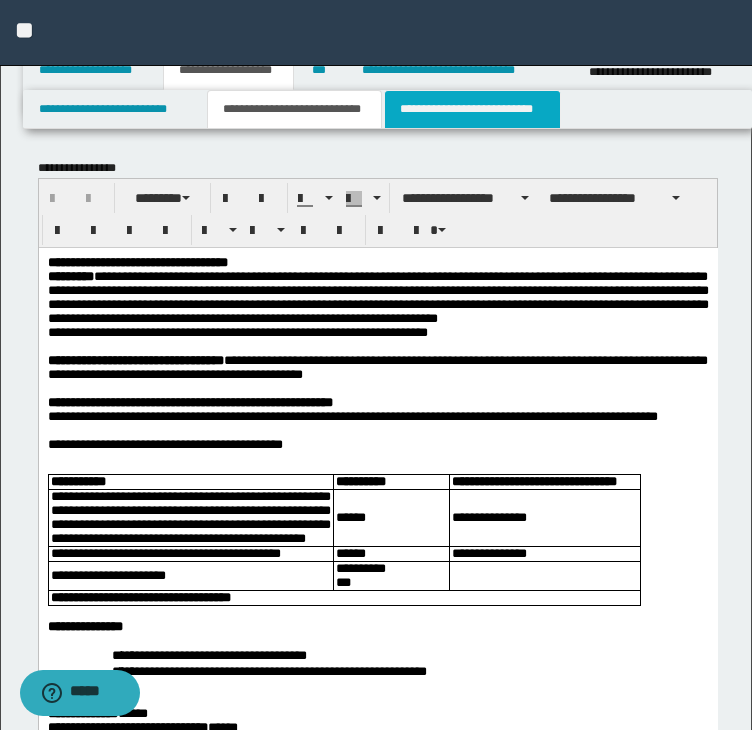 click on "**********" at bounding box center [472, 109] 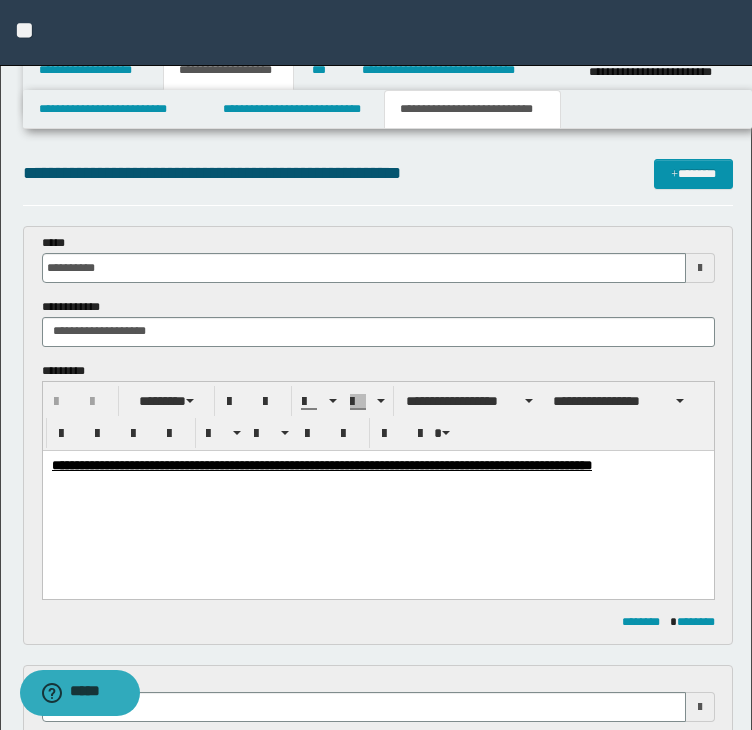 scroll, scrollTop: 0, scrollLeft: 0, axis: both 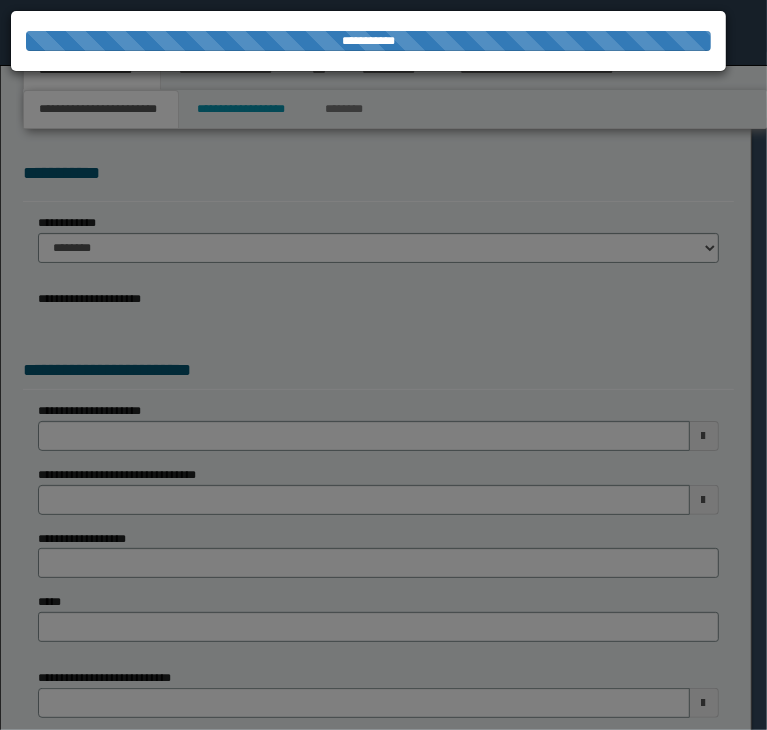 select on "*" 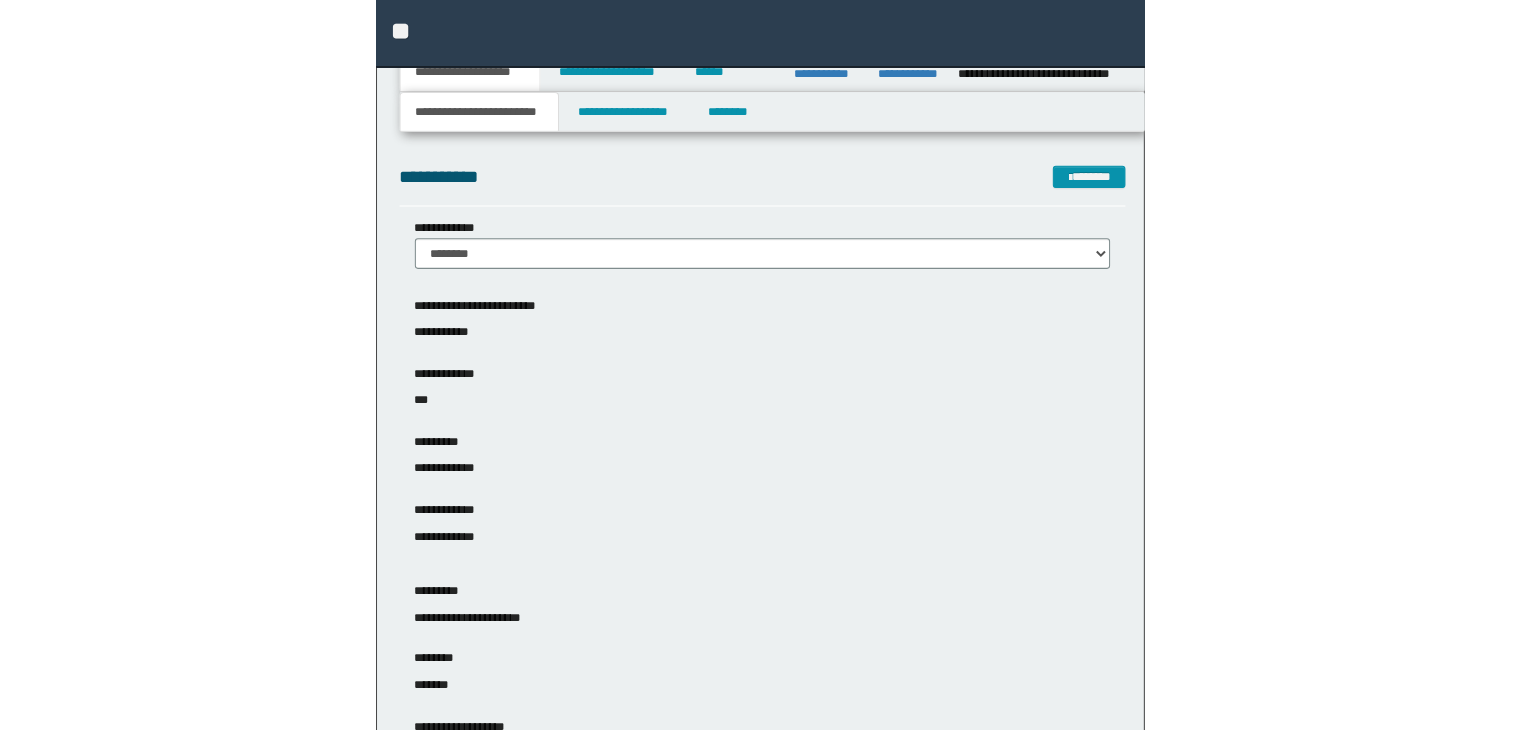scroll, scrollTop: 0, scrollLeft: 0, axis: both 